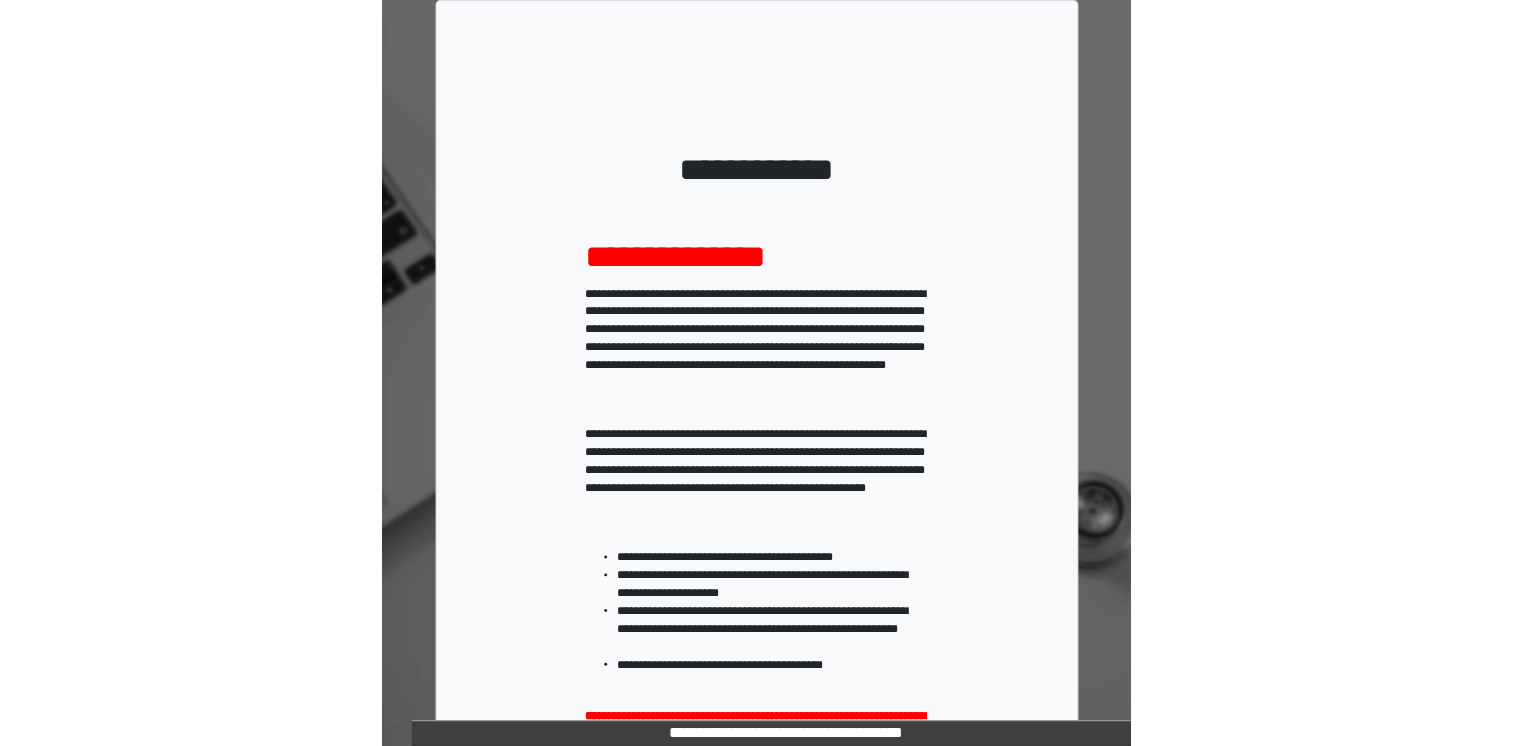 scroll, scrollTop: 0, scrollLeft: 0, axis: both 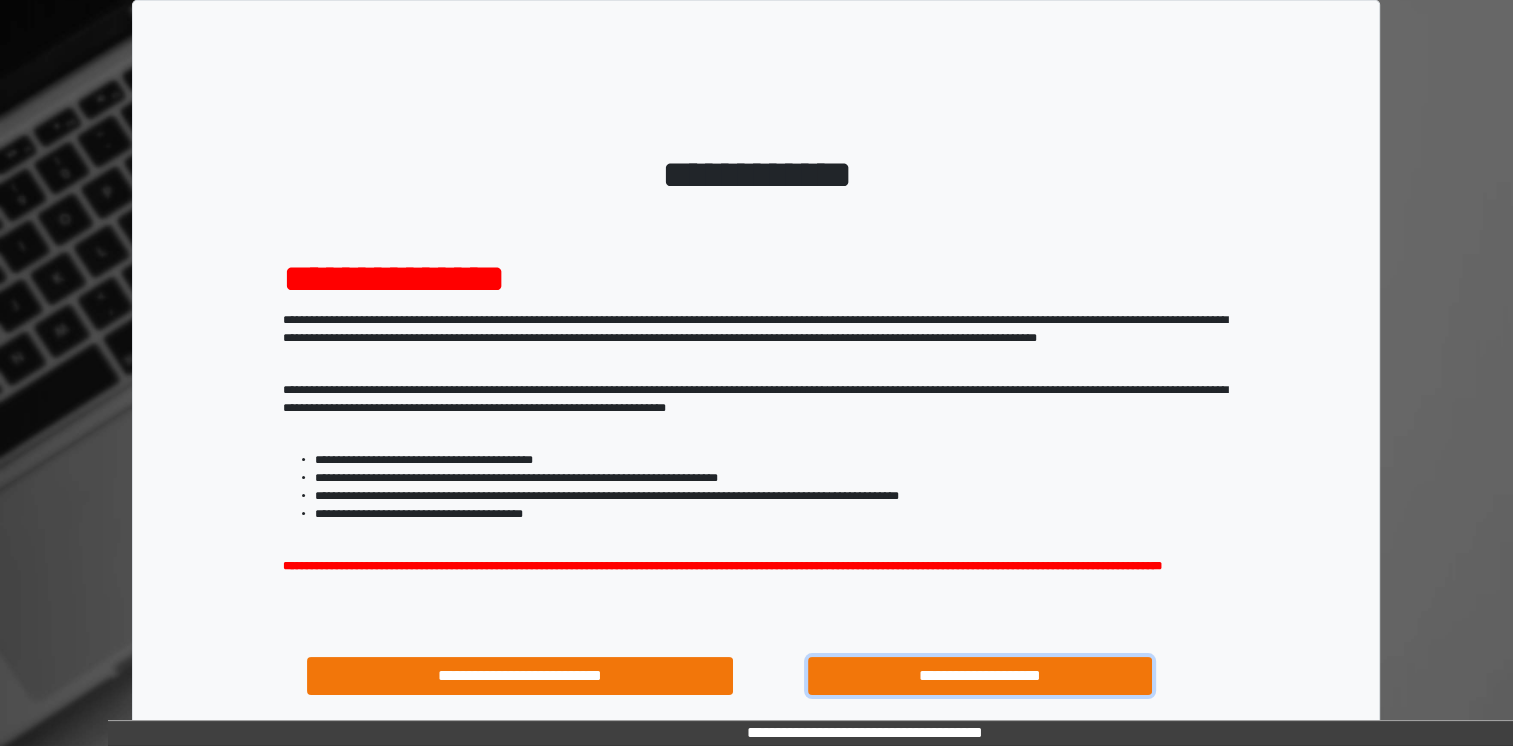 click on "**********" at bounding box center [980, 676] 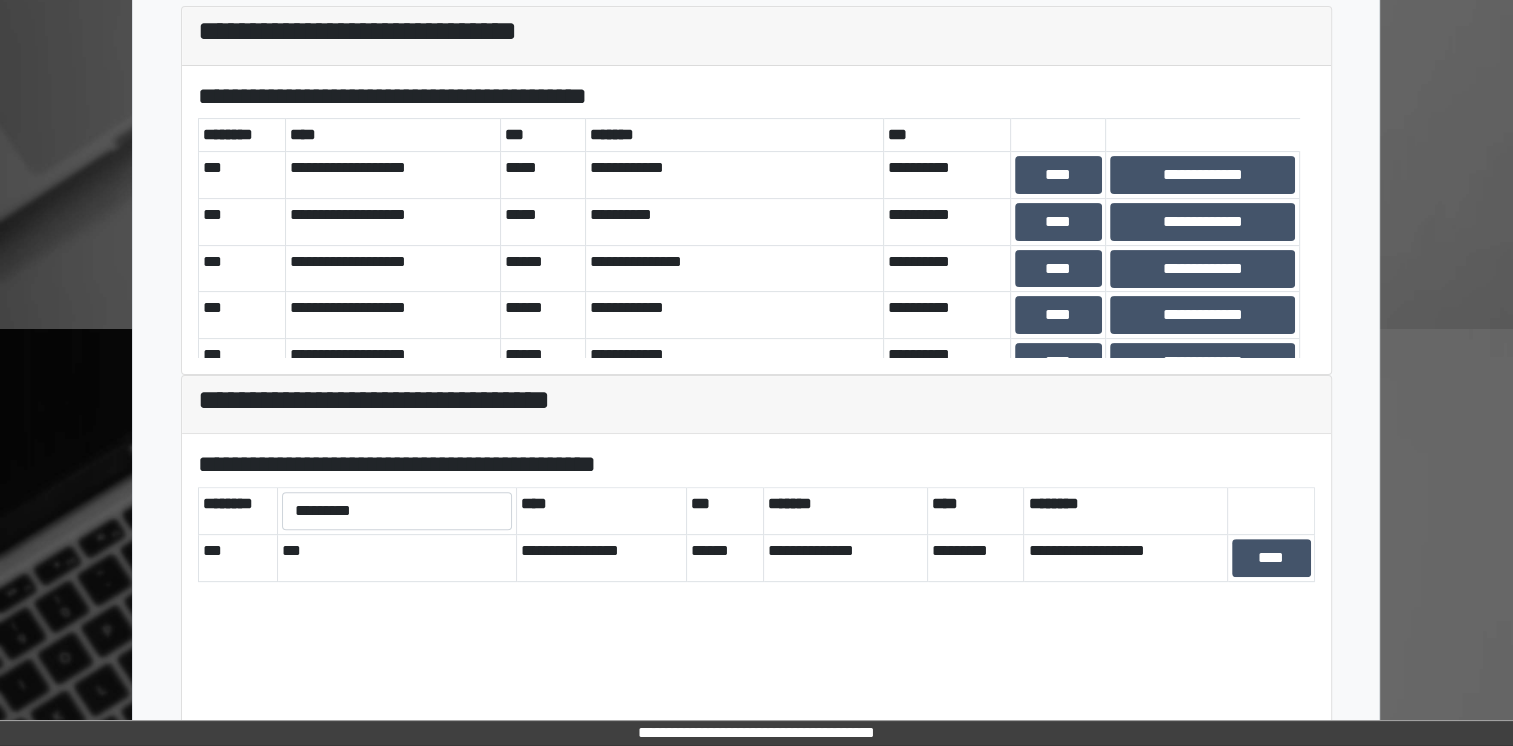 scroll, scrollTop: 0, scrollLeft: 0, axis: both 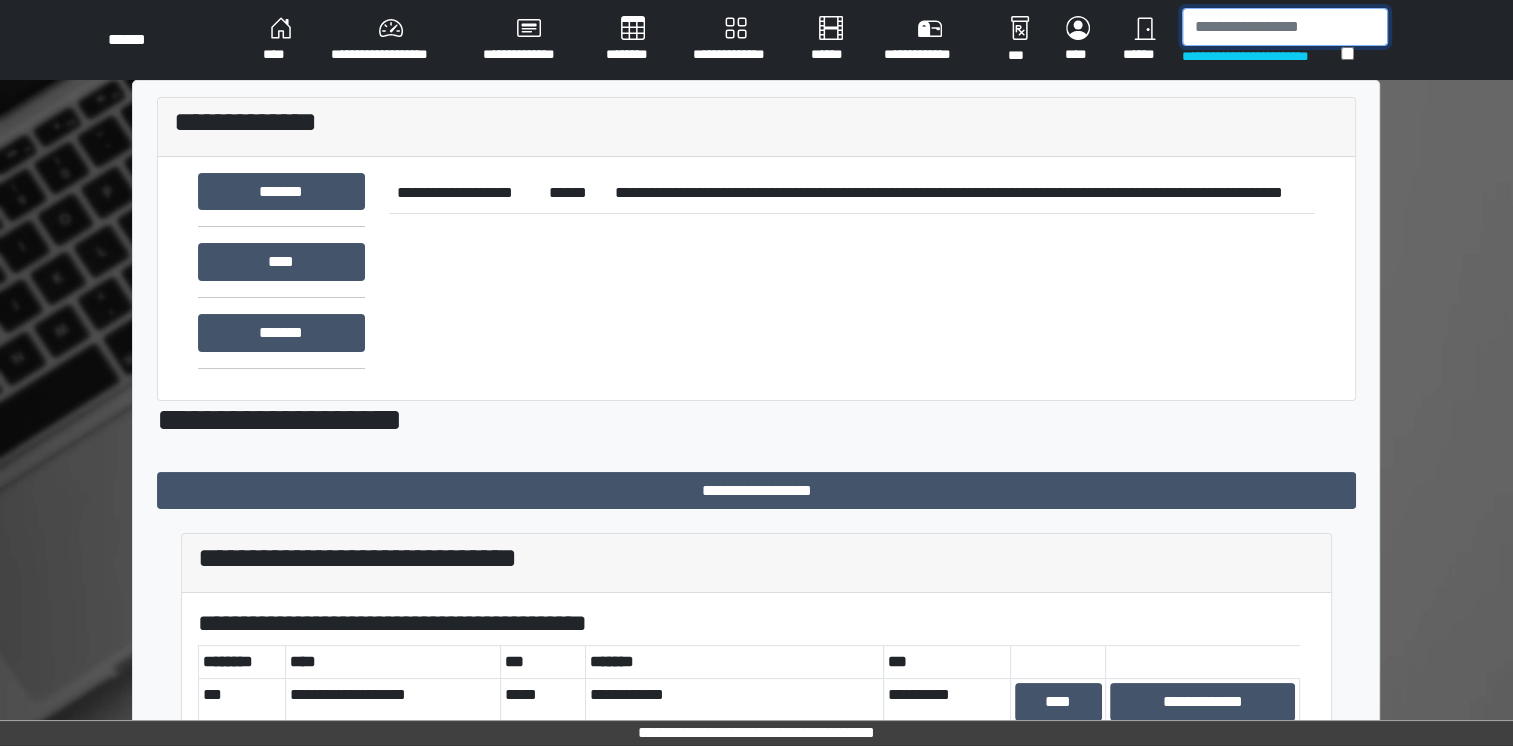 click at bounding box center (1285, 27) 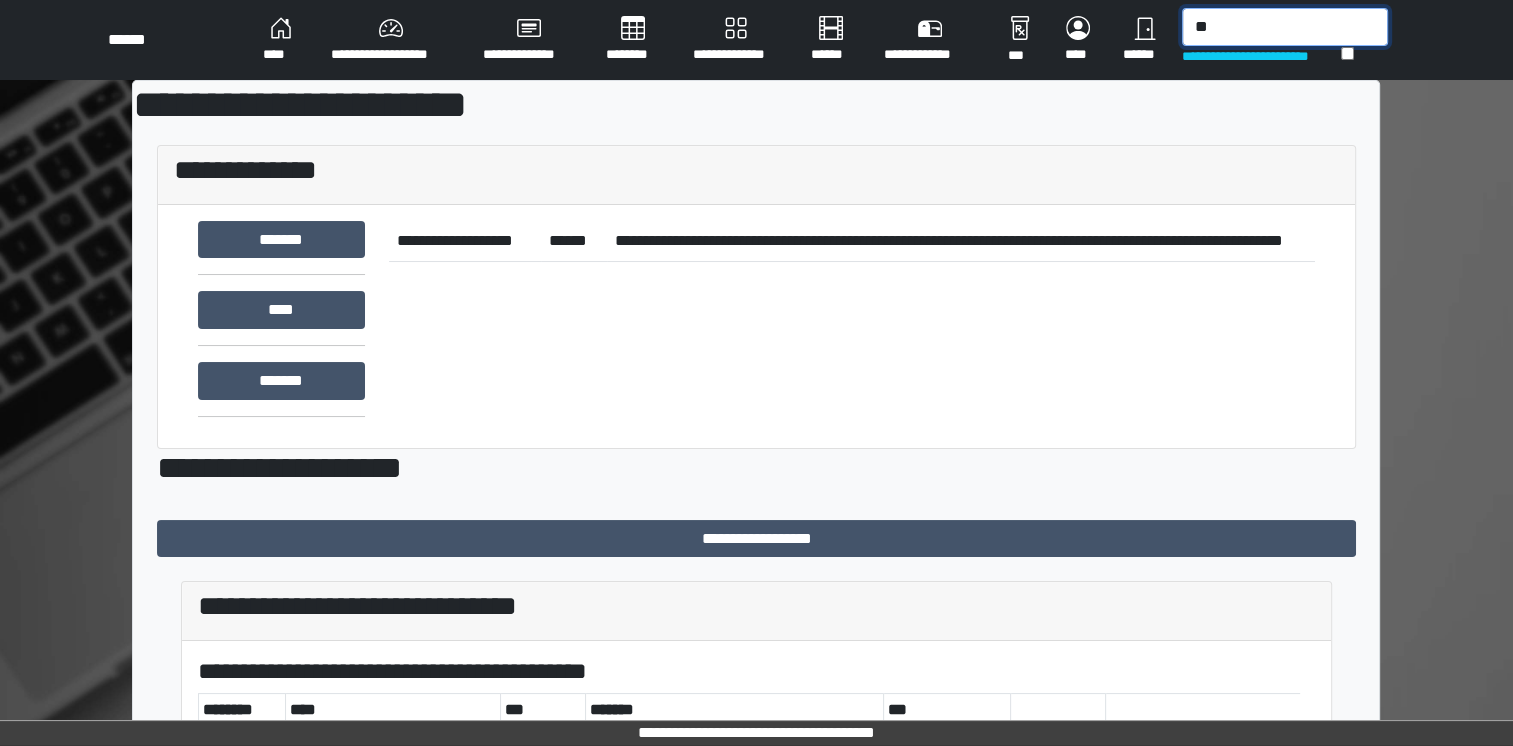 type on "*" 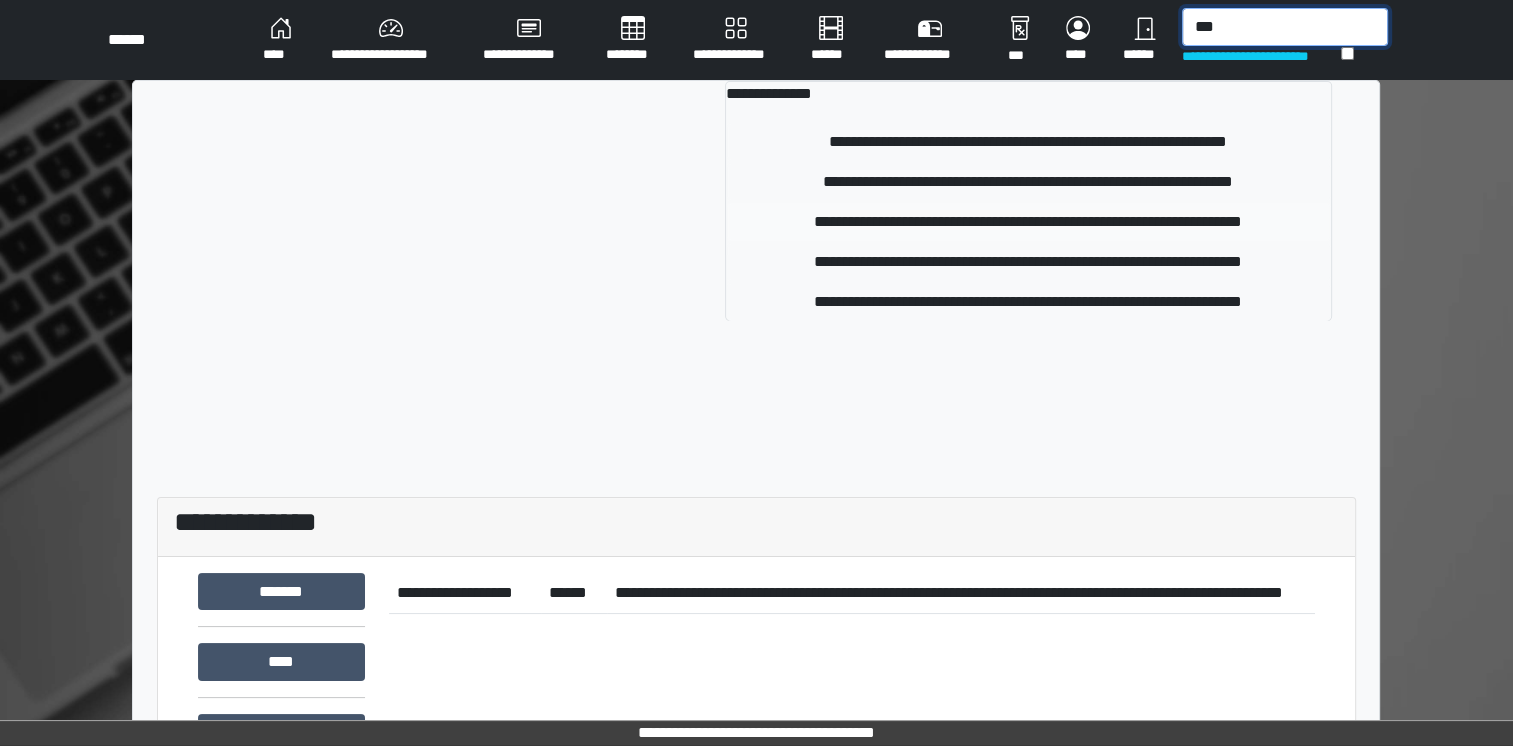 type on "***" 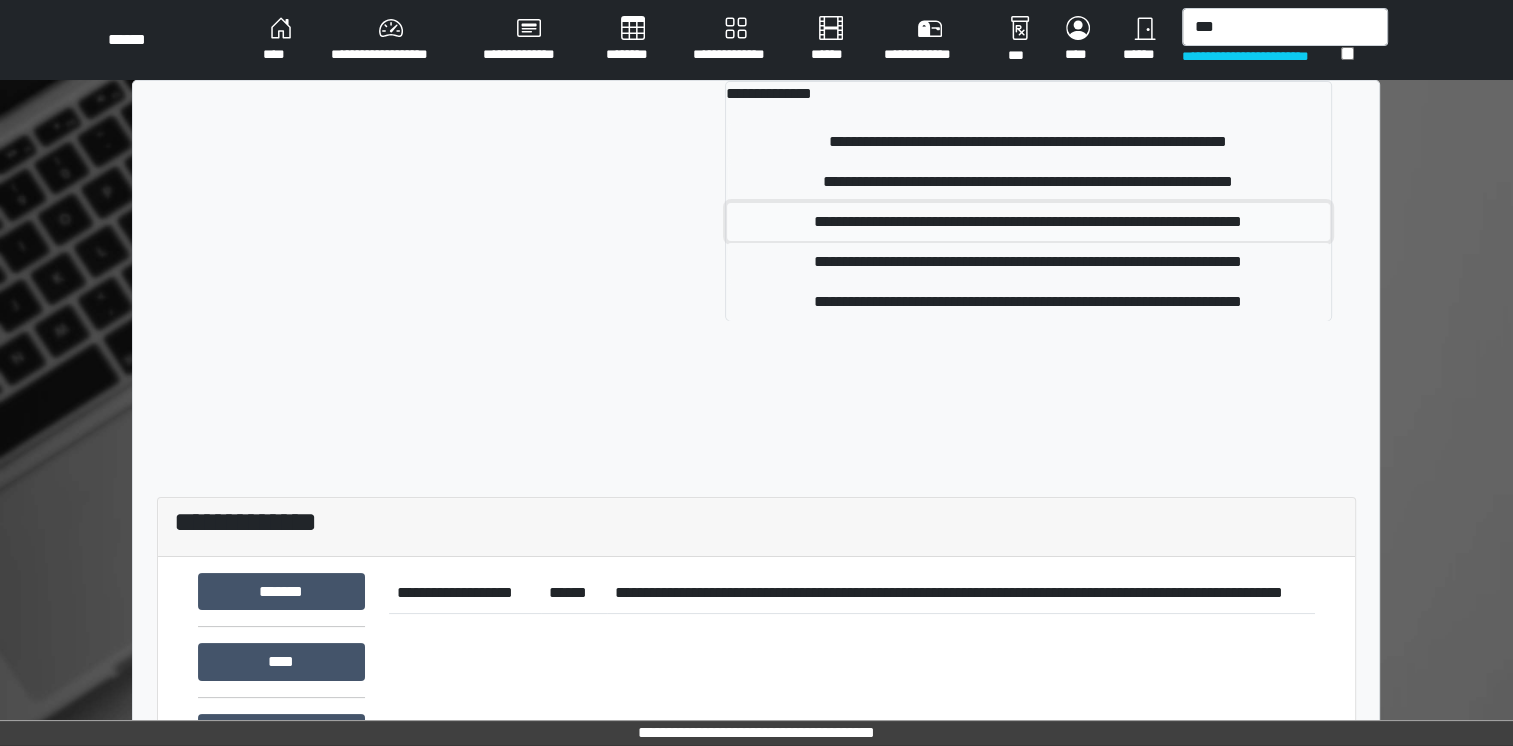 click on "**********" at bounding box center [1028, 222] 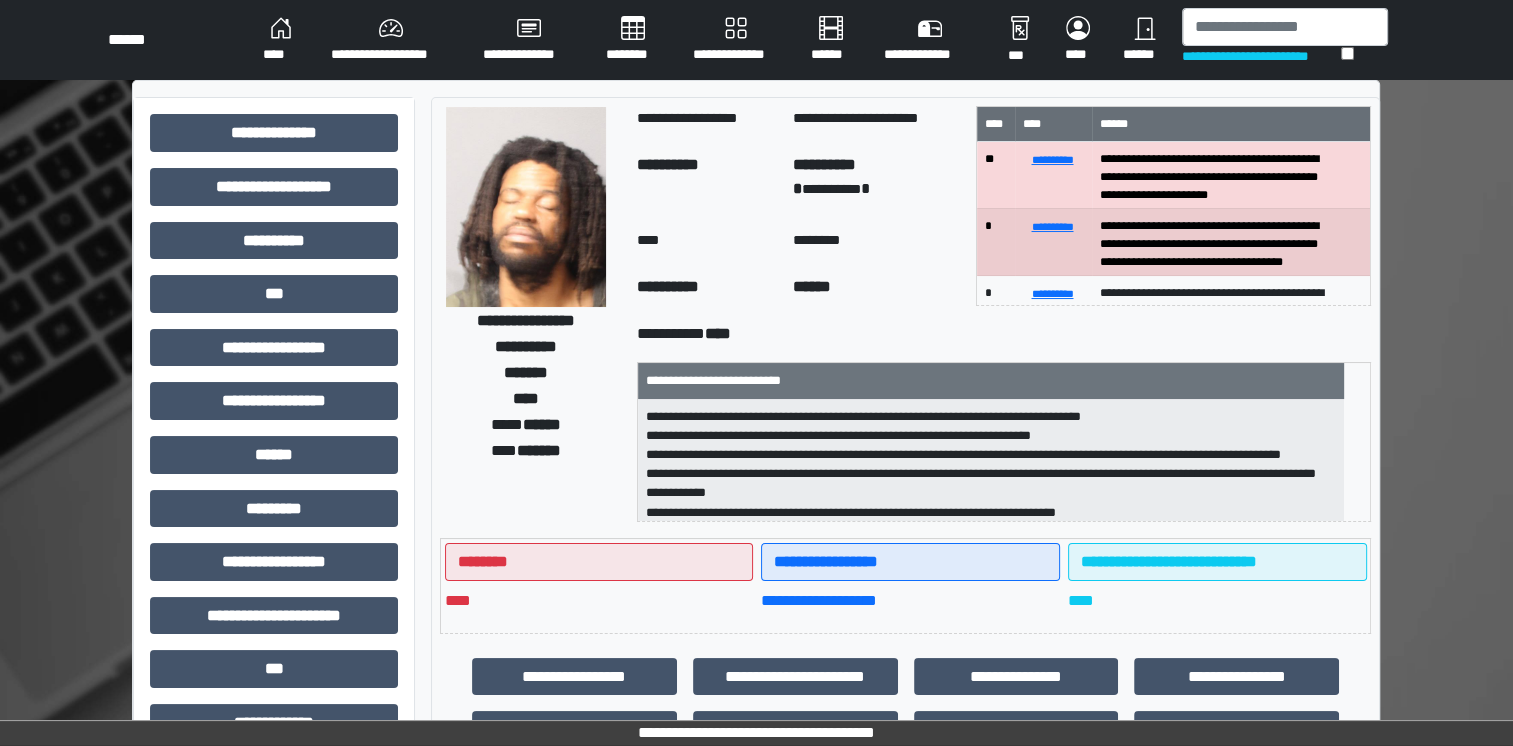 scroll, scrollTop: 64, scrollLeft: 0, axis: vertical 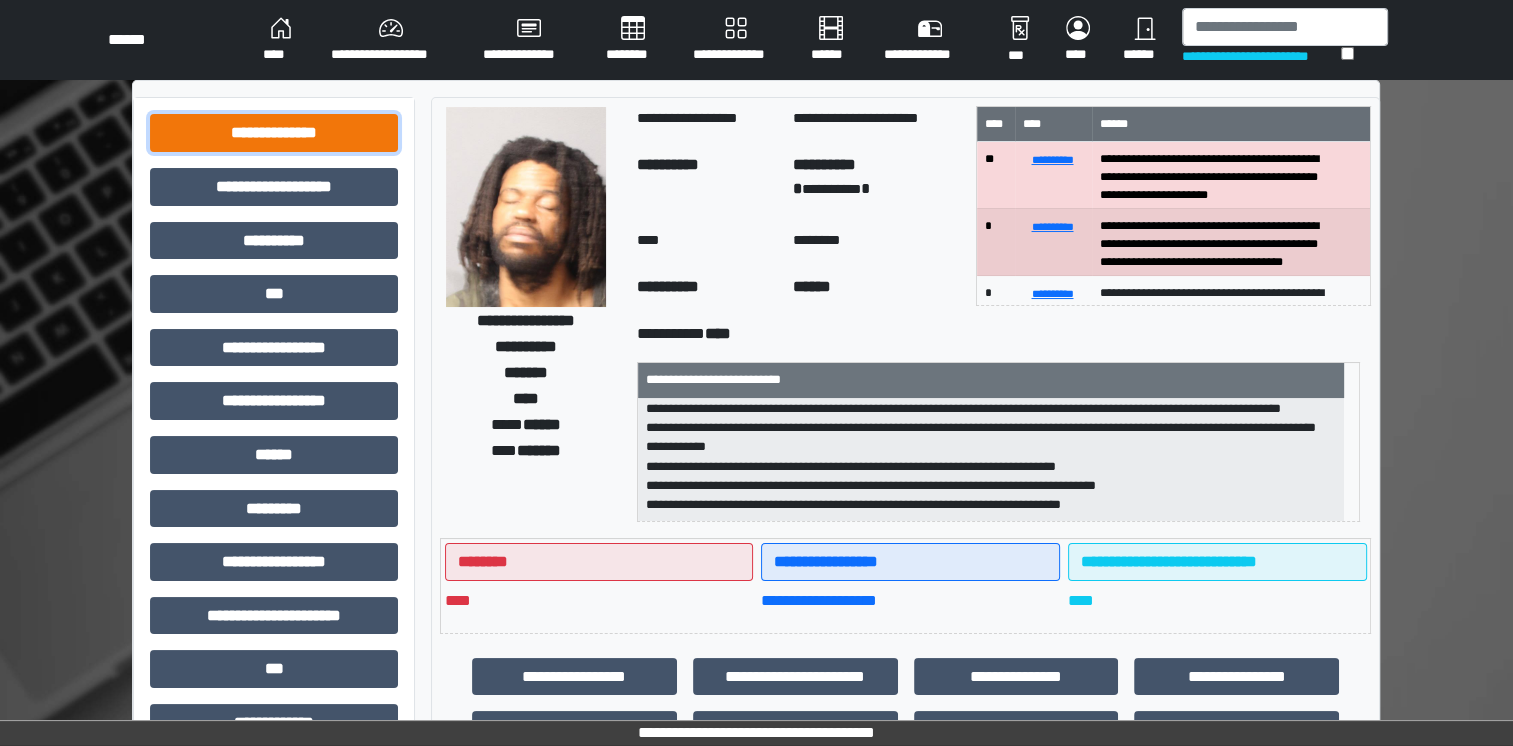 click on "**********" at bounding box center [274, 133] 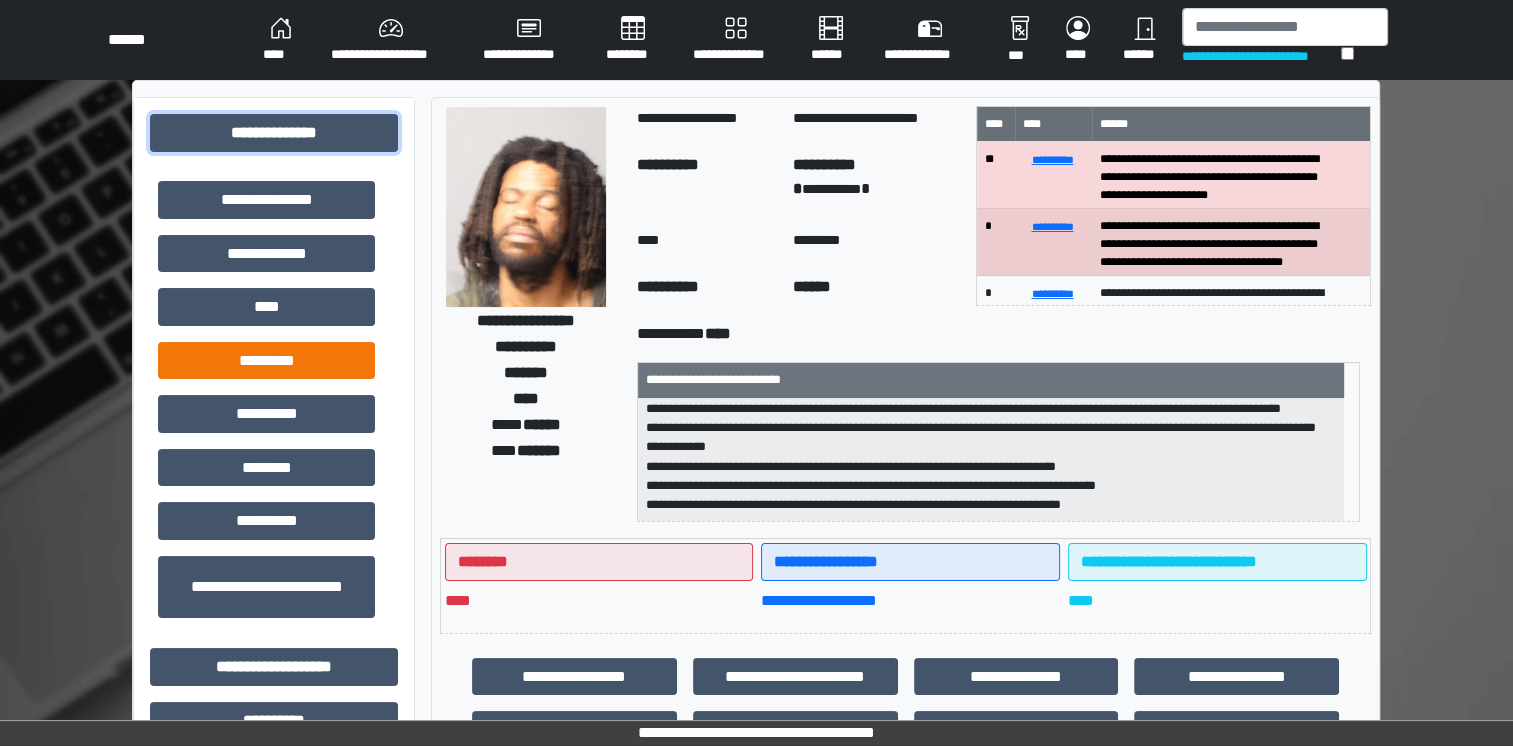 scroll, scrollTop: 560, scrollLeft: 0, axis: vertical 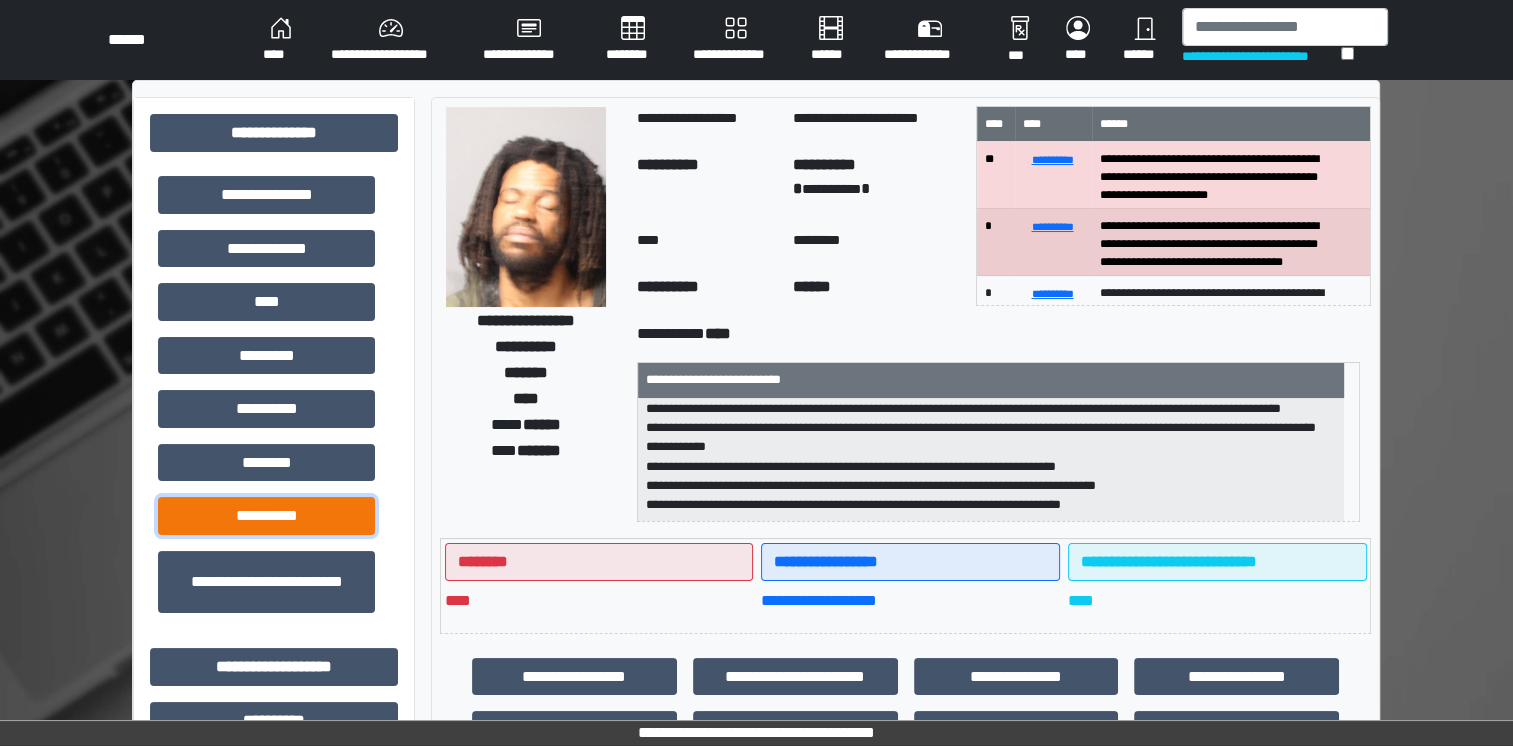 click on "**********" at bounding box center [266, 516] 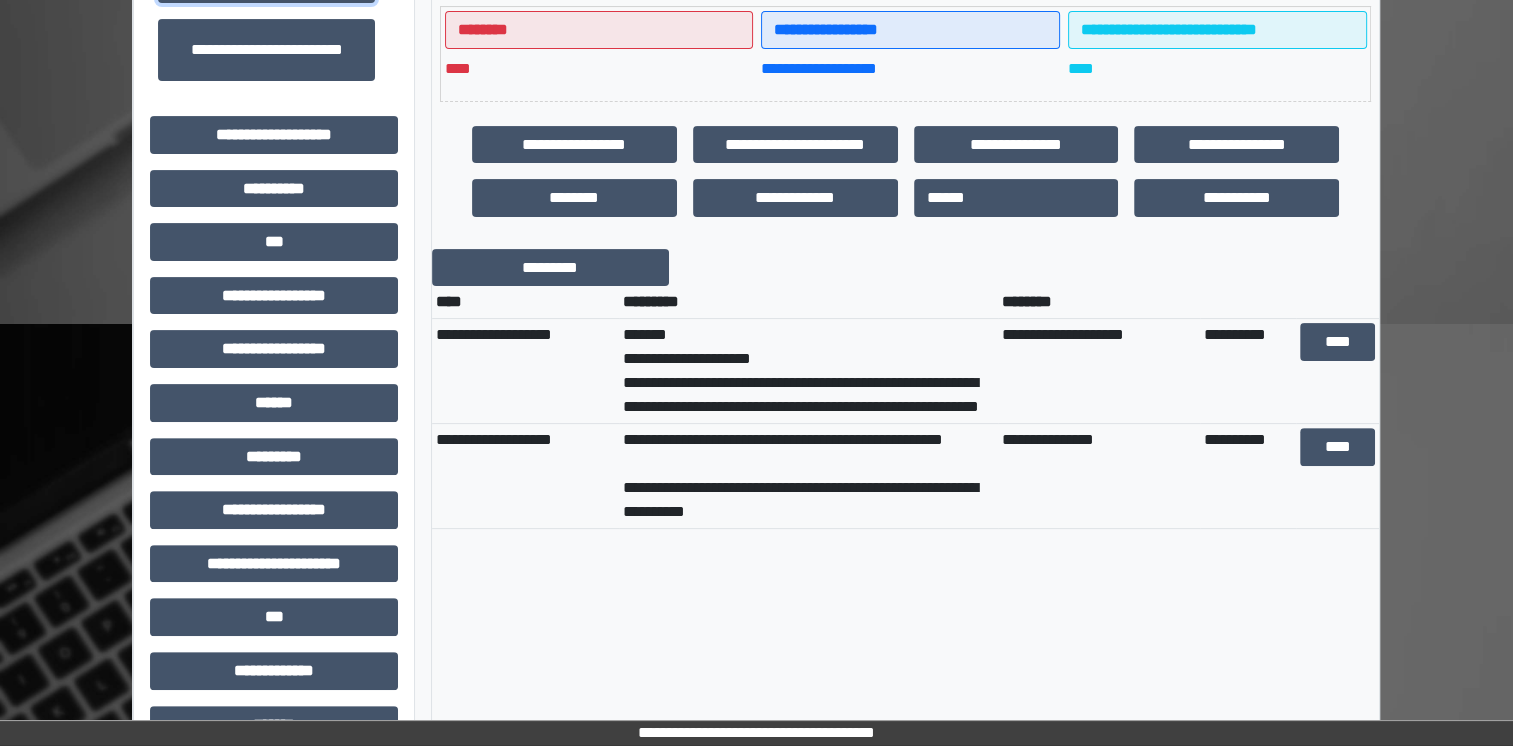 scroll, scrollTop: 532, scrollLeft: 0, axis: vertical 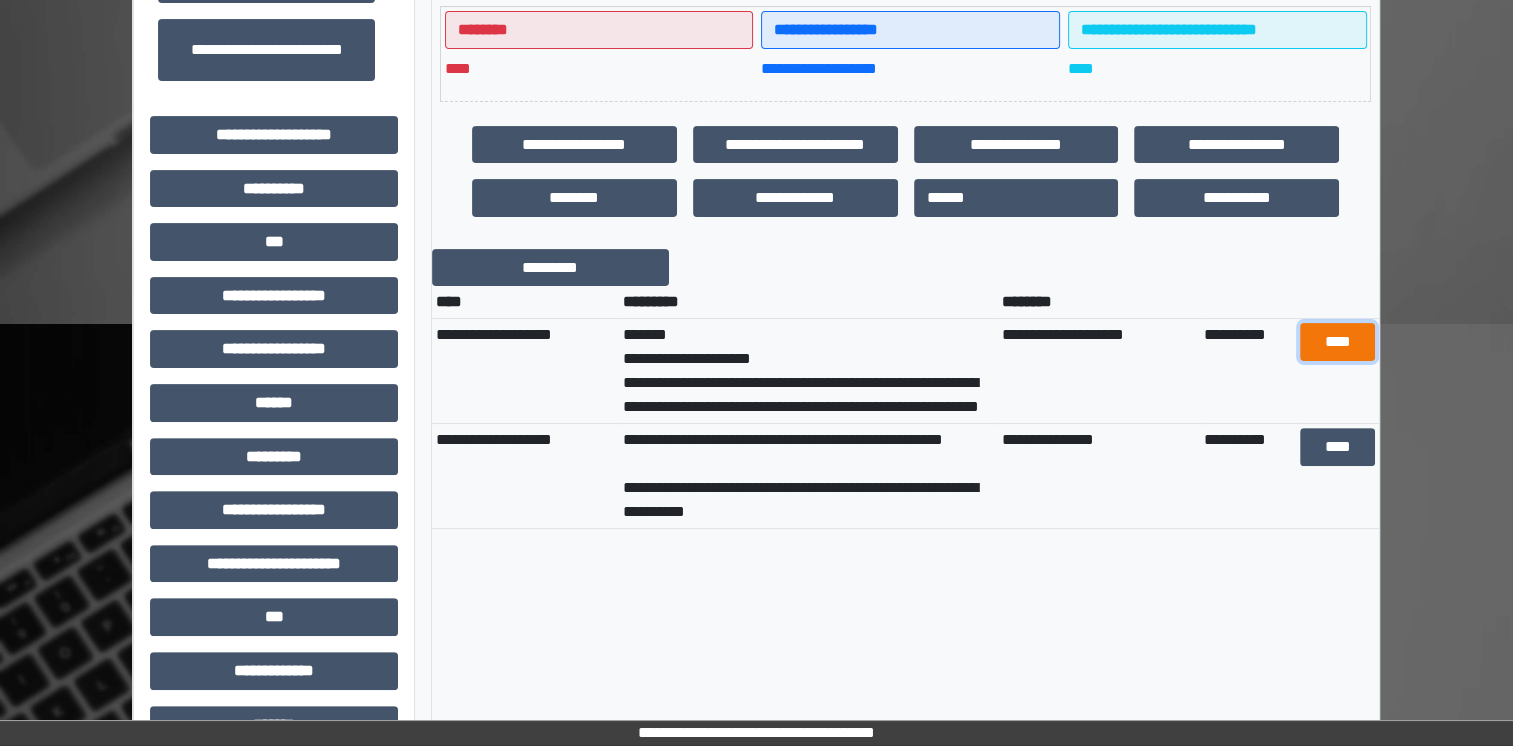 click on "****" at bounding box center (1337, 342) 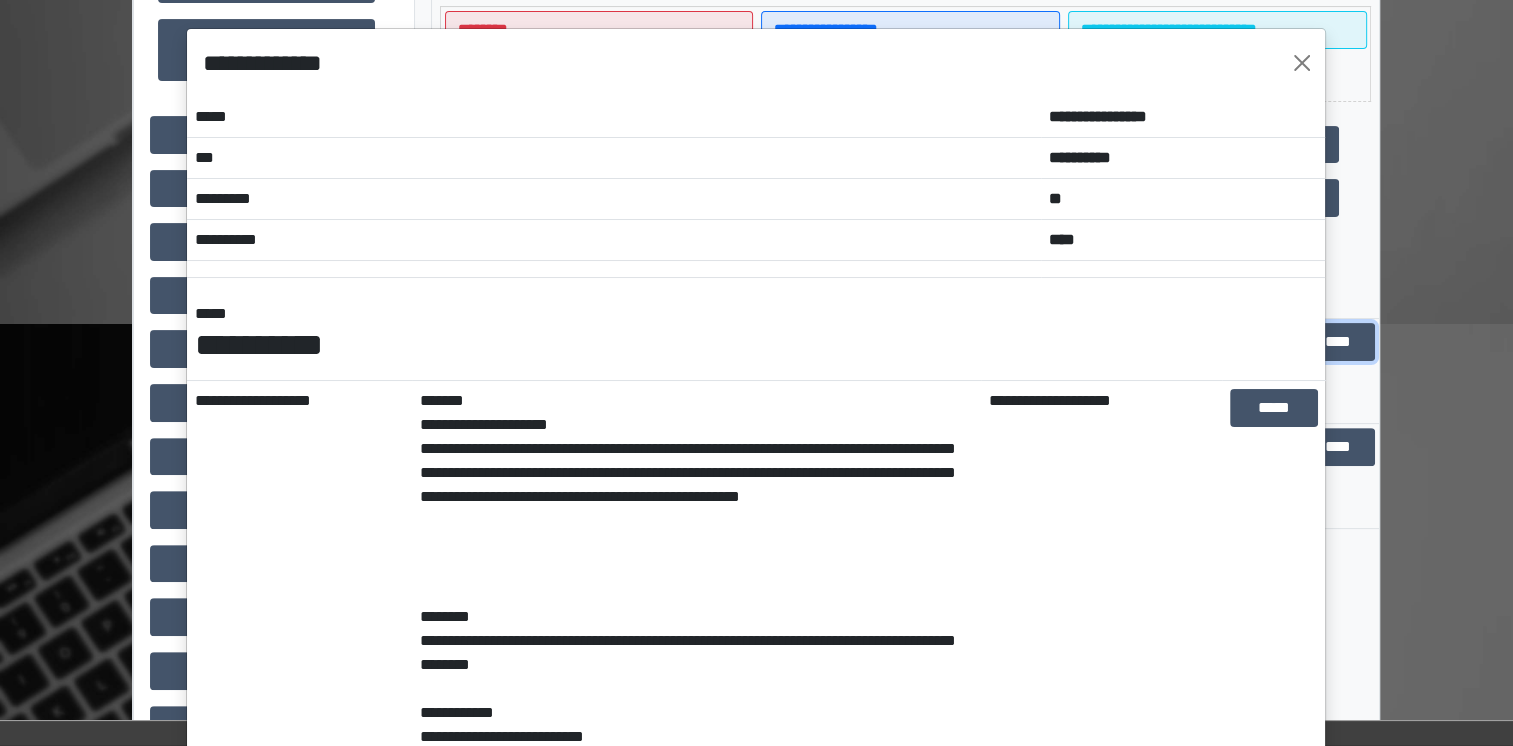 scroll, scrollTop: 231, scrollLeft: 0, axis: vertical 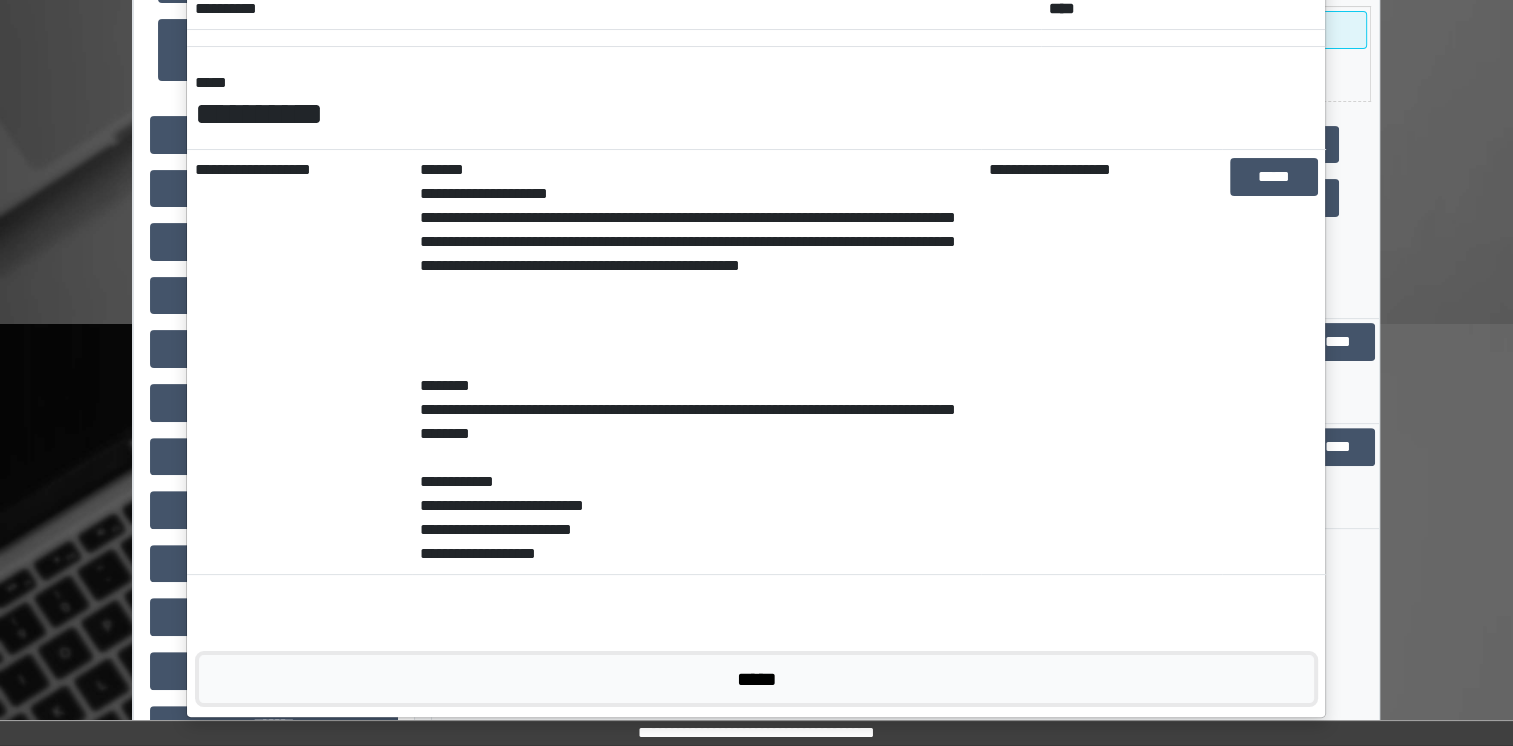 click on "*****" at bounding box center (756, 679) 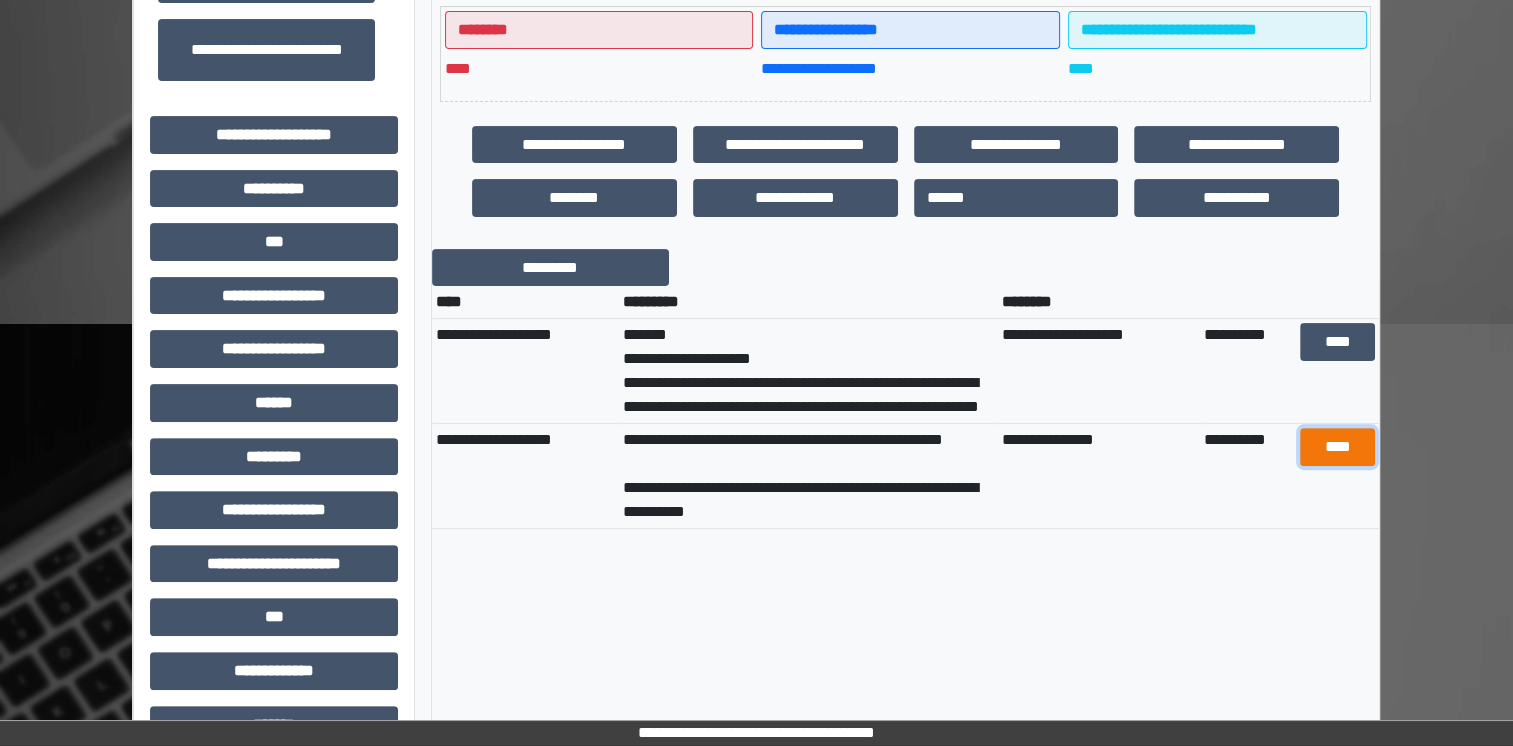 click on "****" at bounding box center [1337, 447] 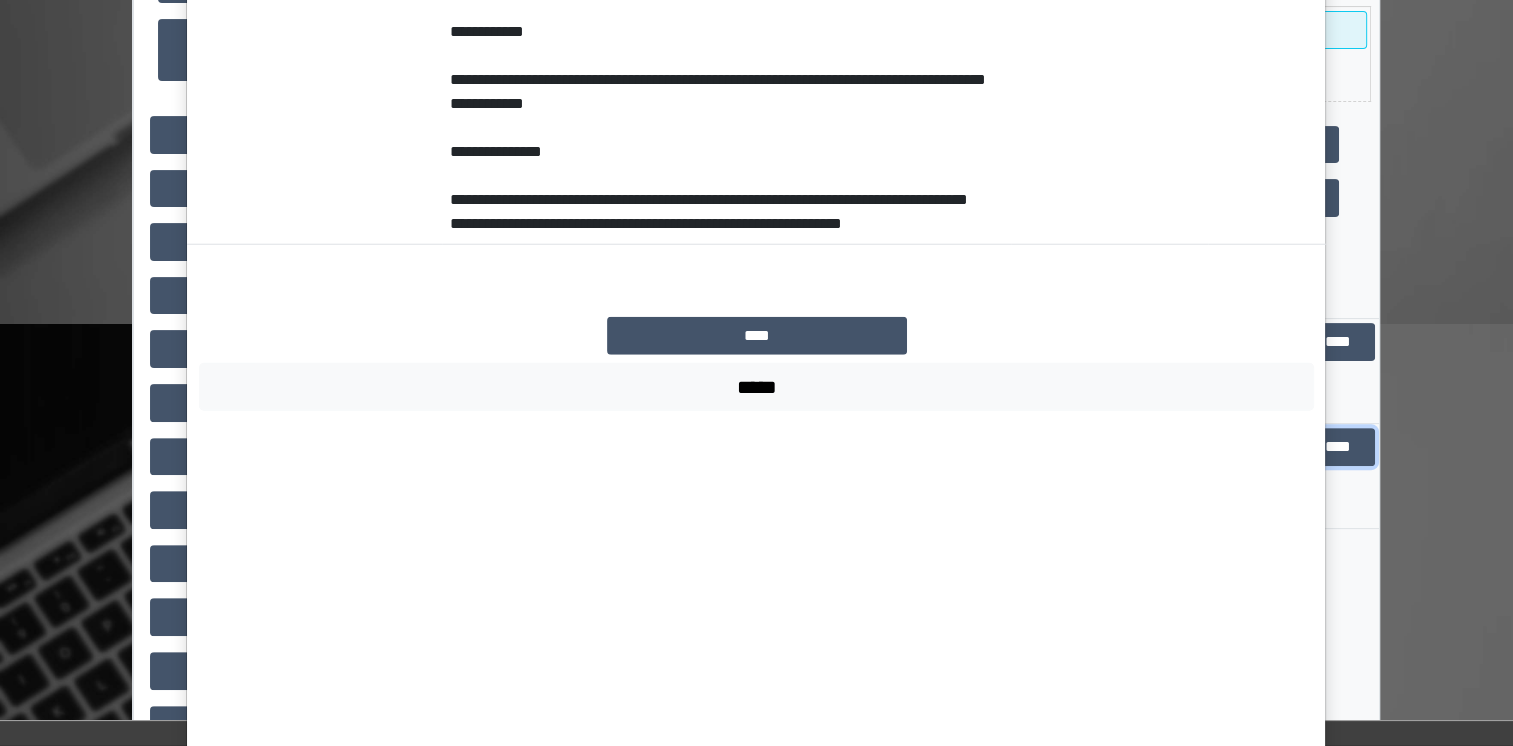 scroll, scrollTop: 5308, scrollLeft: 0, axis: vertical 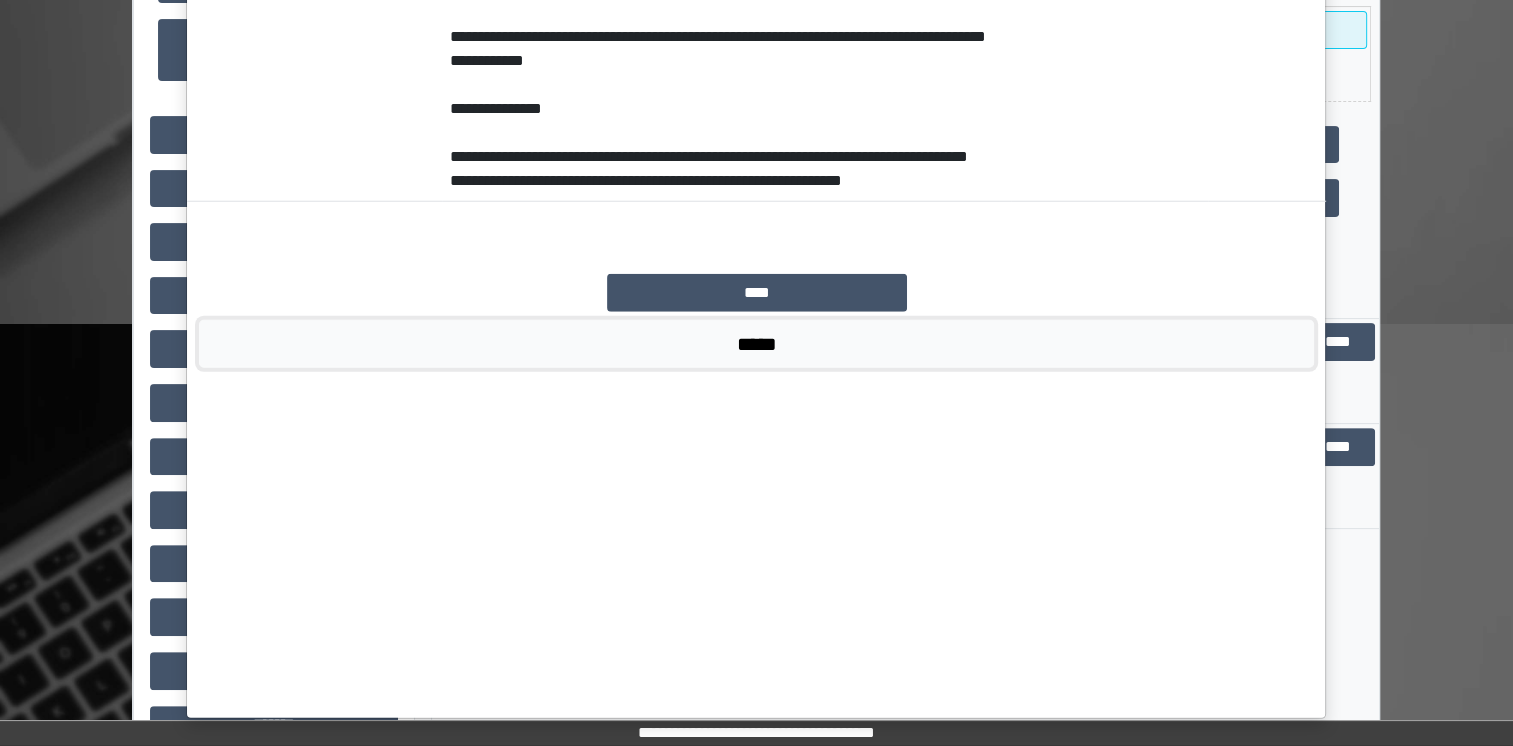 click on "*****" at bounding box center (756, 344) 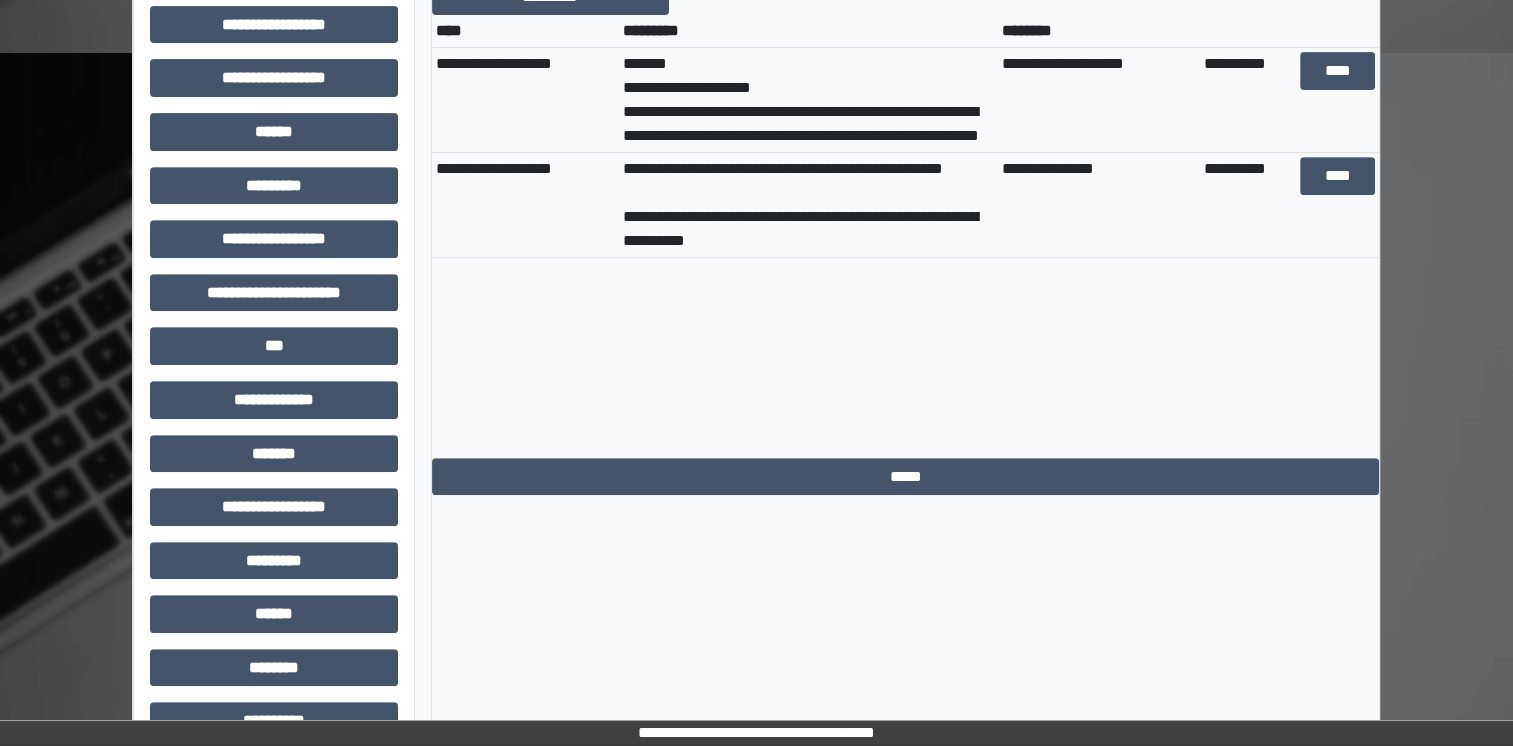 scroll, scrollTop: 900, scrollLeft: 0, axis: vertical 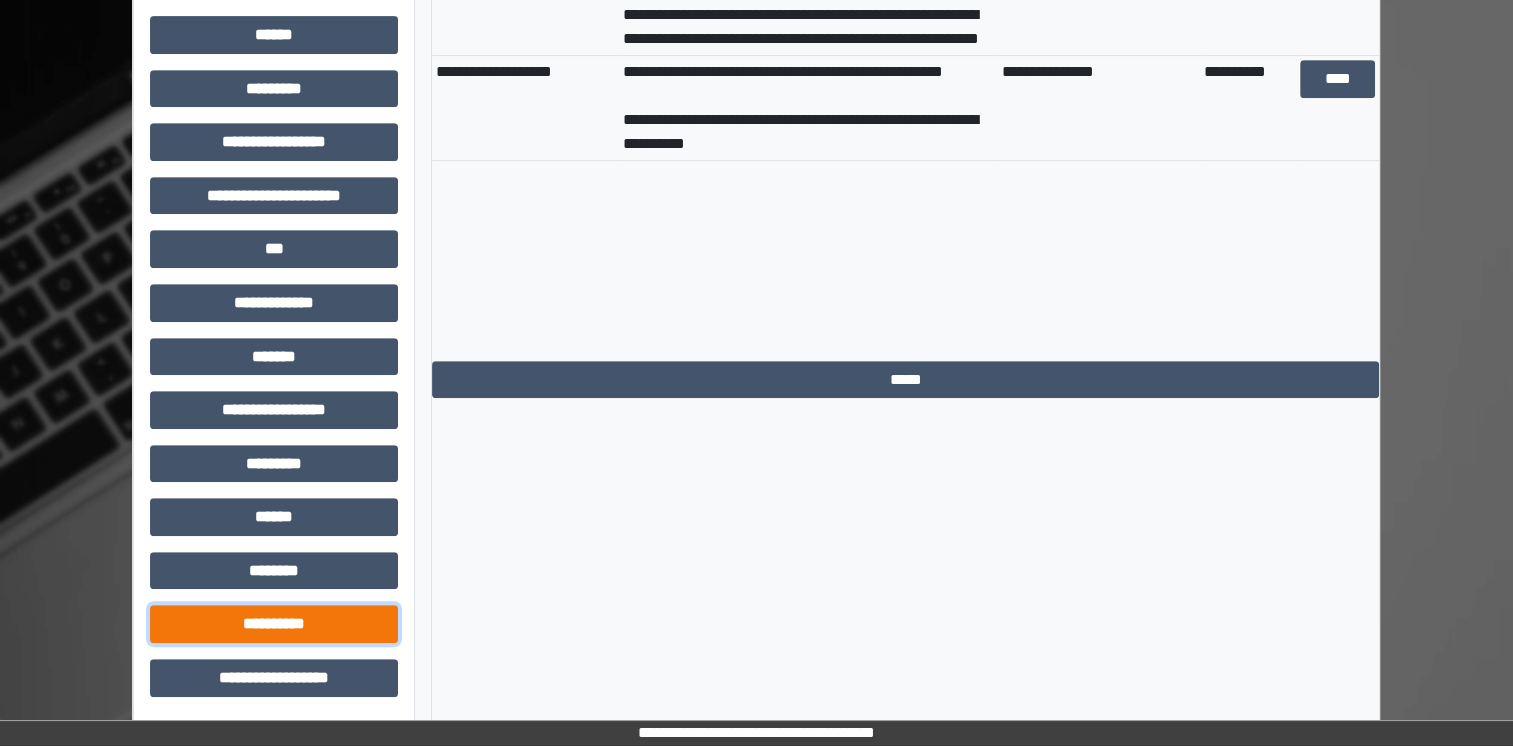 click on "**********" at bounding box center (274, 624) 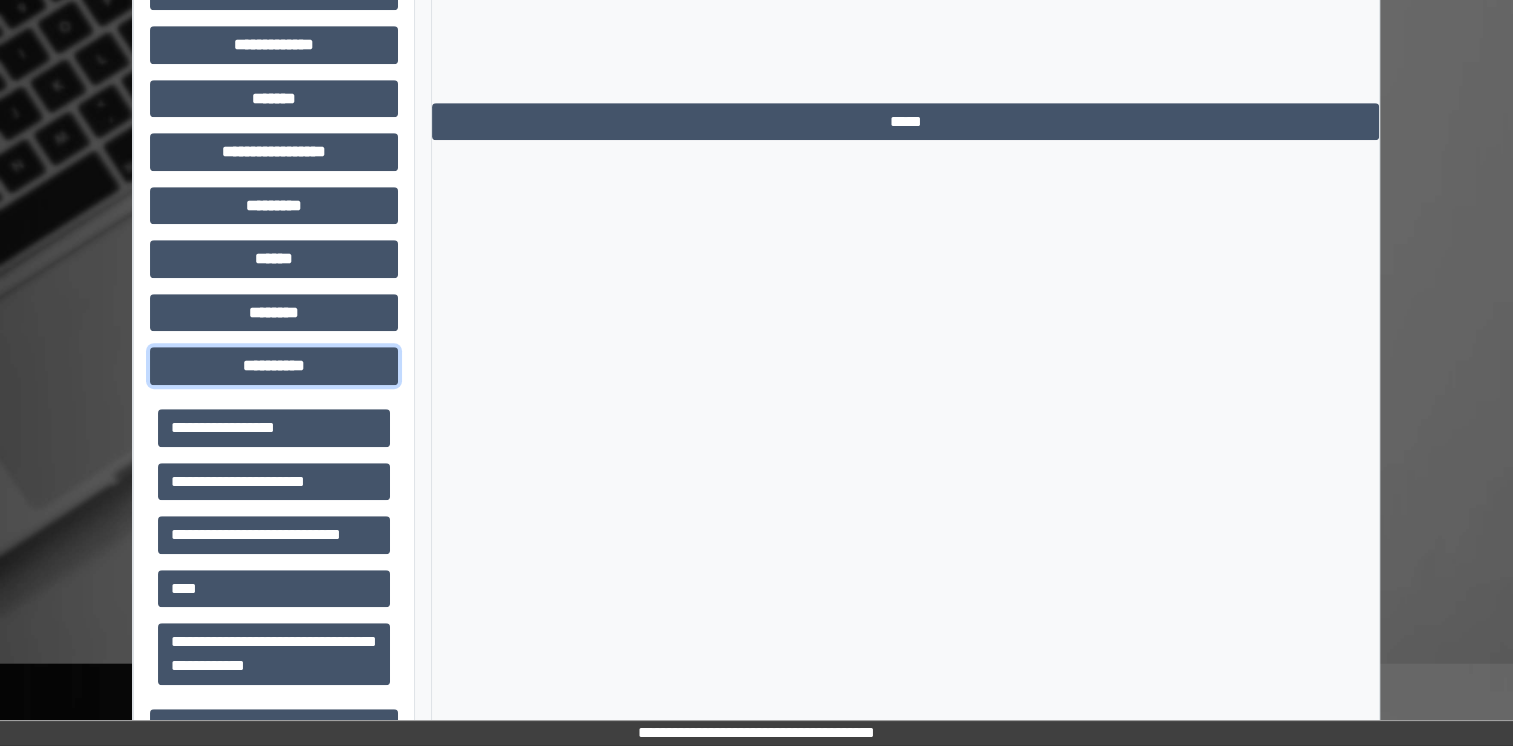 scroll, scrollTop: 1208, scrollLeft: 0, axis: vertical 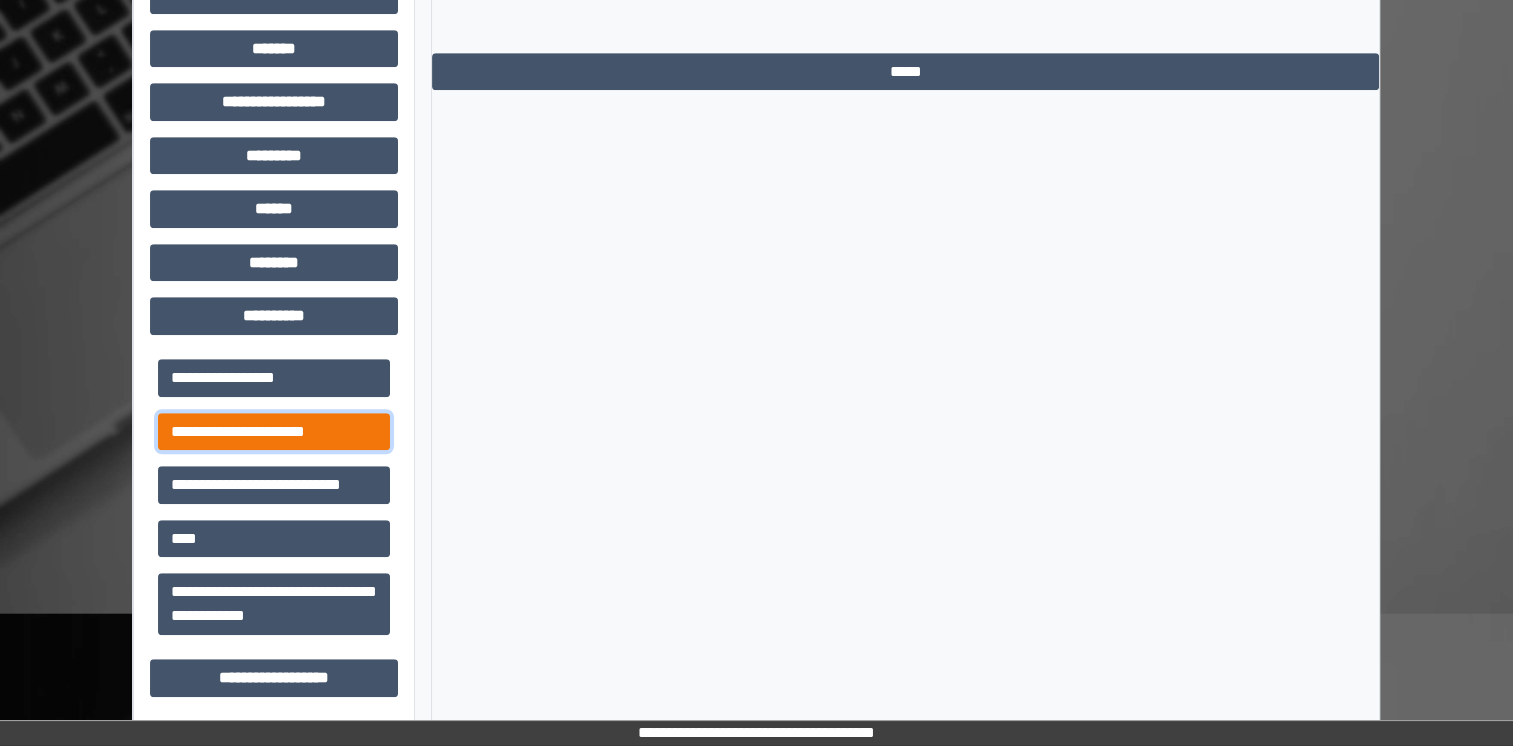 click on "**********" at bounding box center (274, 432) 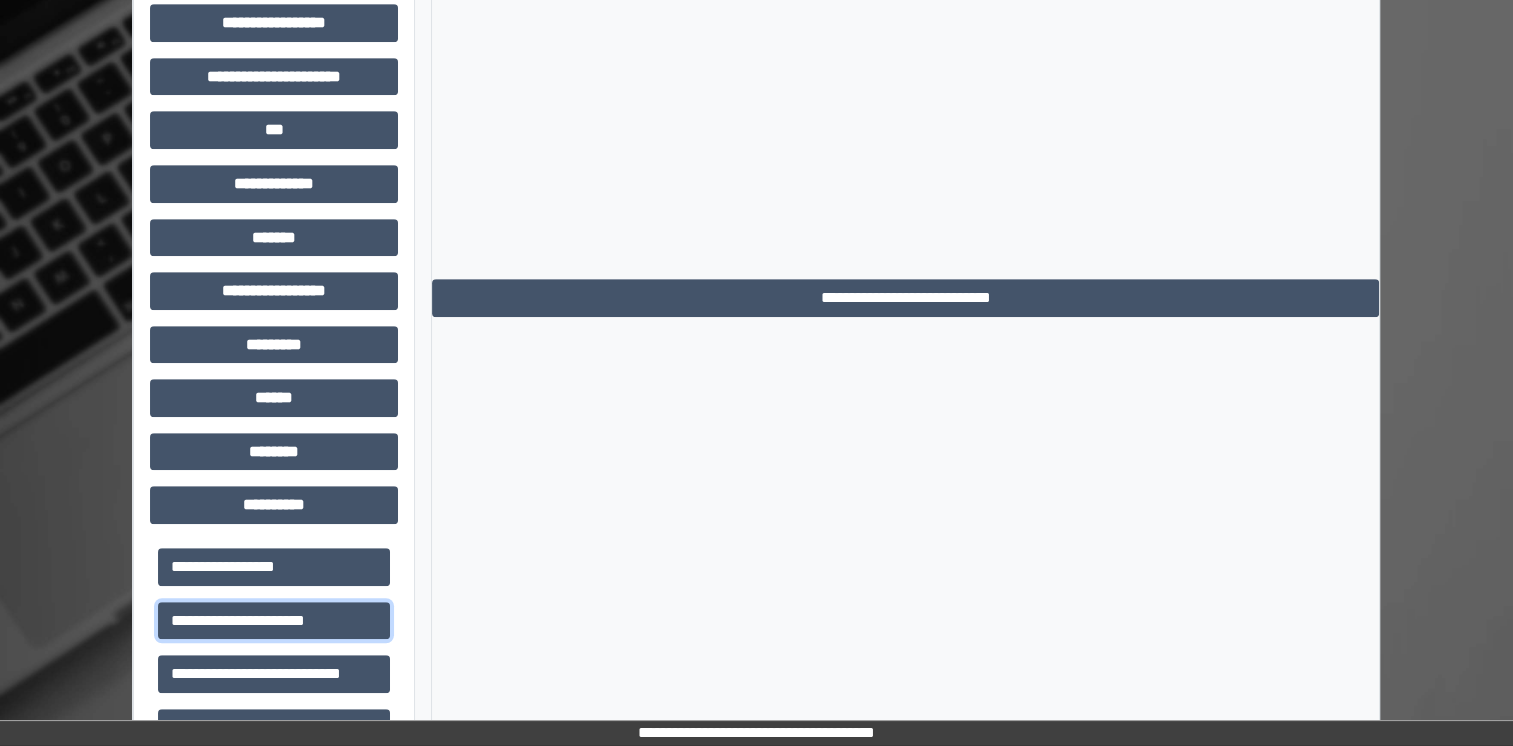 scroll, scrollTop: 1080, scrollLeft: 0, axis: vertical 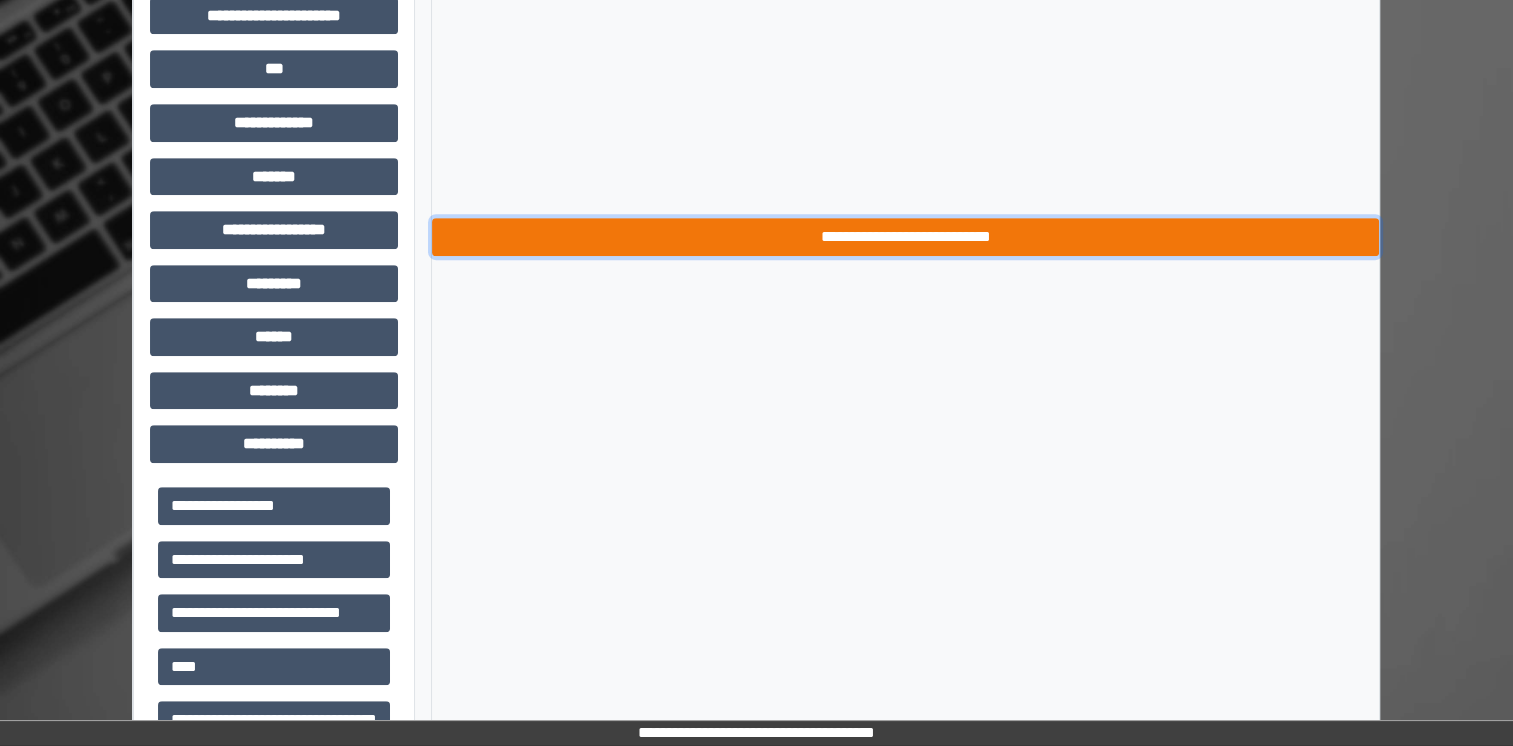 click on "**********" at bounding box center (905, 237) 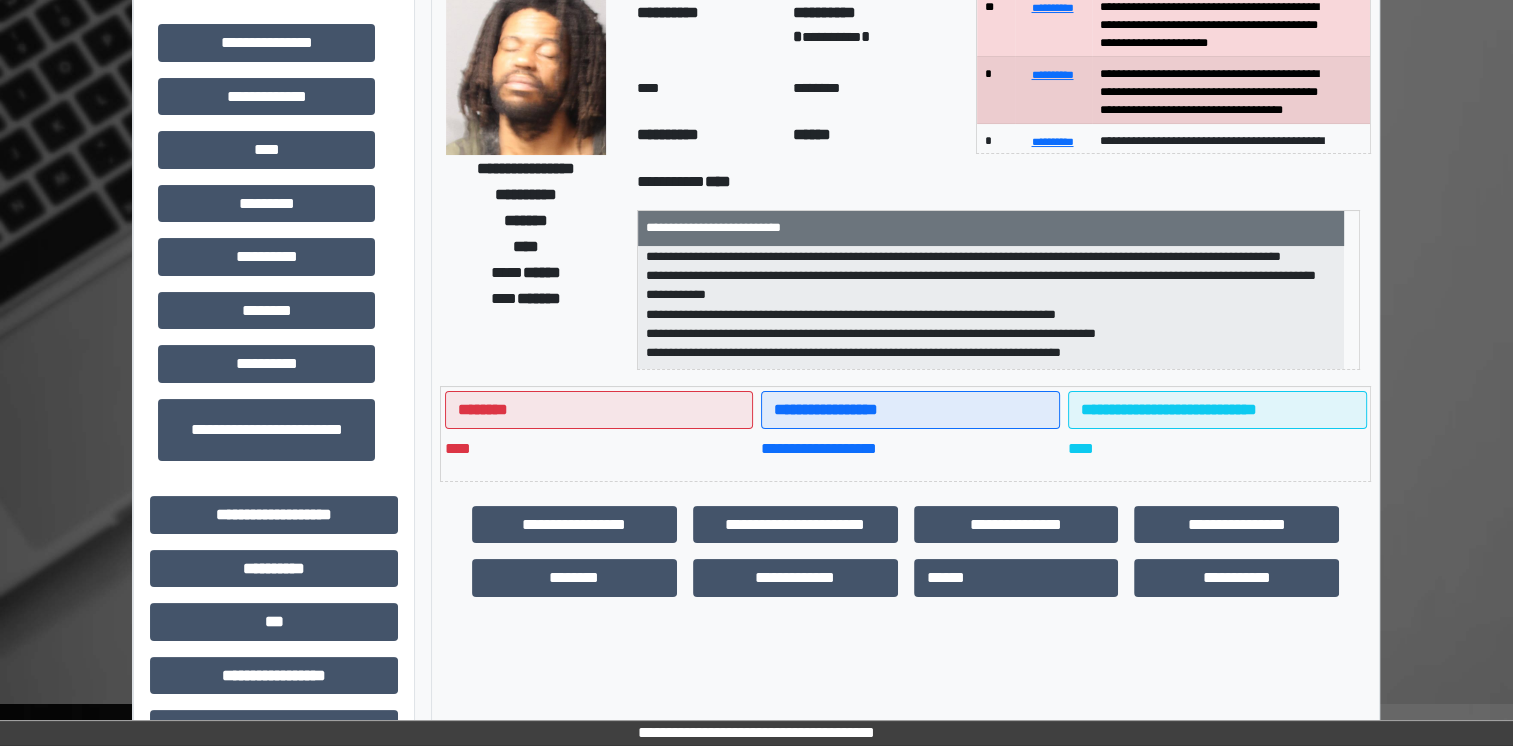 scroll, scrollTop: 160, scrollLeft: 0, axis: vertical 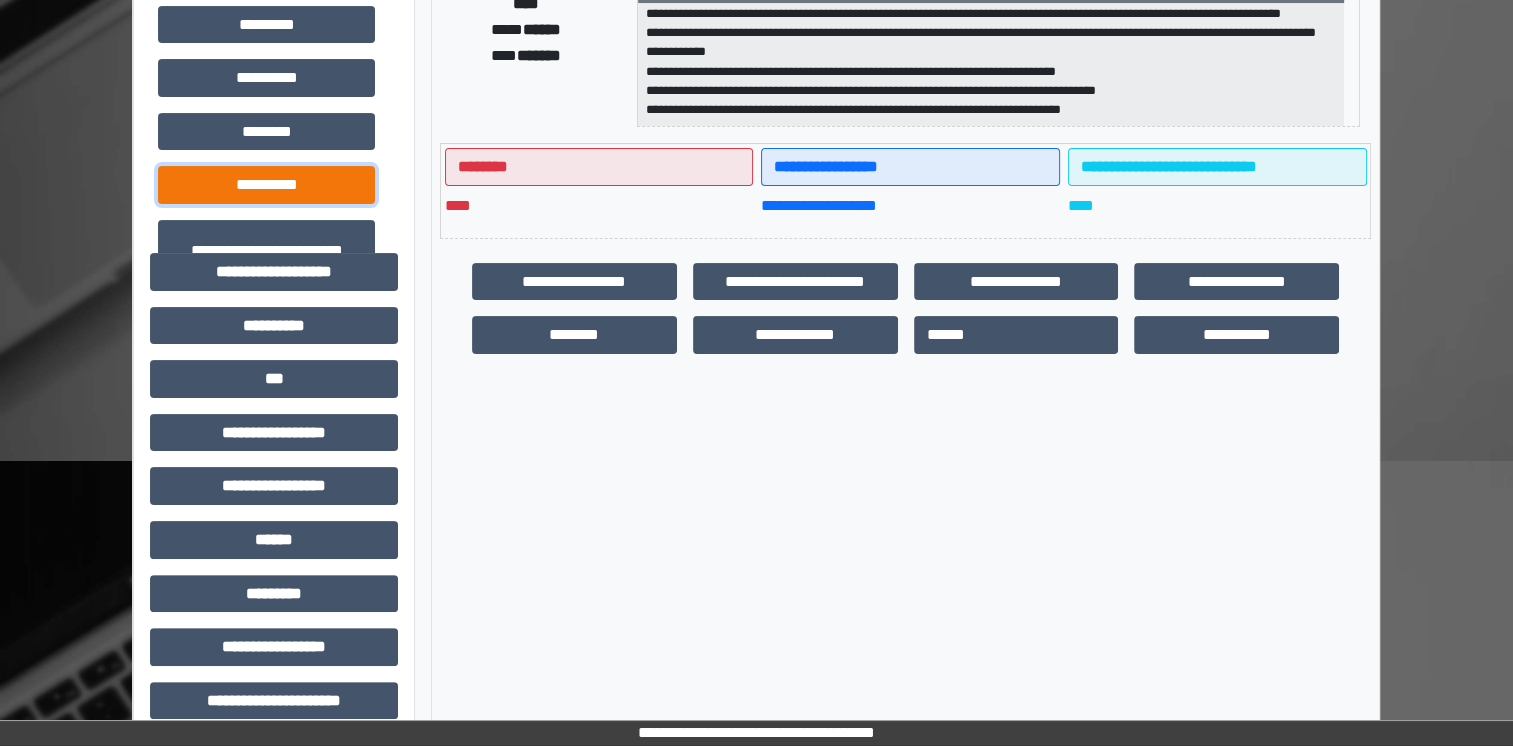 click on "**********" at bounding box center [266, 185] 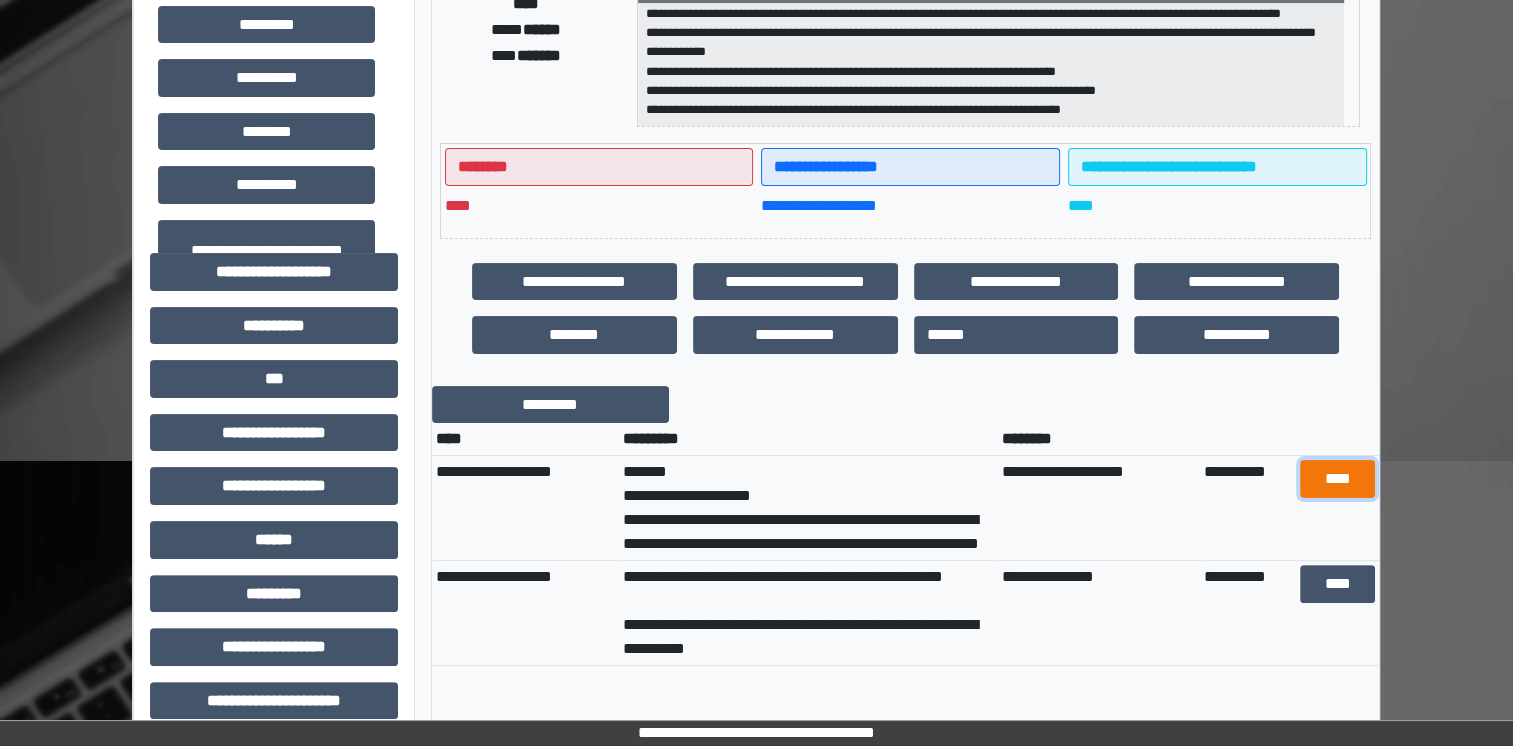 click on "****" at bounding box center (1337, 479) 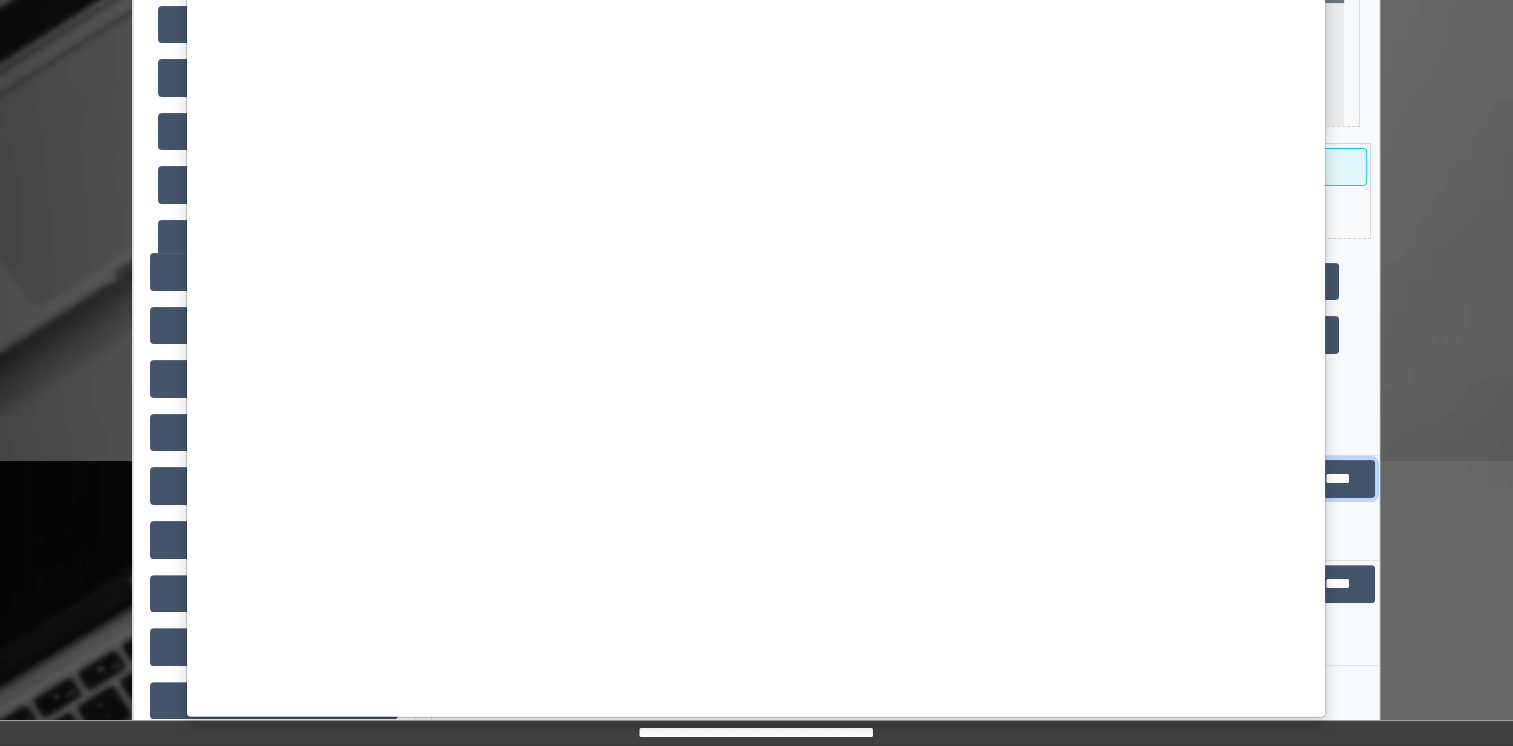 scroll, scrollTop: 231, scrollLeft: 0, axis: vertical 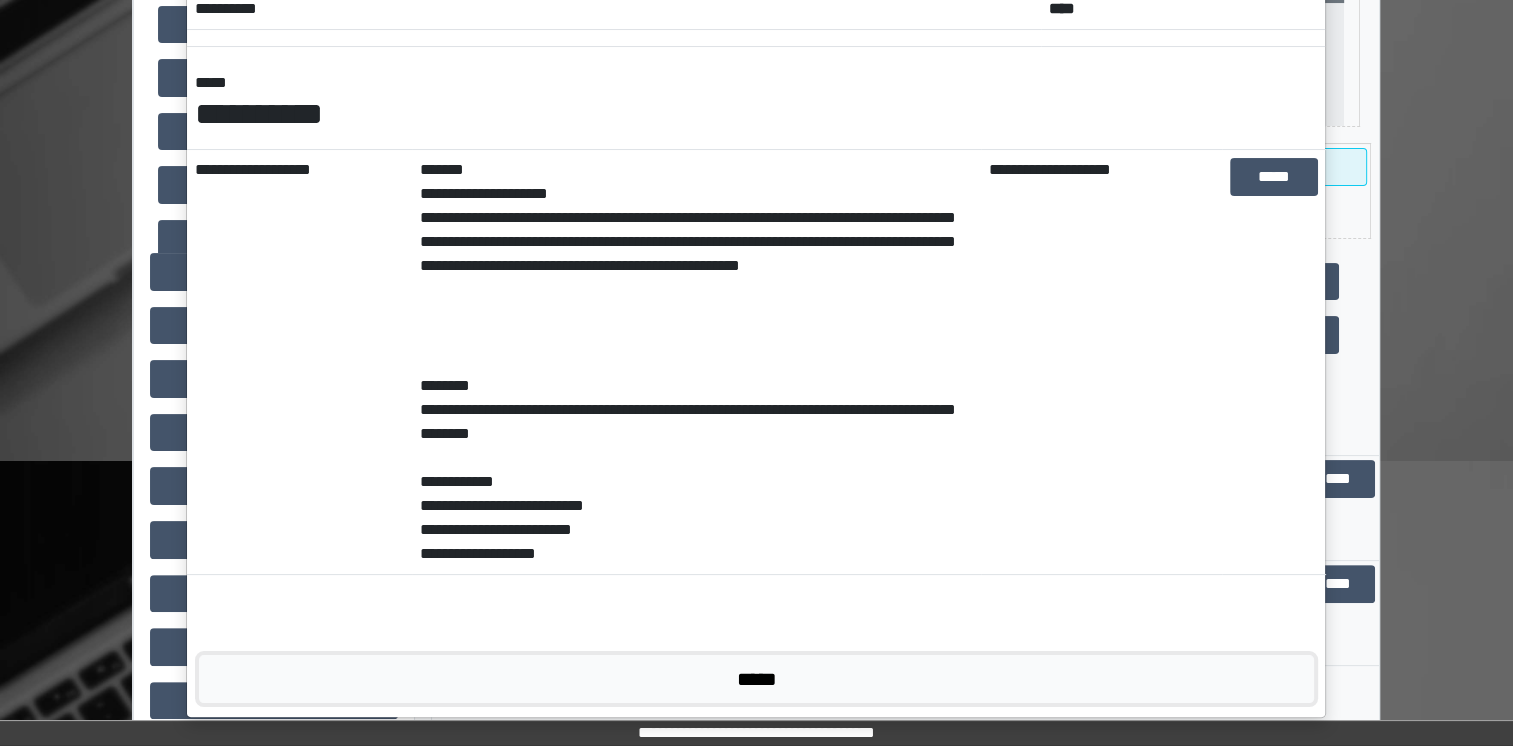 click on "*****" at bounding box center [756, 679] 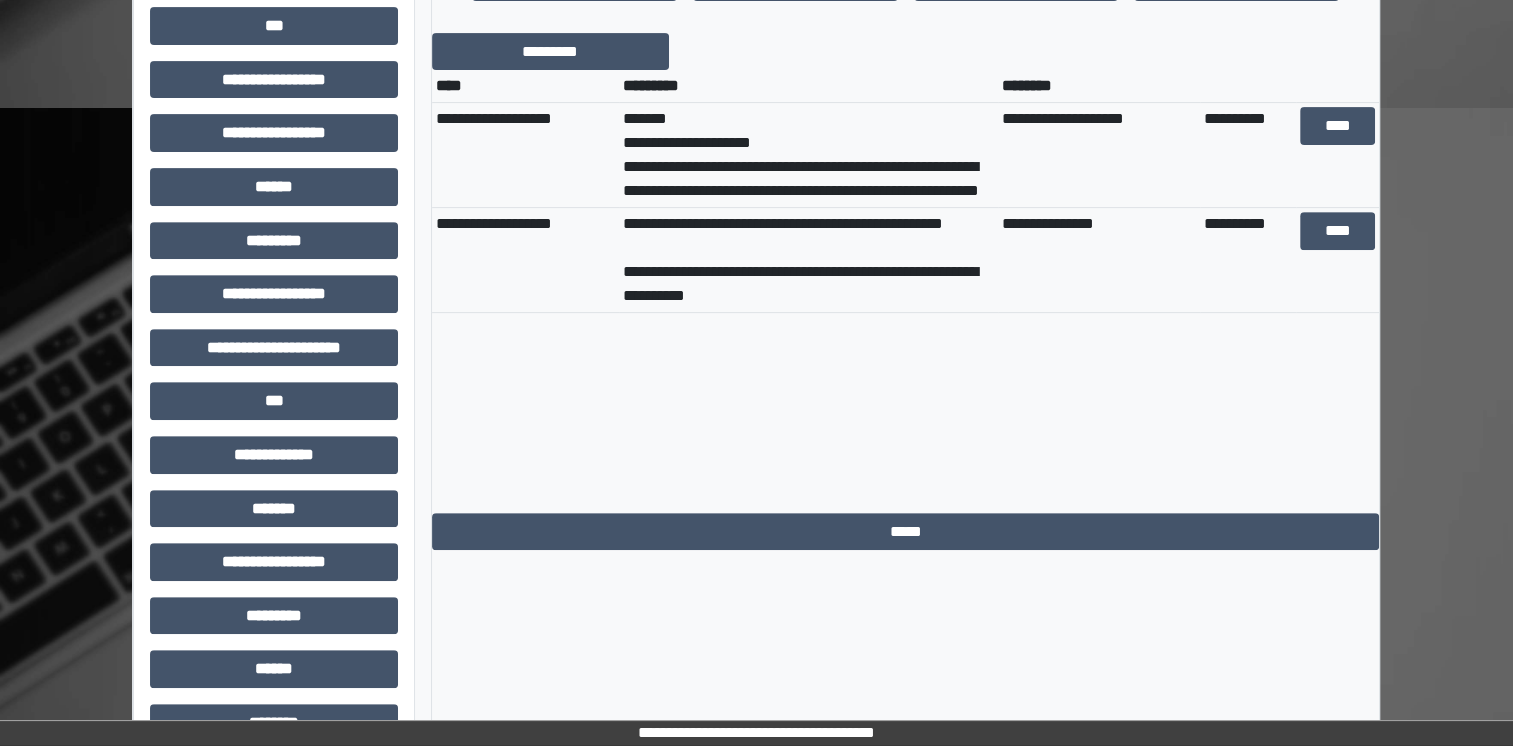 scroll, scrollTop: 775, scrollLeft: 0, axis: vertical 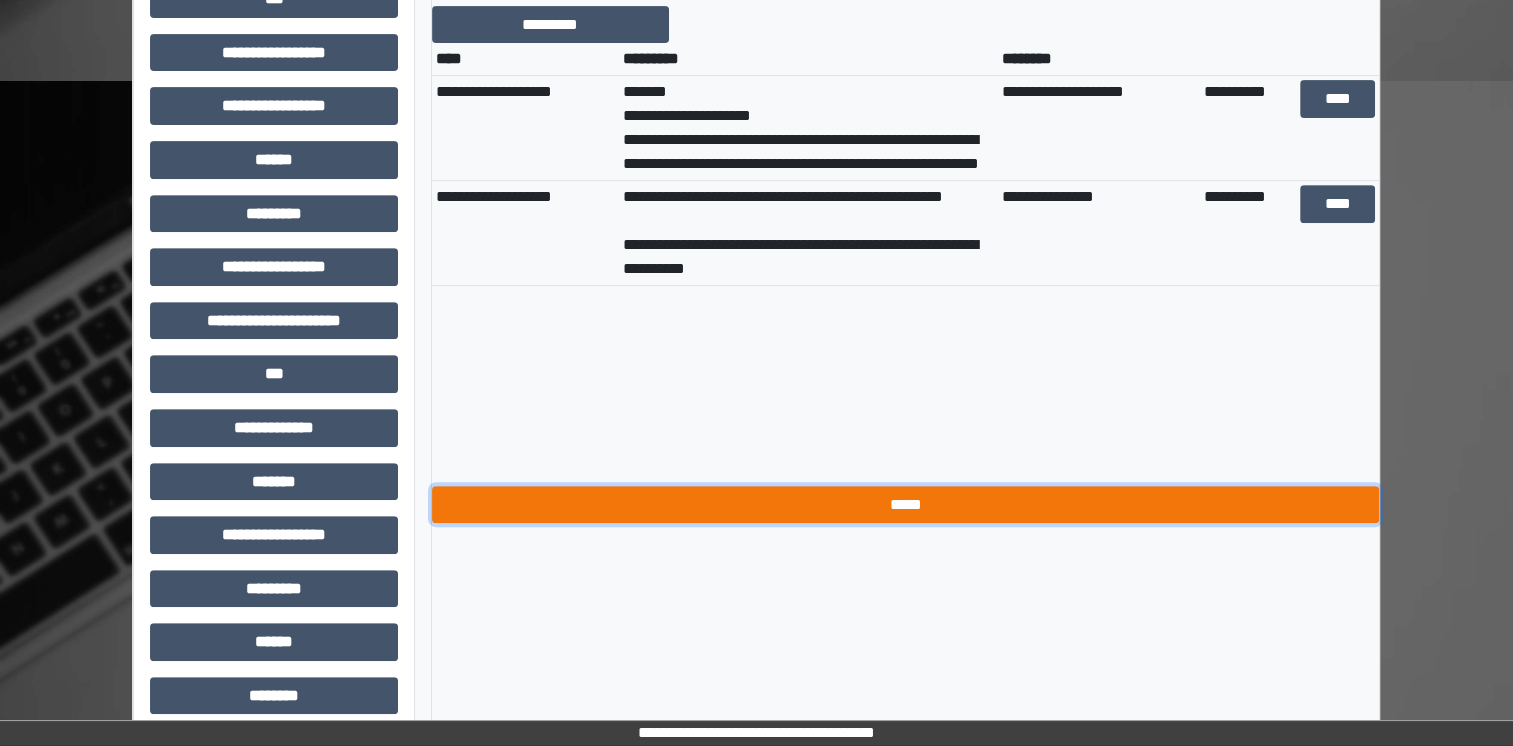 click on "*****" at bounding box center (905, 505) 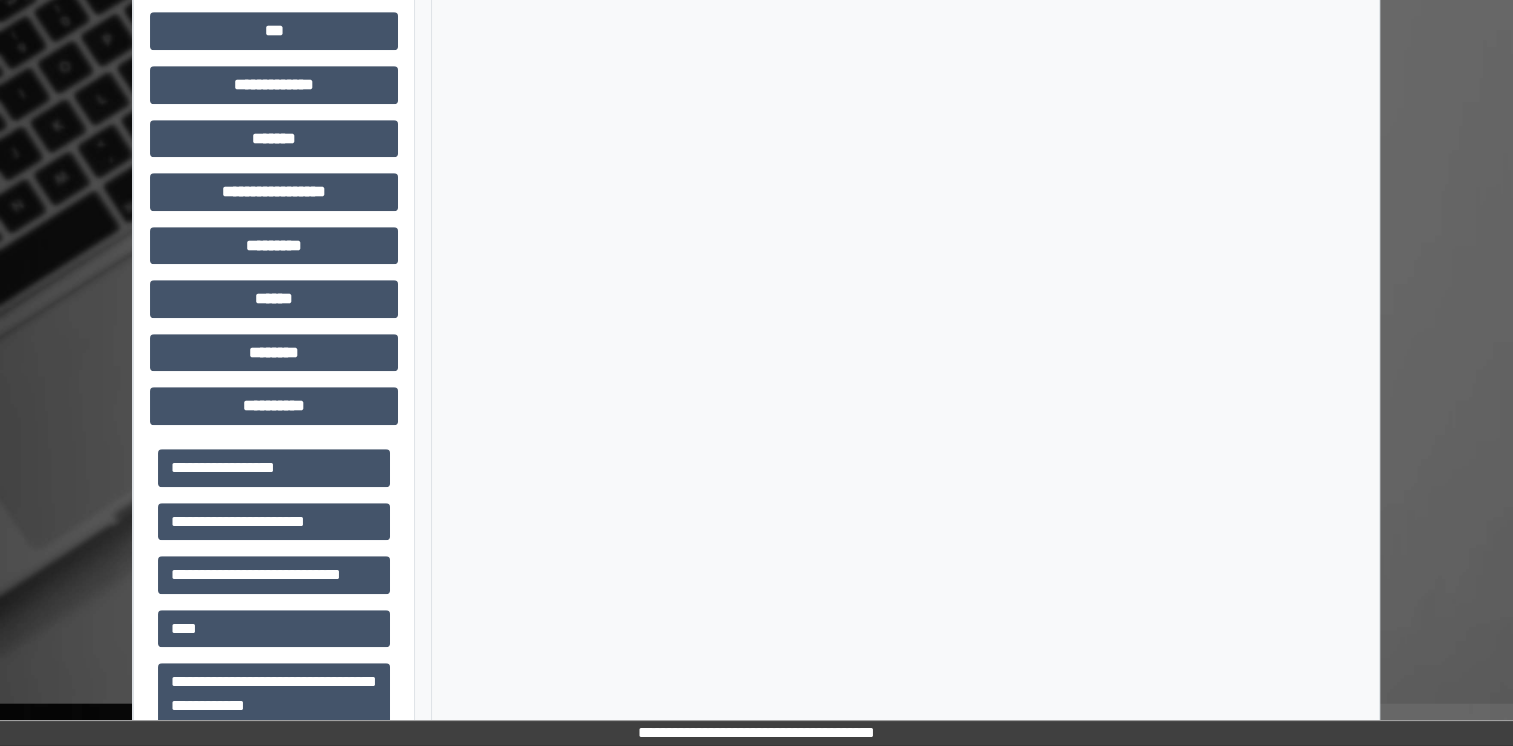 scroll, scrollTop: 1208, scrollLeft: 0, axis: vertical 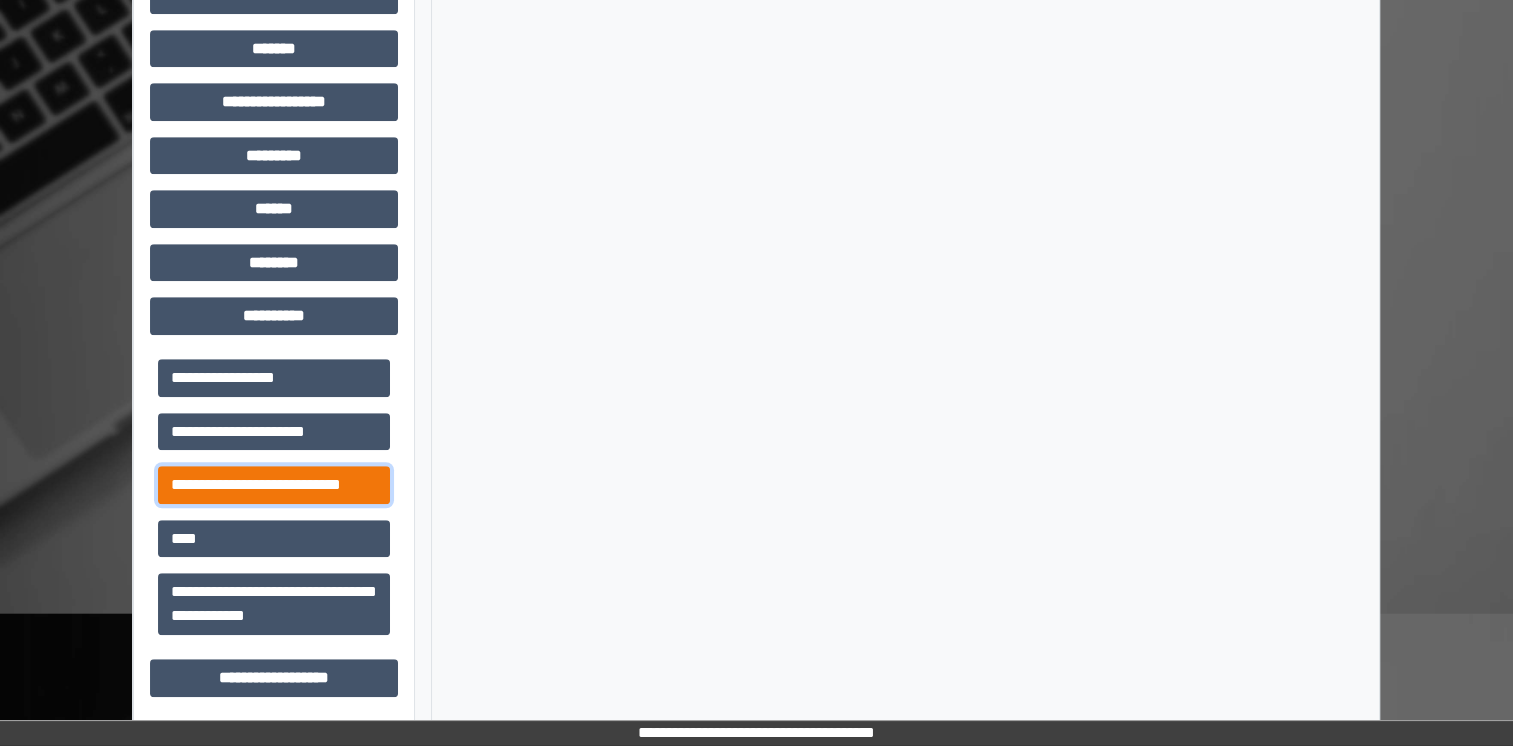 click on "**********" at bounding box center [274, 485] 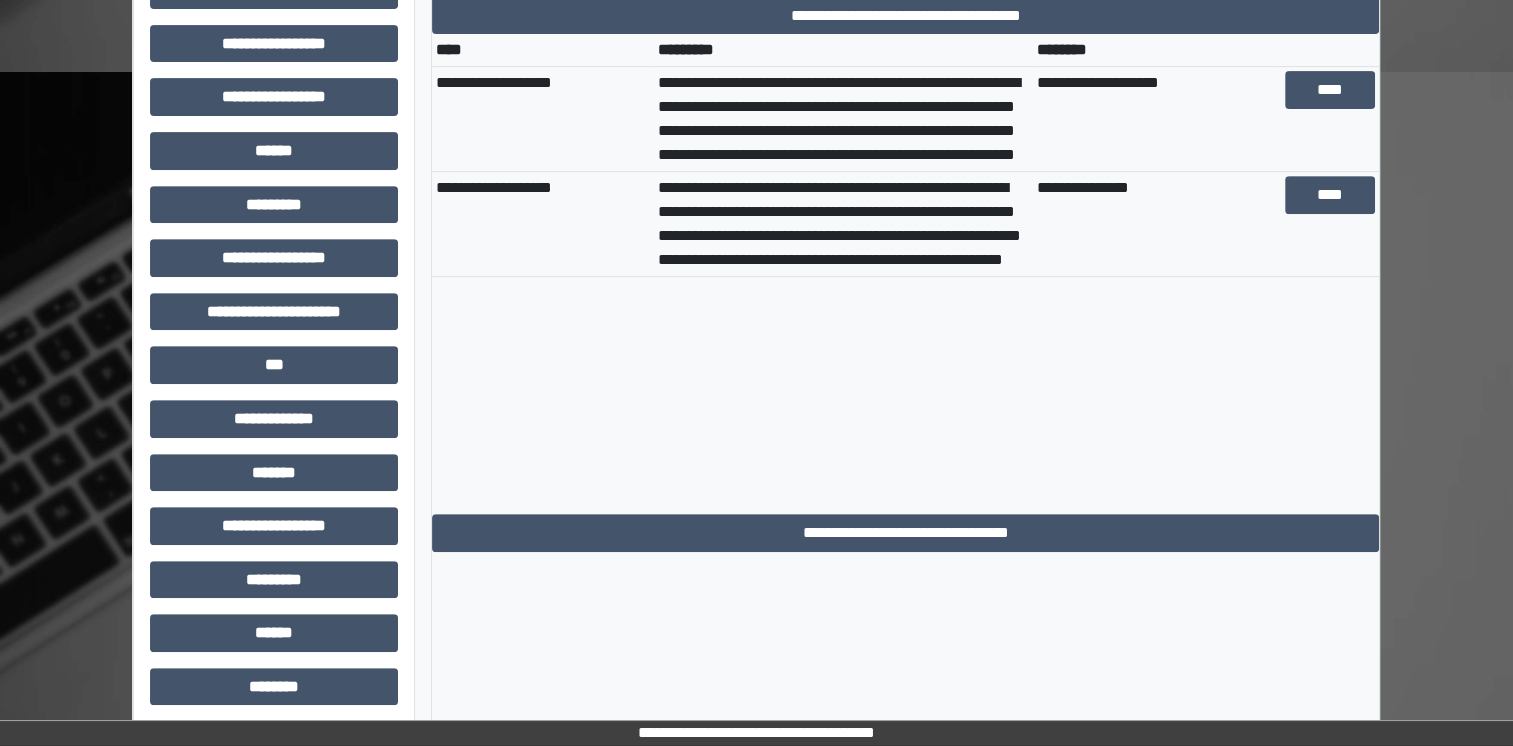 scroll, scrollTop: 782, scrollLeft: 0, axis: vertical 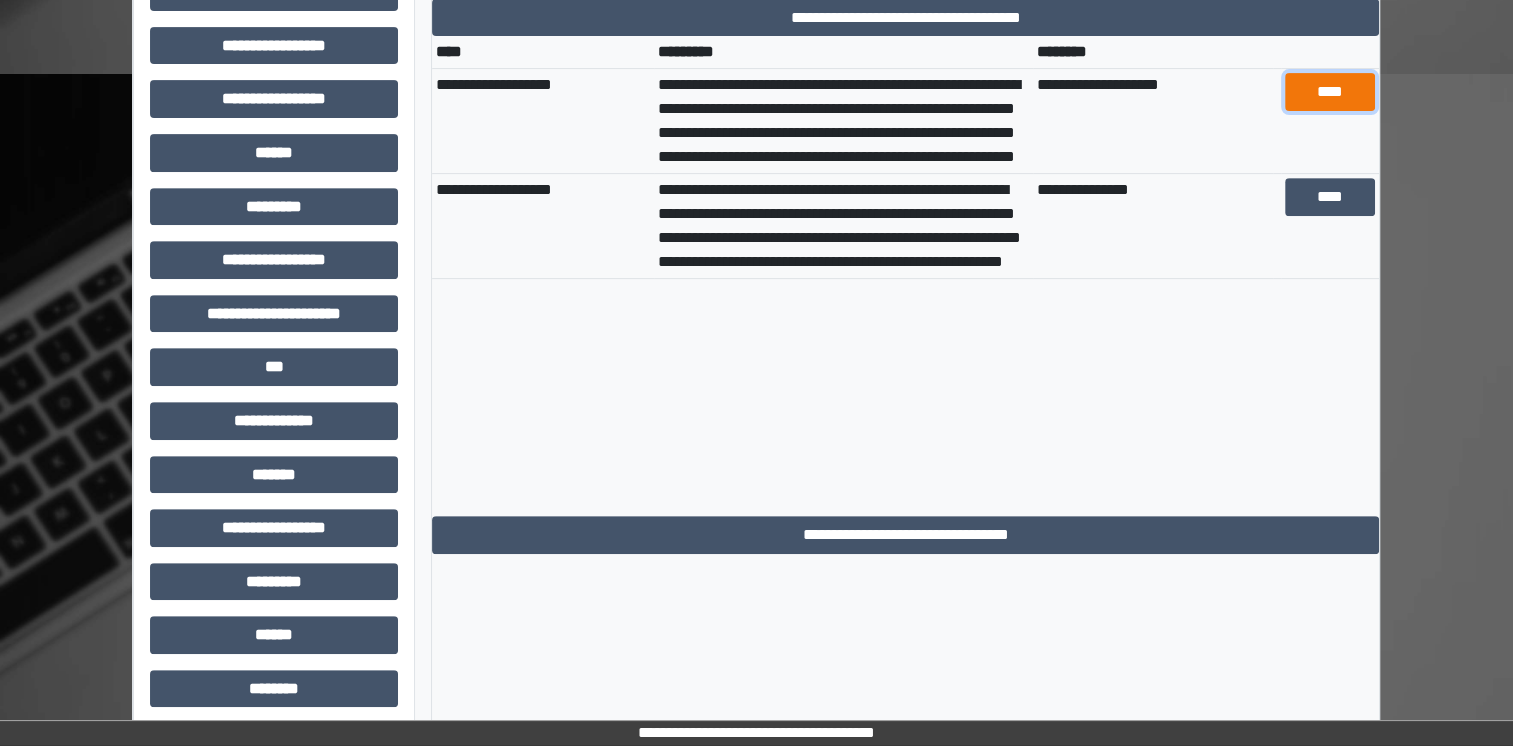 click on "****" at bounding box center (1330, 92) 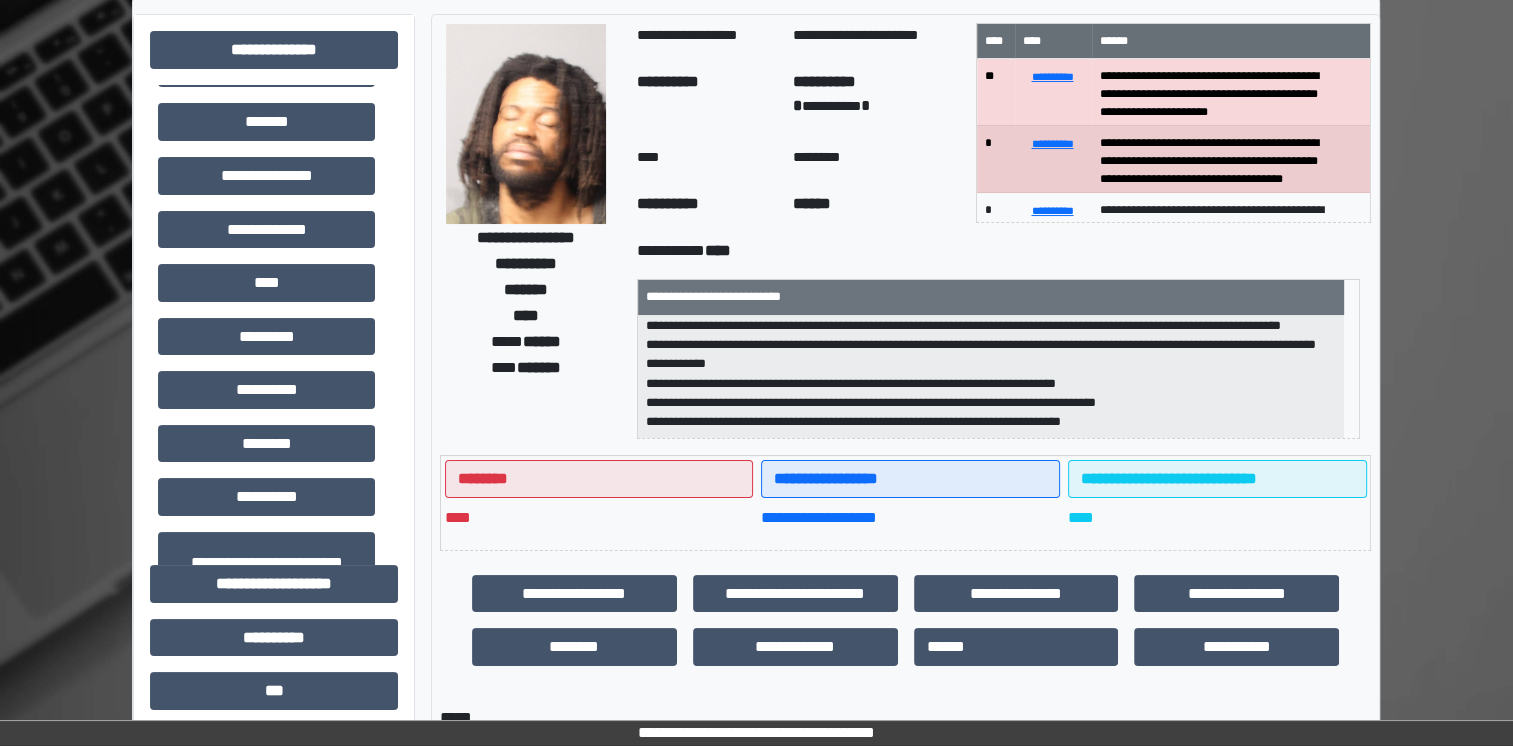 scroll, scrollTop: 88, scrollLeft: 0, axis: vertical 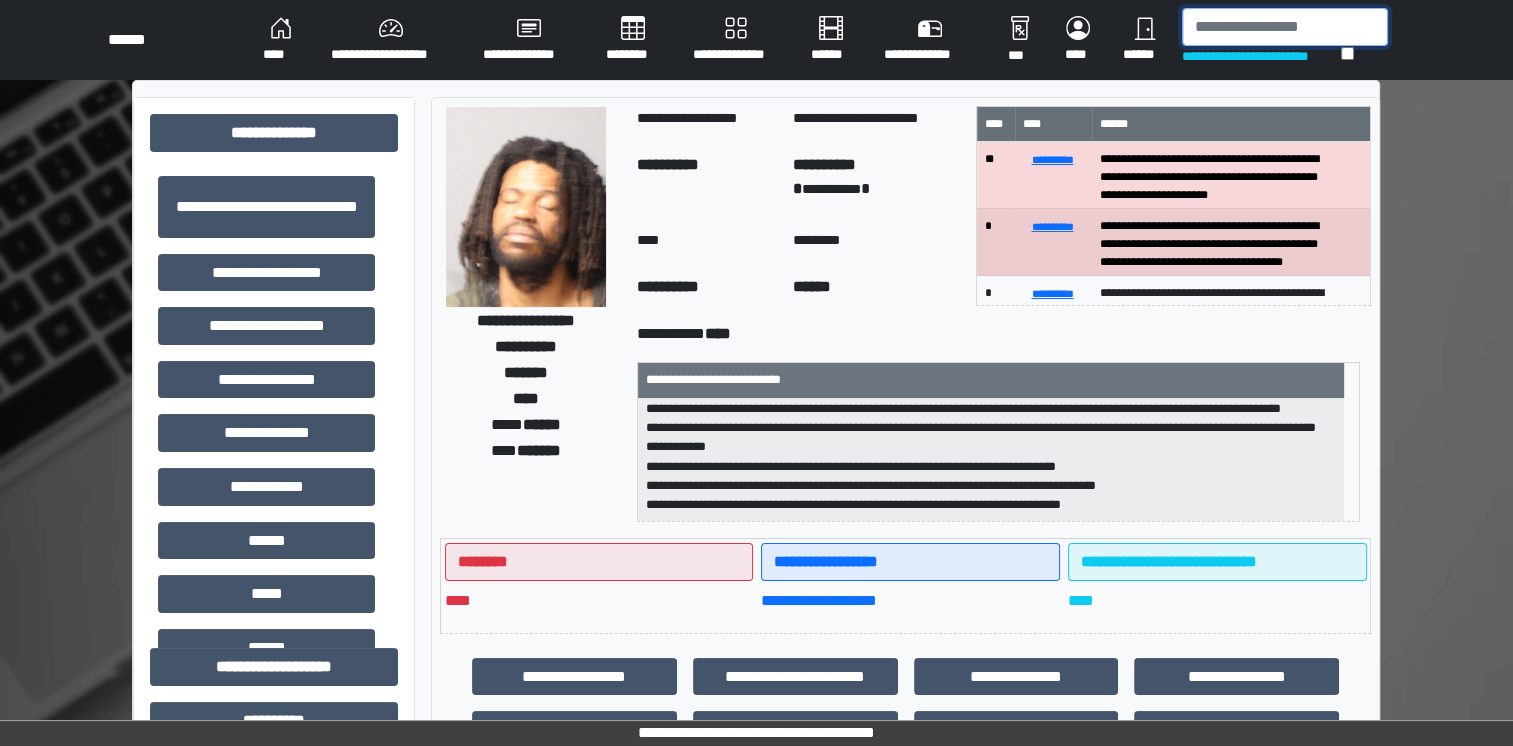 click at bounding box center (1285, 27) 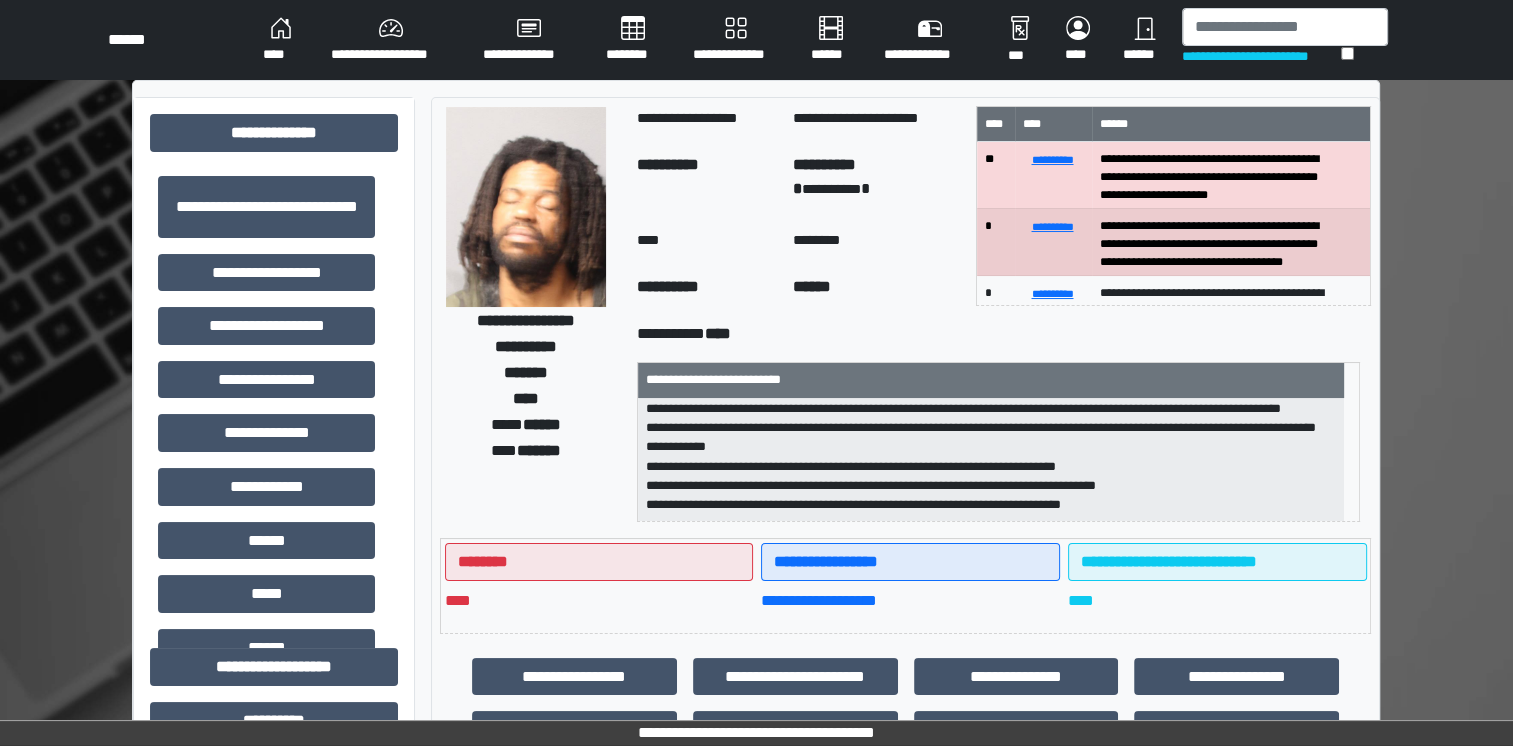 click on "**********" at bounding box center [991, 460] 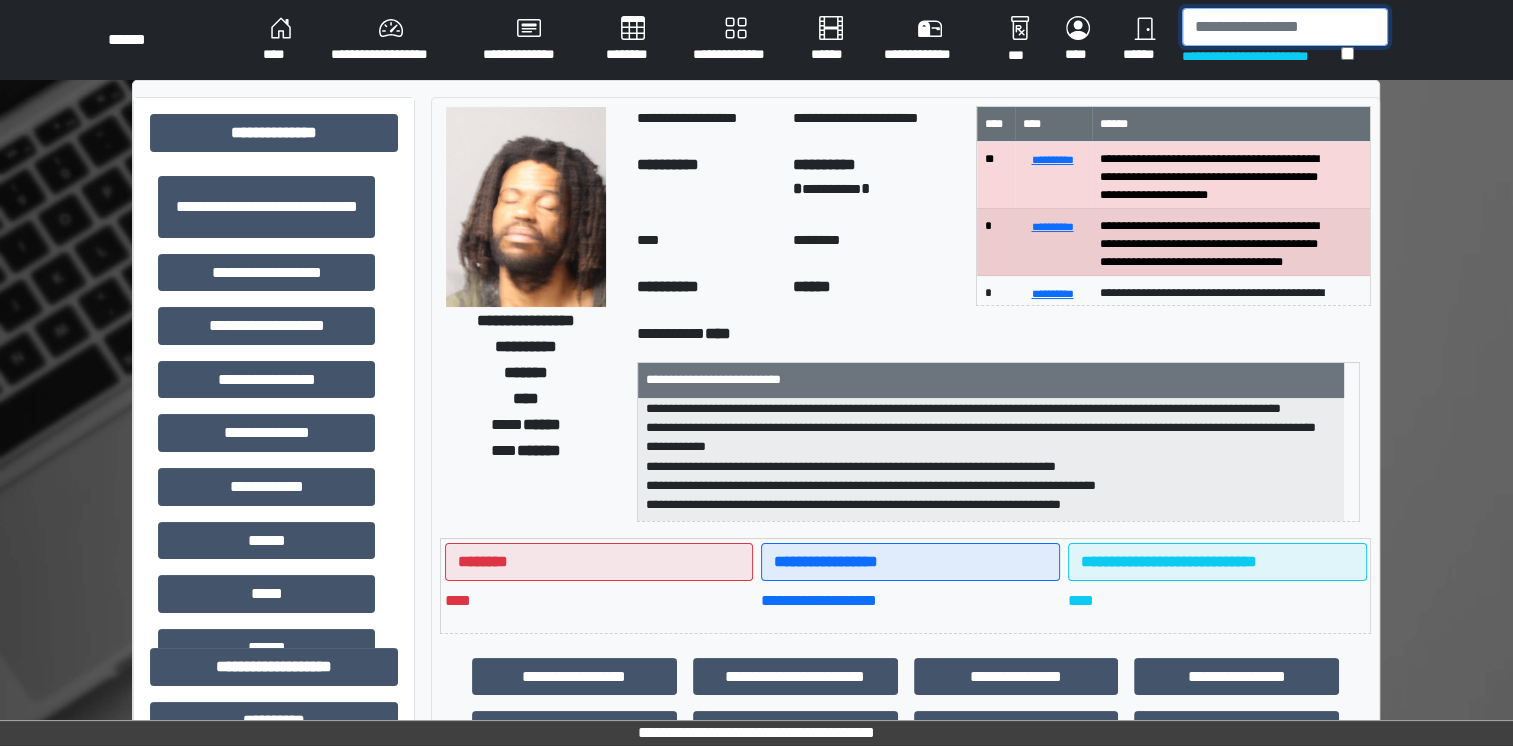 click at bounding box center [1285, 27] 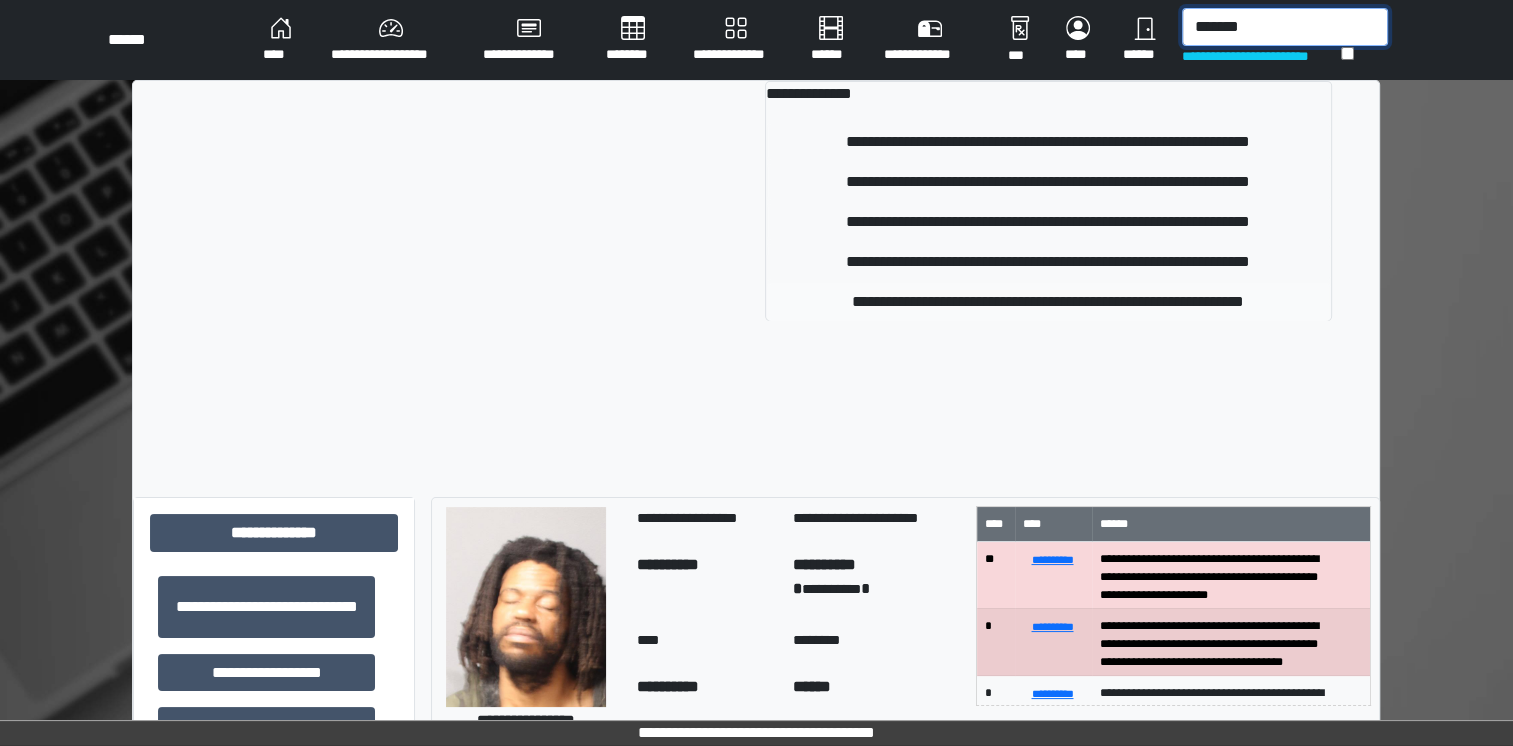 type on "*******" 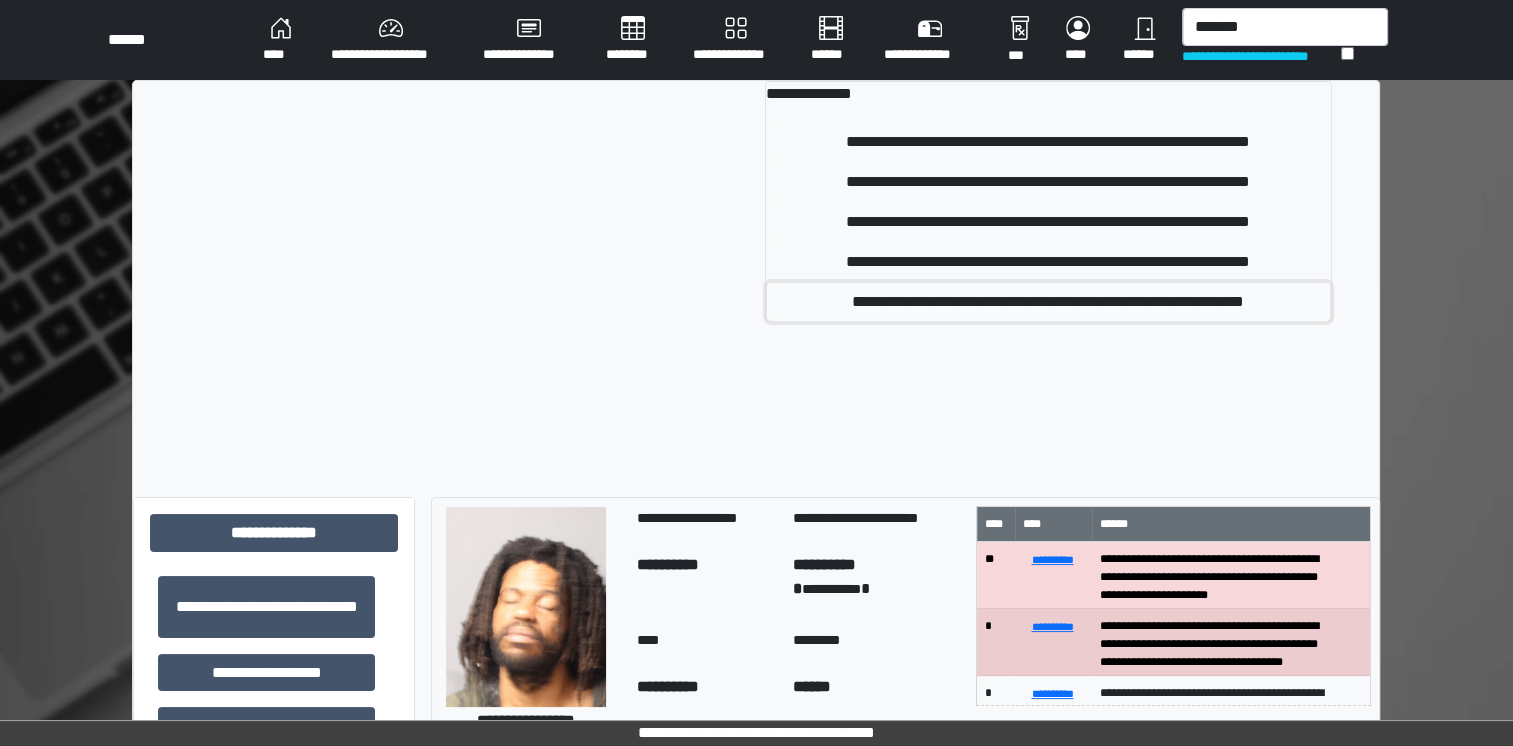 click on "**********" at bounding box center [1048, 302] 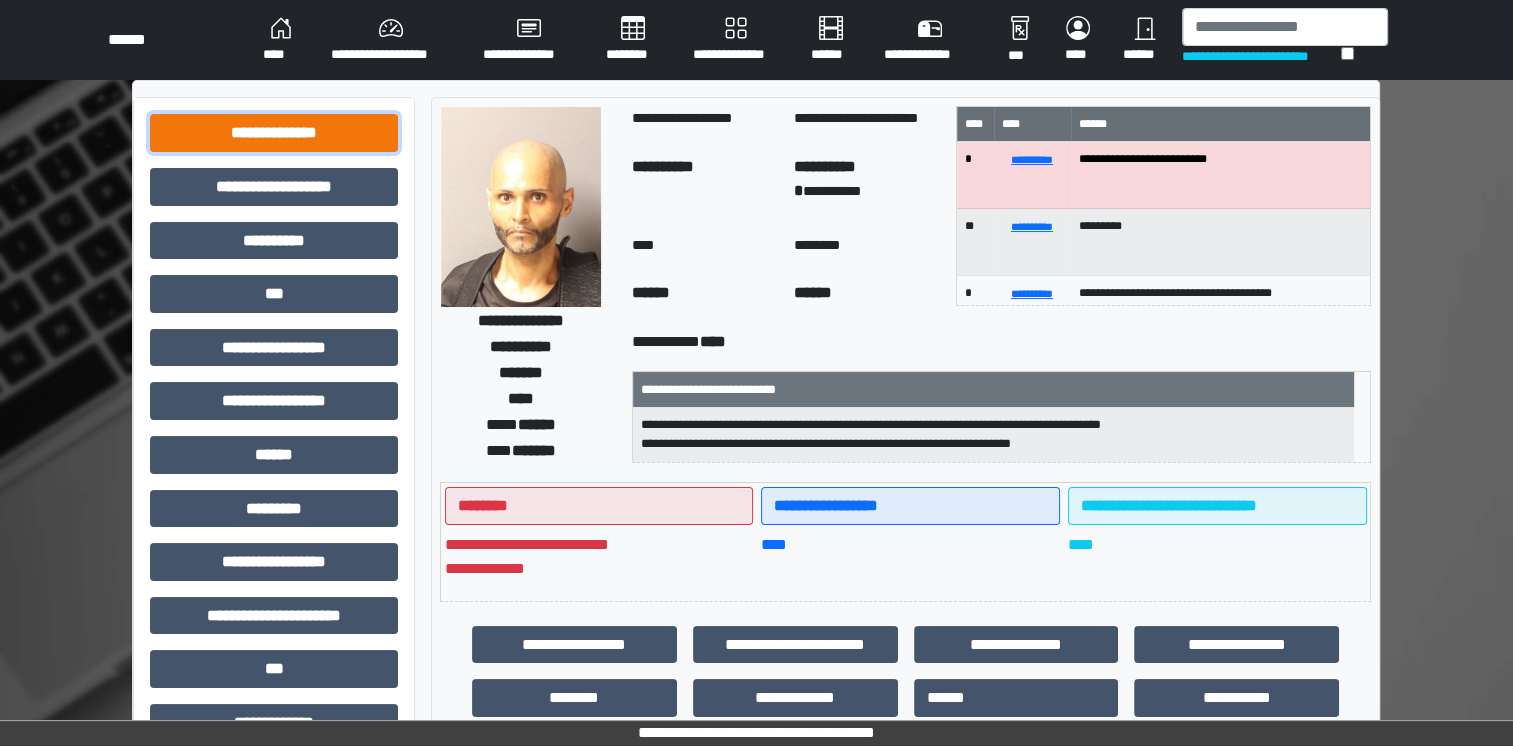 click on "**********" at bounding box center [274, 133] 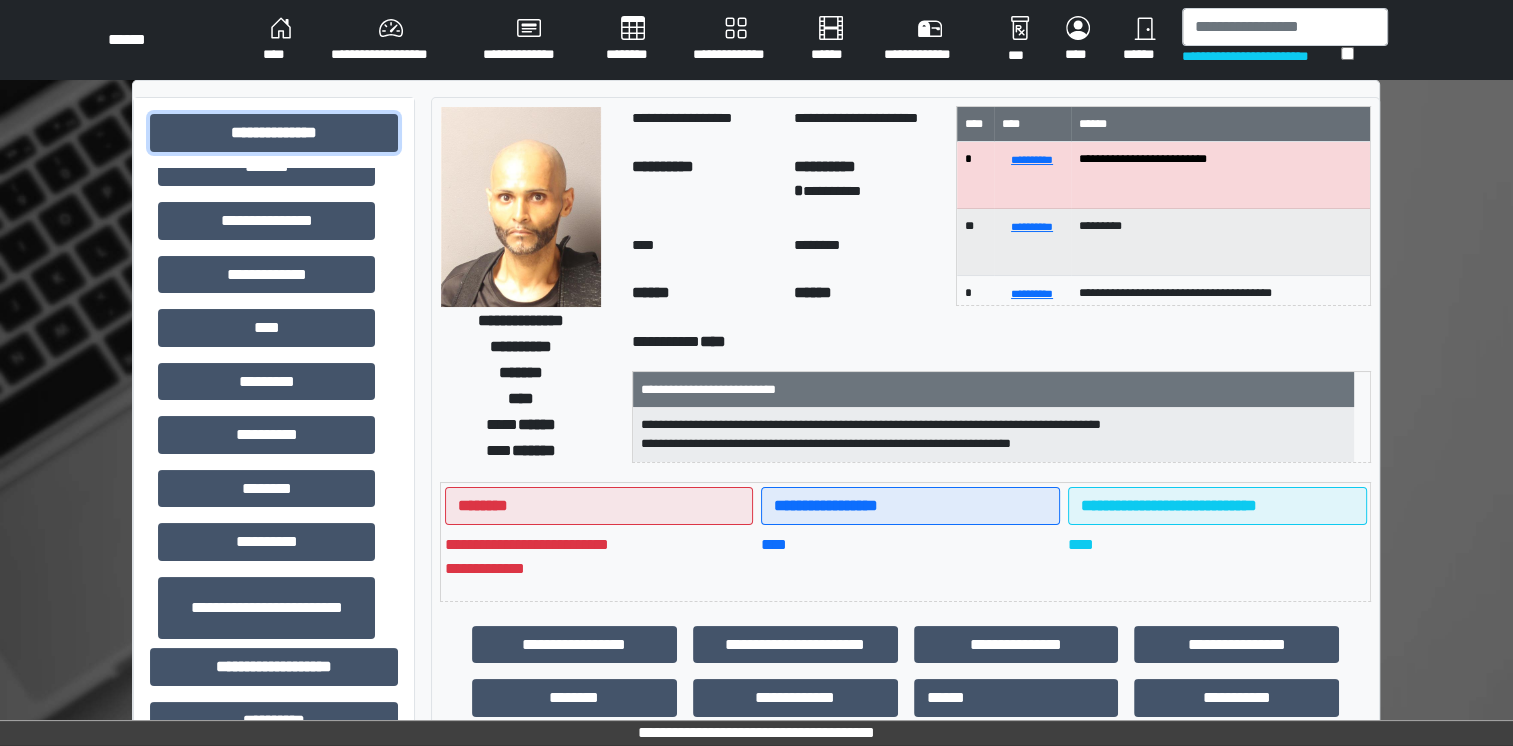 scroll, scrollTop: 572, scrollLeft: 0, axis: vertical 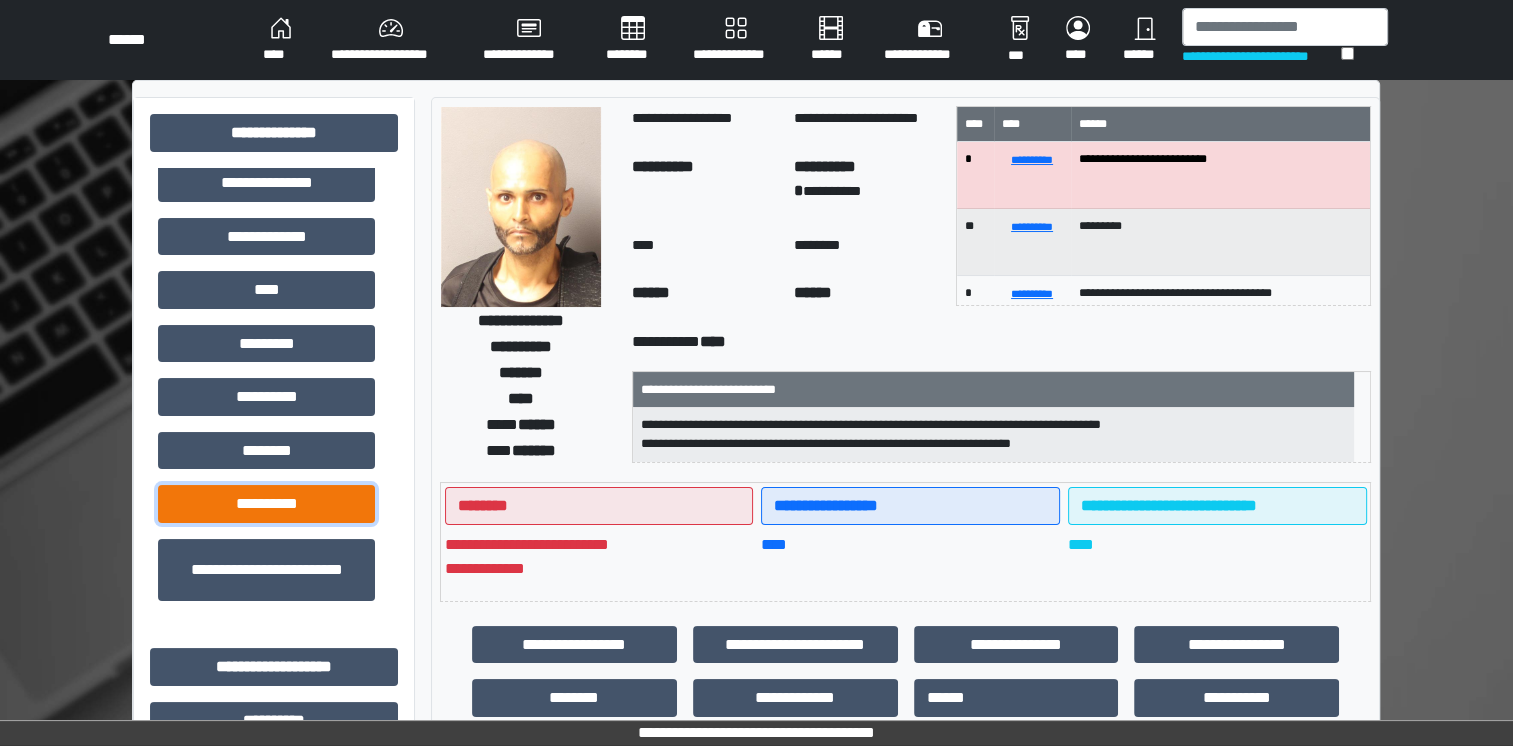 click on "**********" at bounding box center [266, 504] 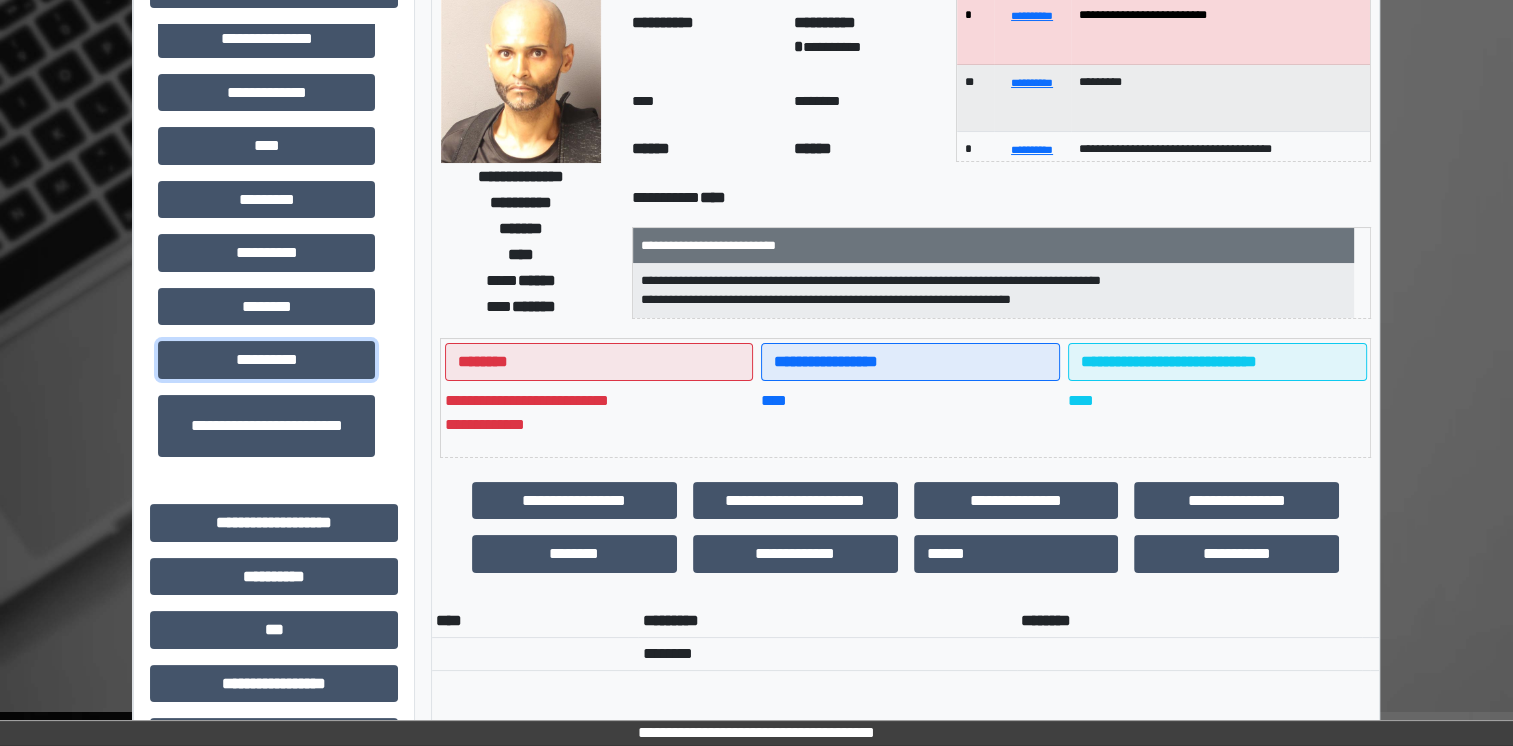 scroll, scrollTop: 144, scrollLeft: 0, axis: vertical 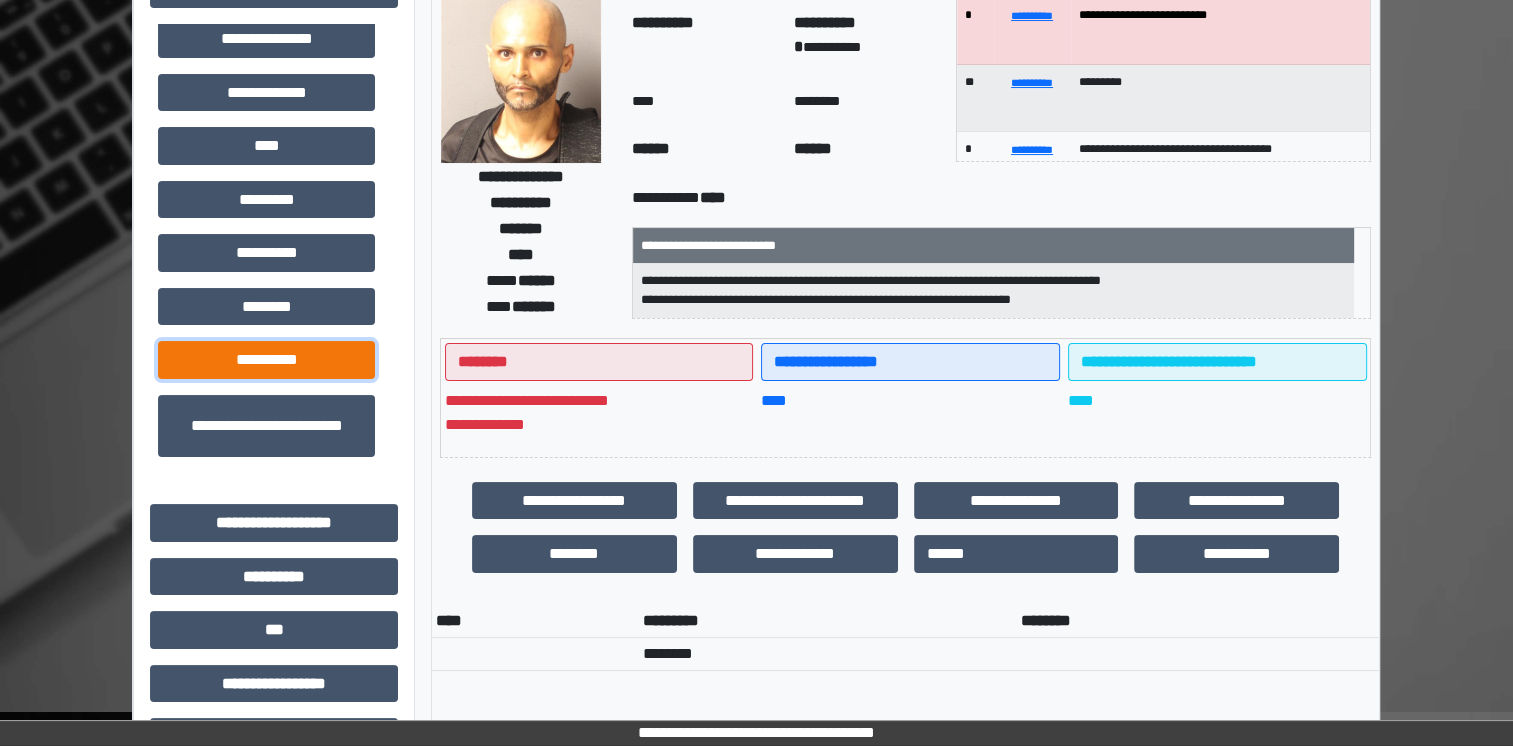 click on "**********" at bounding box center [266, 360] 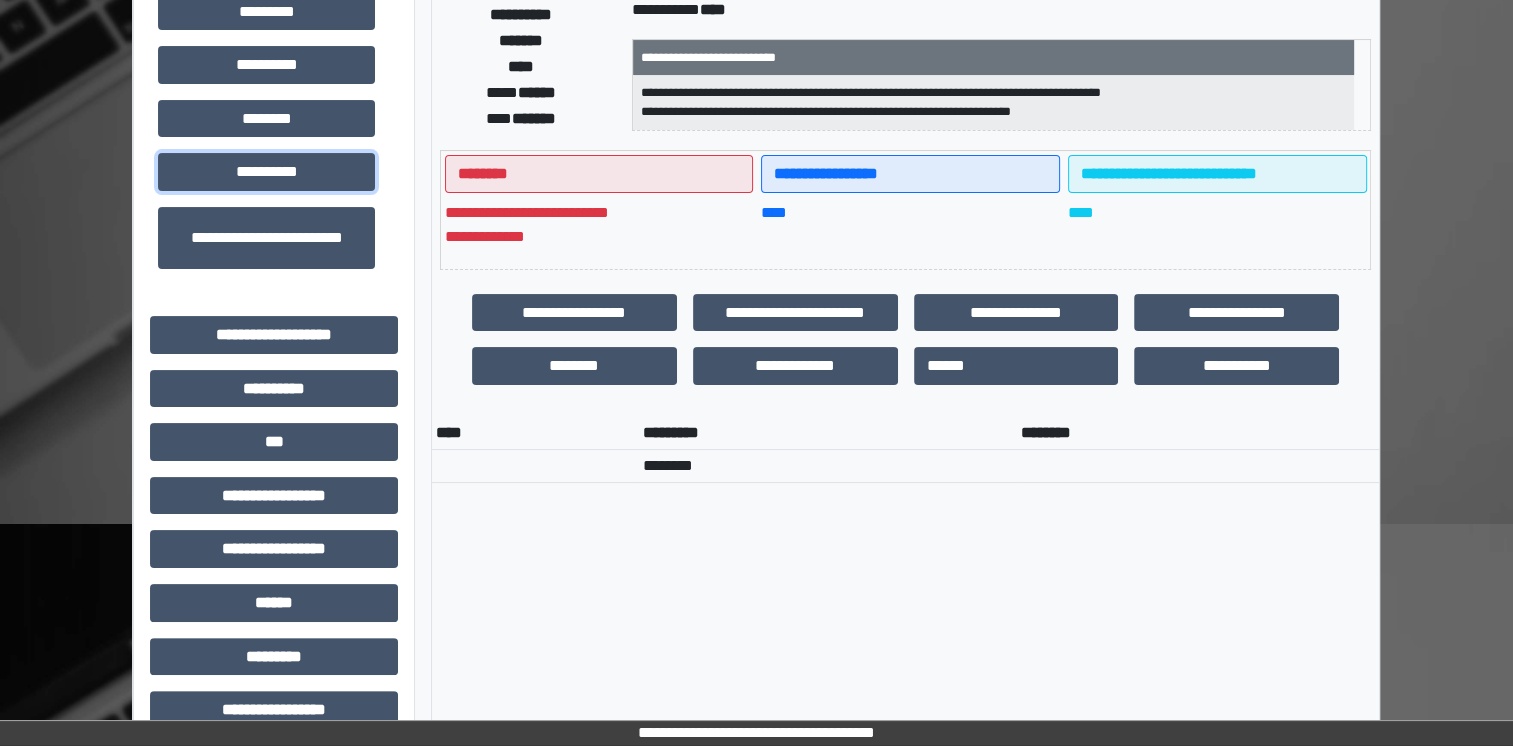scroll, scrollTop: 332, scrollLeft: 0, axis: vertical 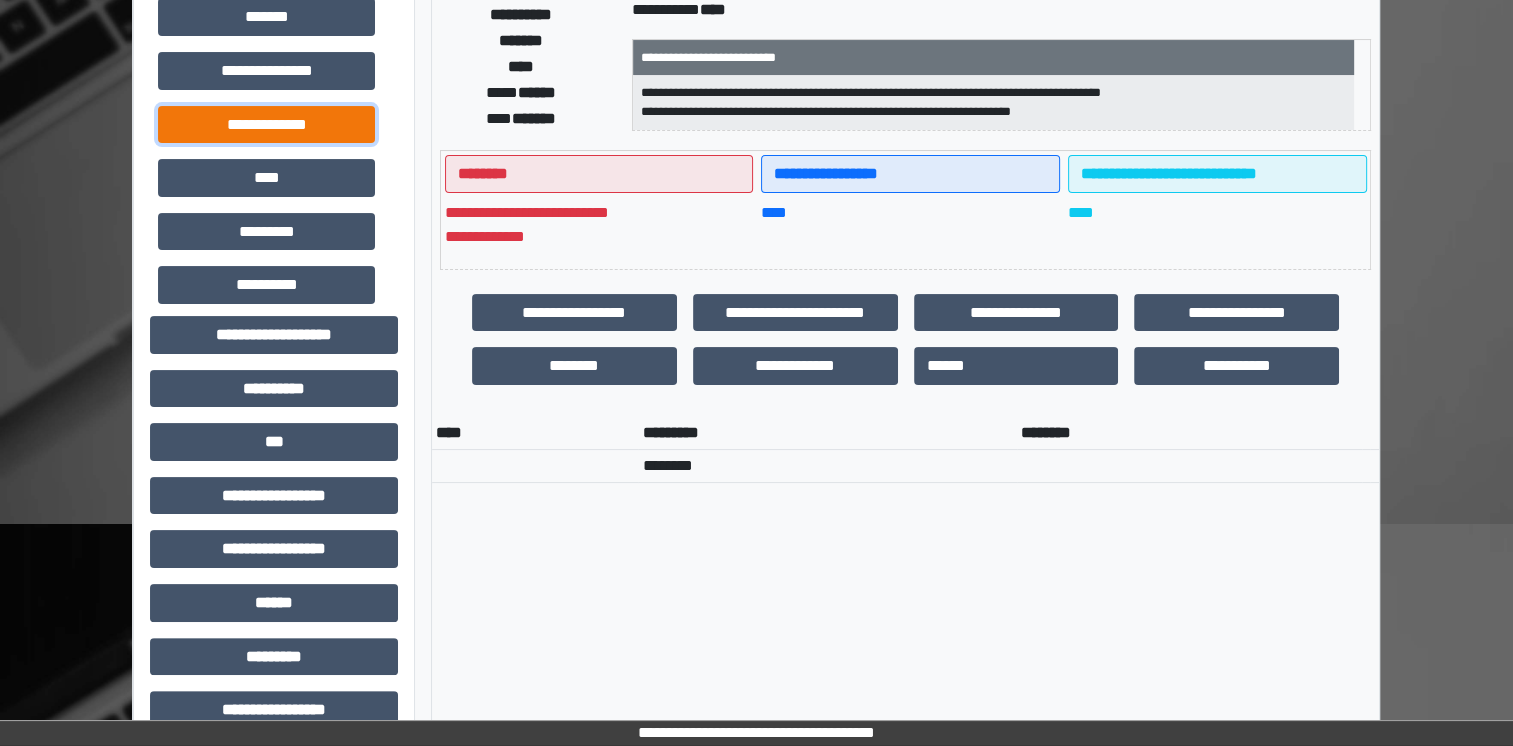 click on "**********" at bounding box center (266, 125) 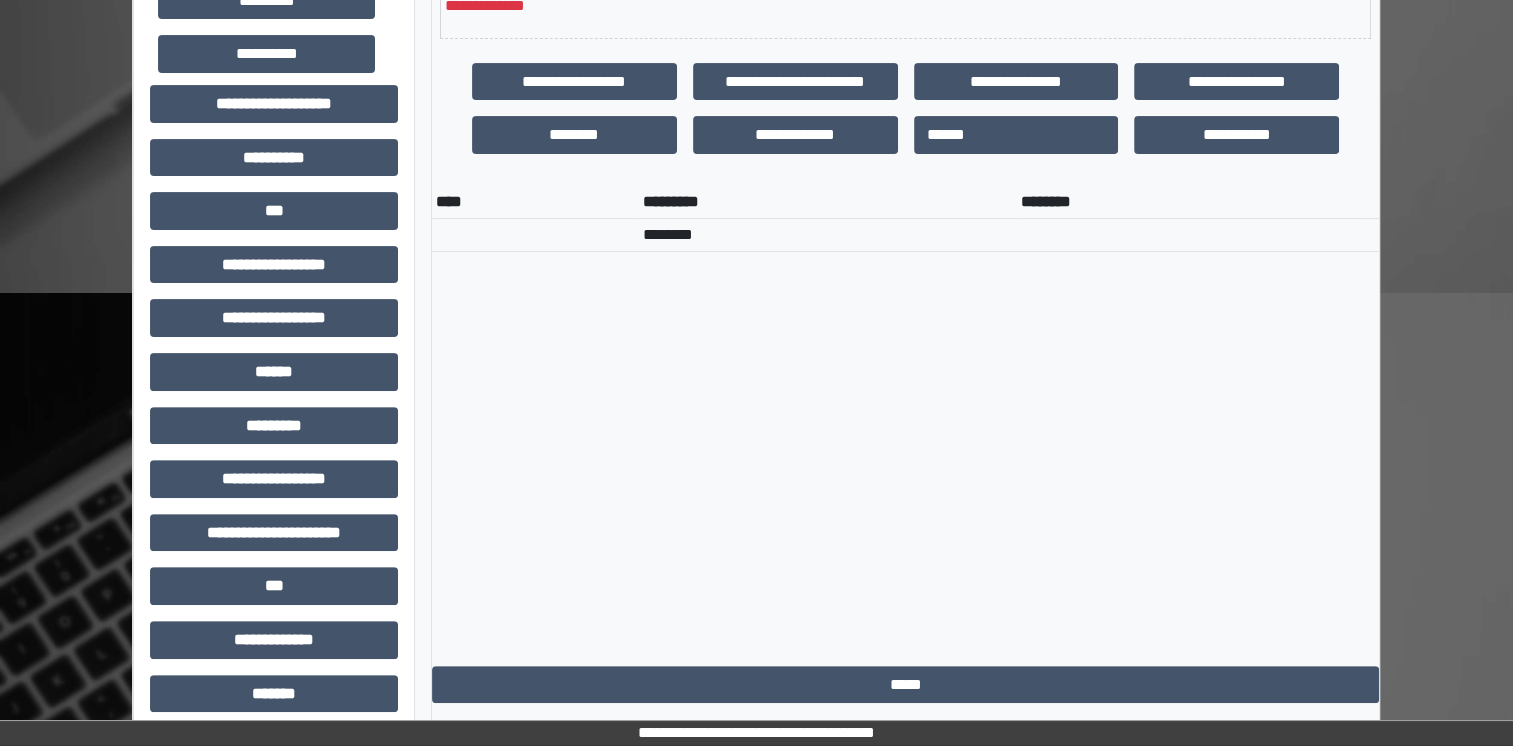 scroll, scrollTop: 572, scrollLeft: 0, axis: vertical 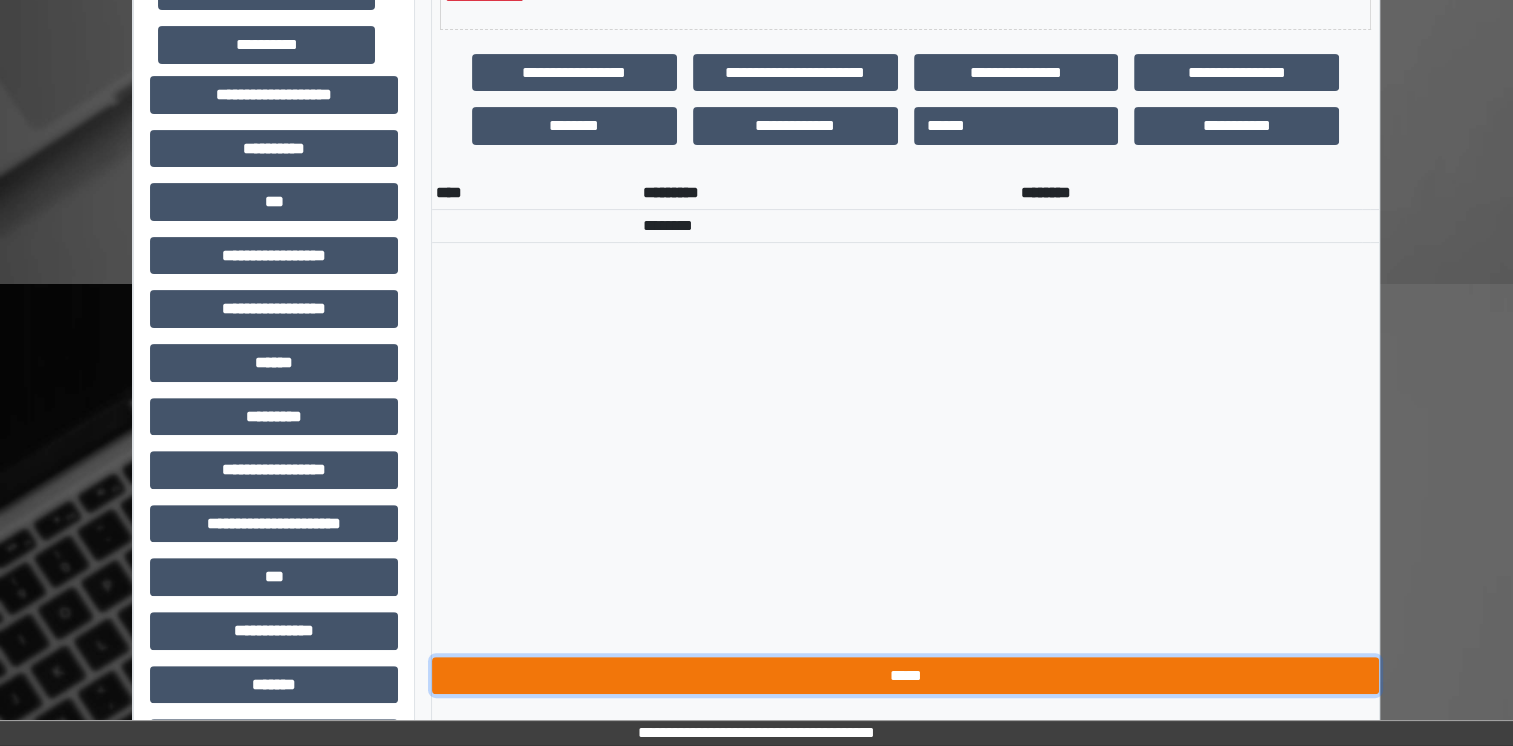 click on "*****" at bounding box center [905, 676] 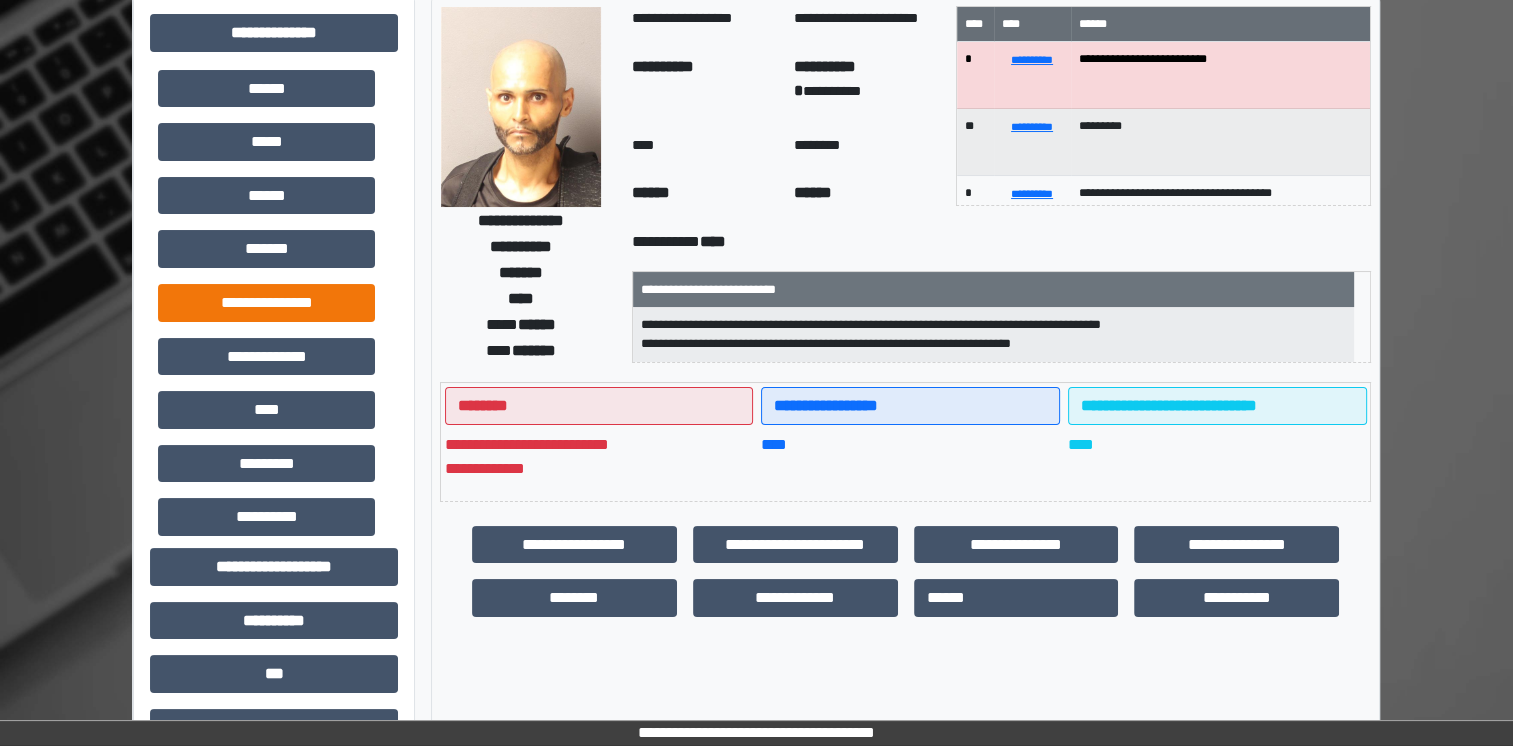 scroll, scrollTop: 100, scrollLeft: 0, axis: vertical 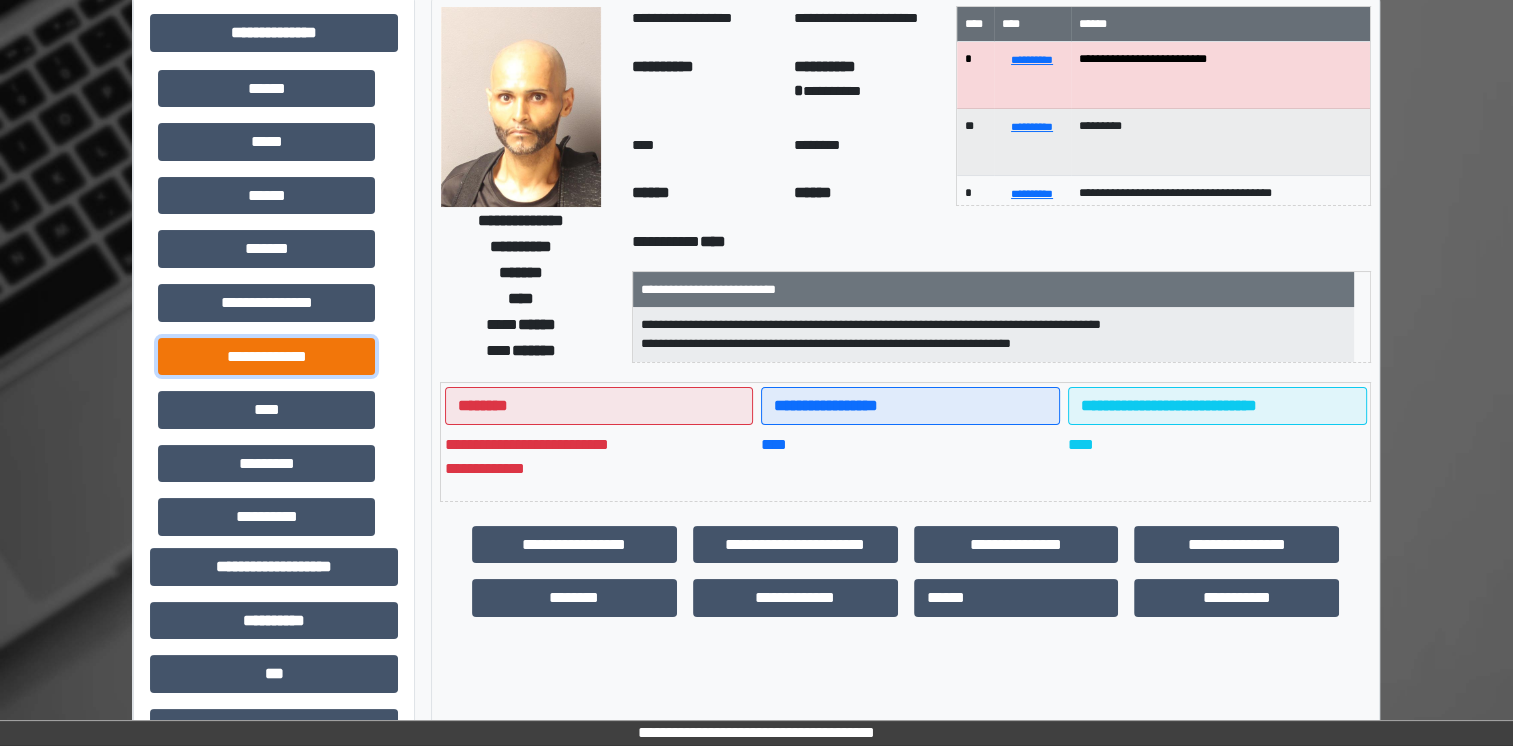 click on "**********" at bounding box center (266, 357) 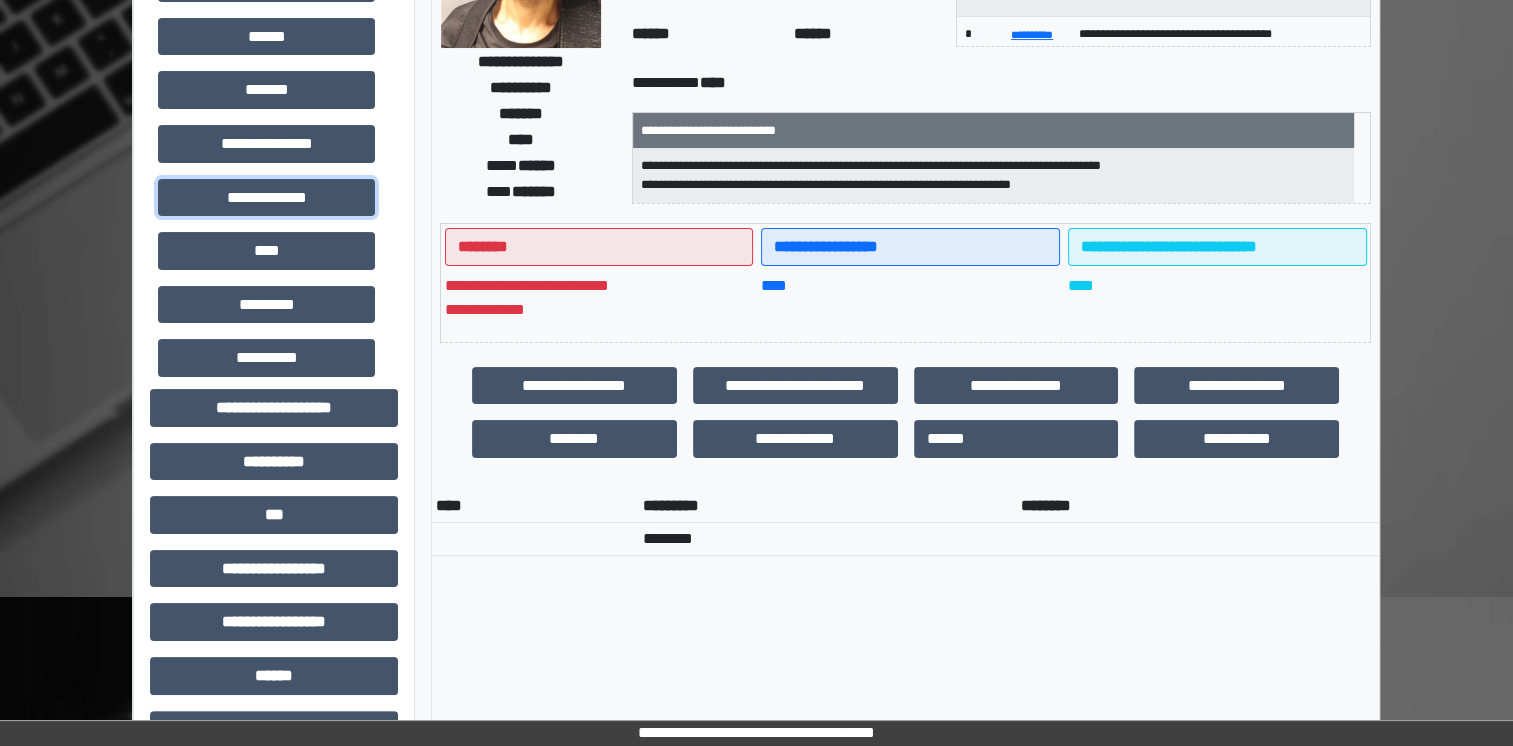 scroll, scrollTop: 258, scrollLeft: 0, axis: vertical 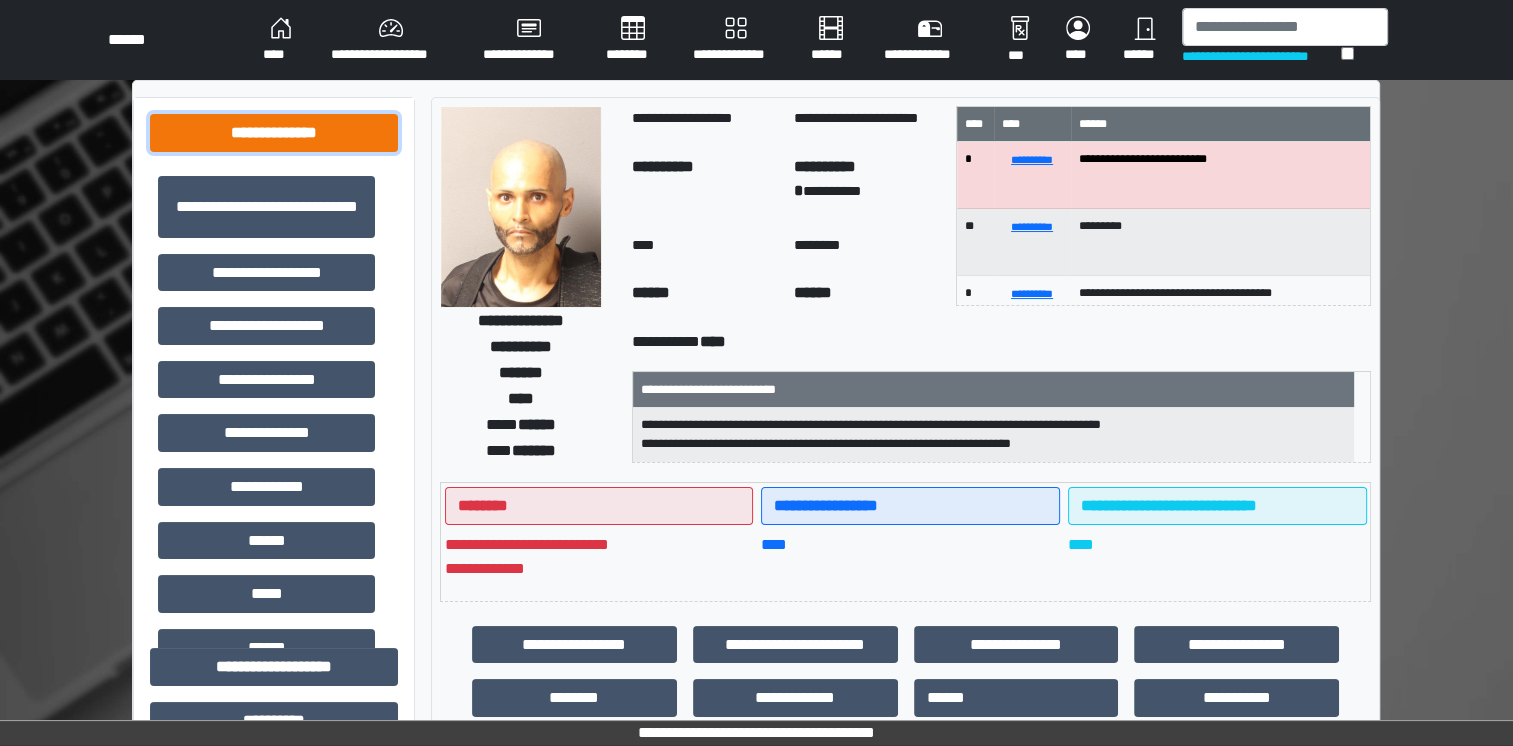 click on "**********" at bounding box center [274, 133] 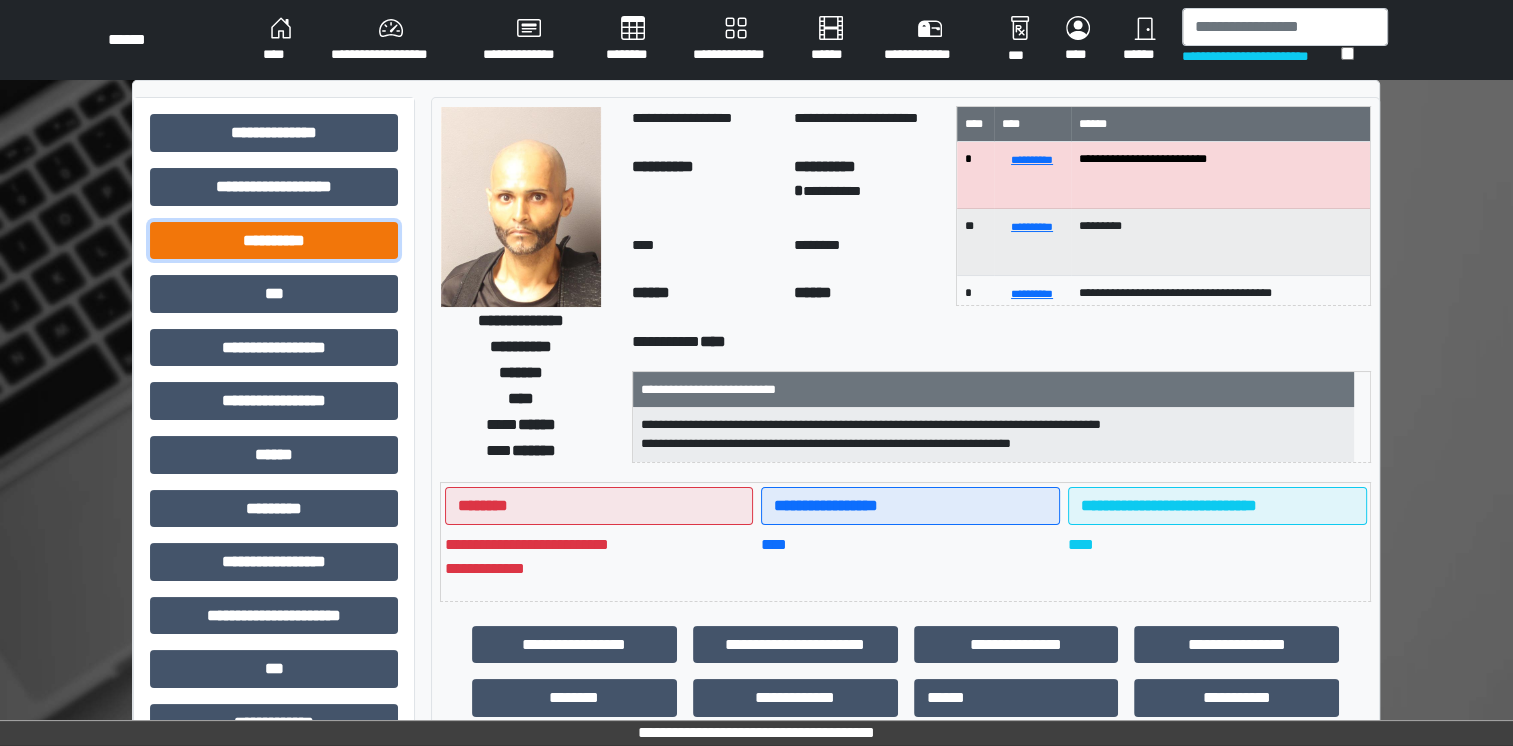 click on "**********" at bounding box center [274, 241] 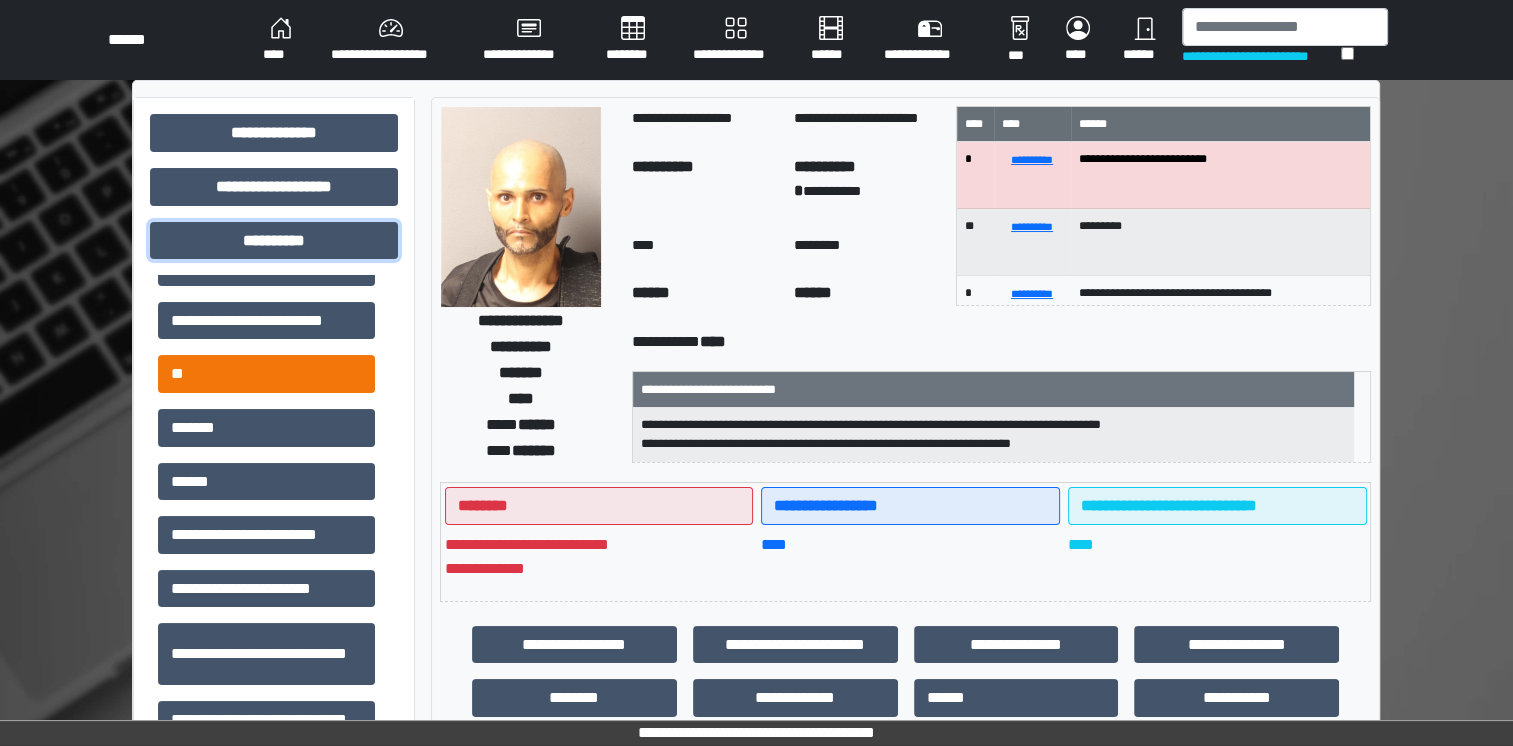 scroll, scrollTop: 36, scrollLeft: 0, axis: vertical 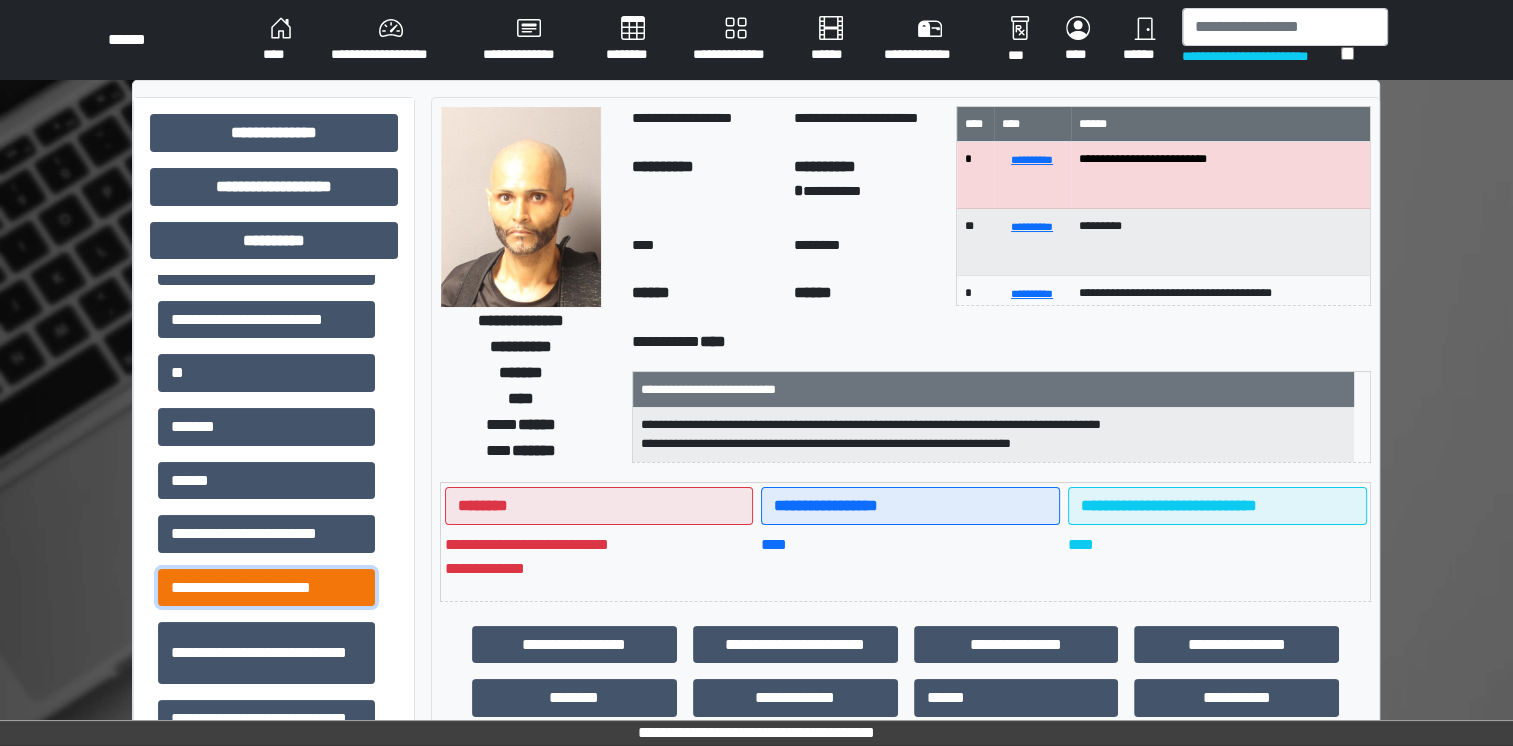 click on "**********" at bounding box center (266, 588) 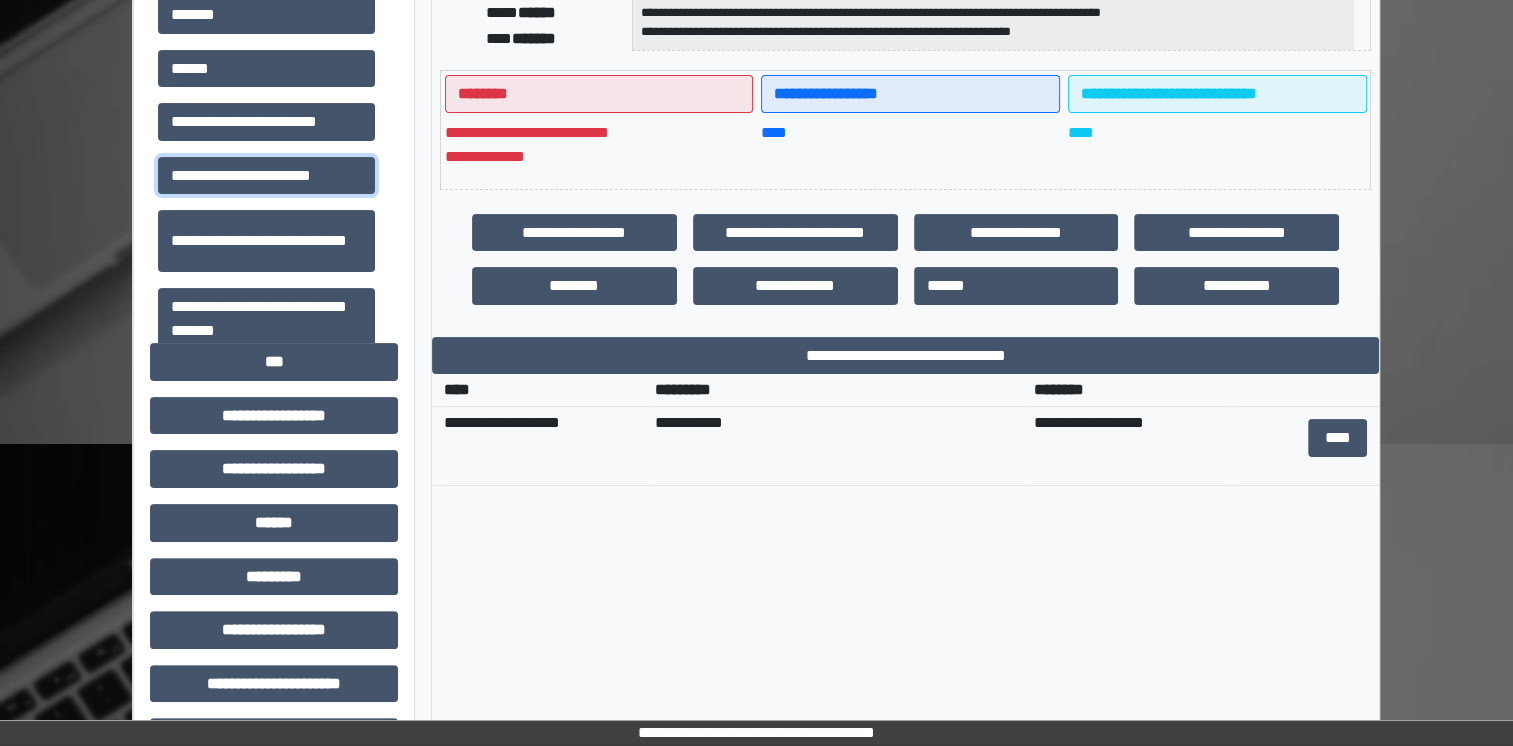 scroll, scrollTop: 416, scrollLeft: 0, axis: vertical 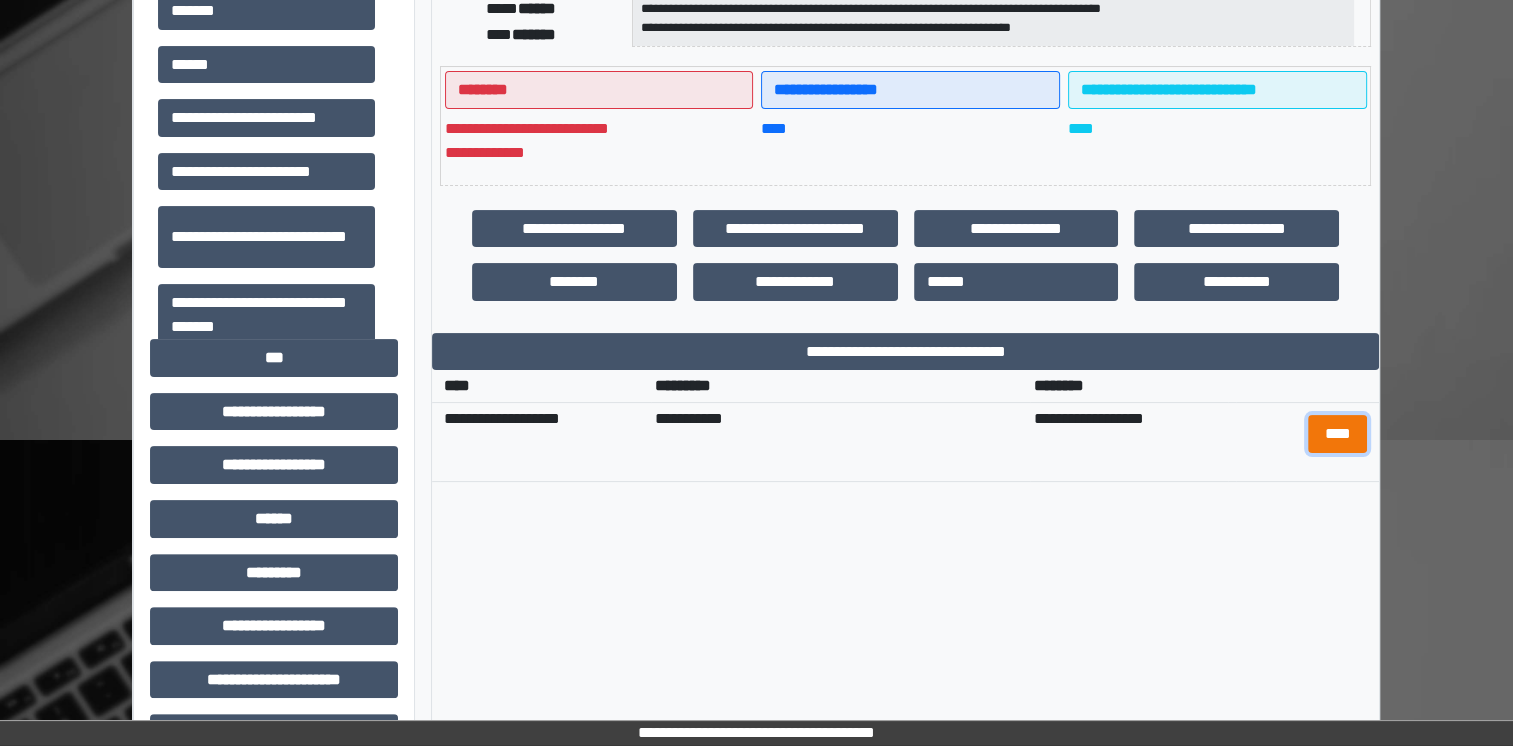 click on "****" at bounding box center [1337, 434] 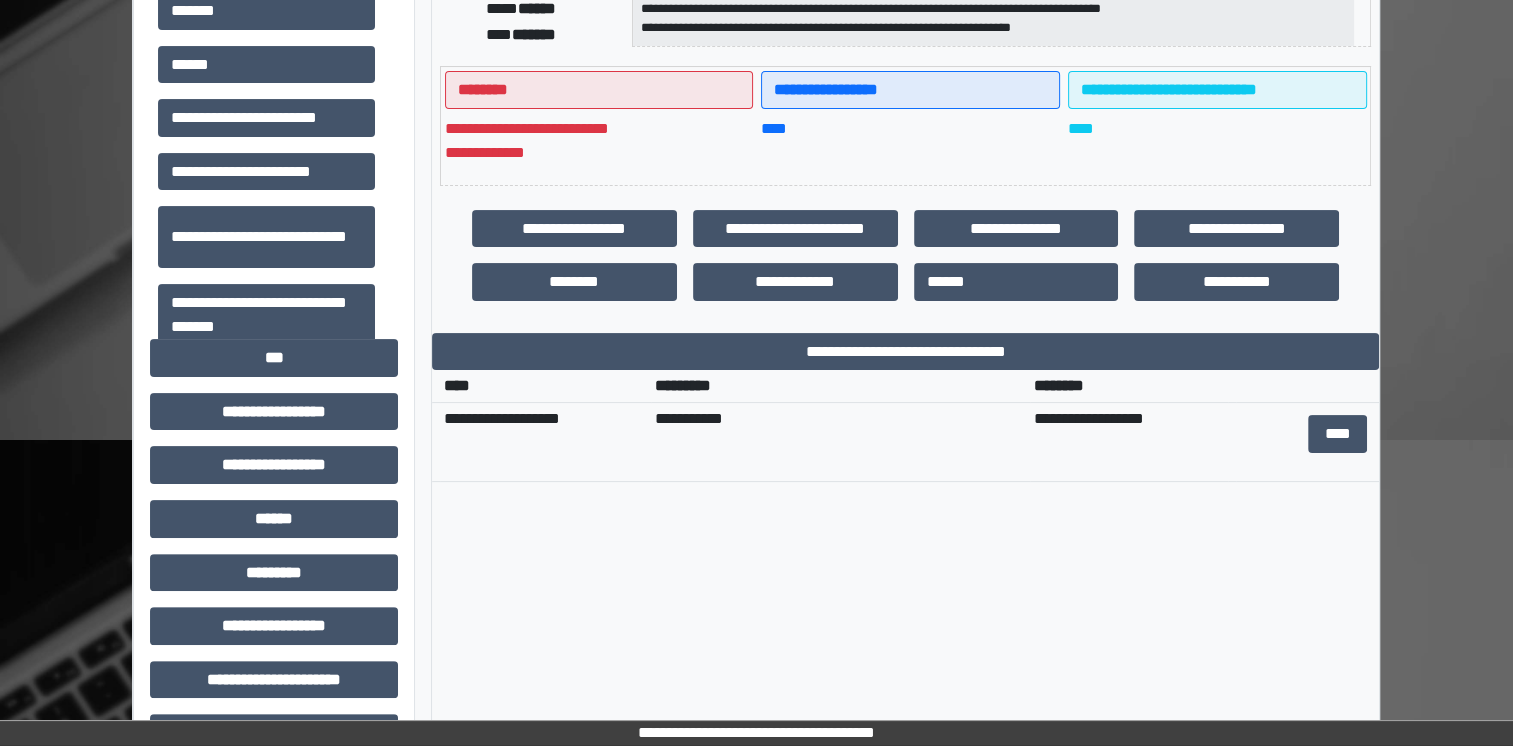 click on "**********" at bounding box center (905, 610) 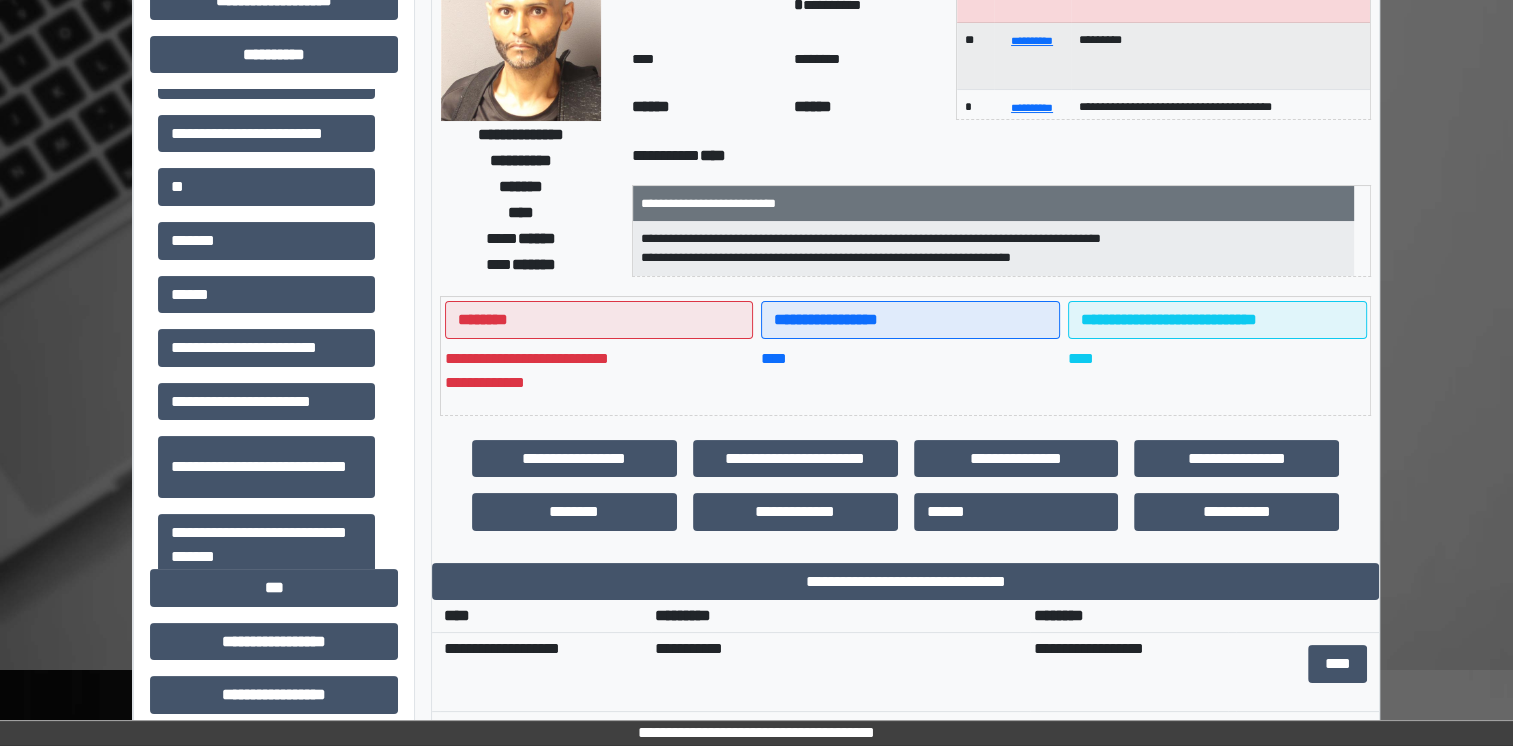 scroll, scrollTop: 184, scrollLeft: 0, axis: vertical 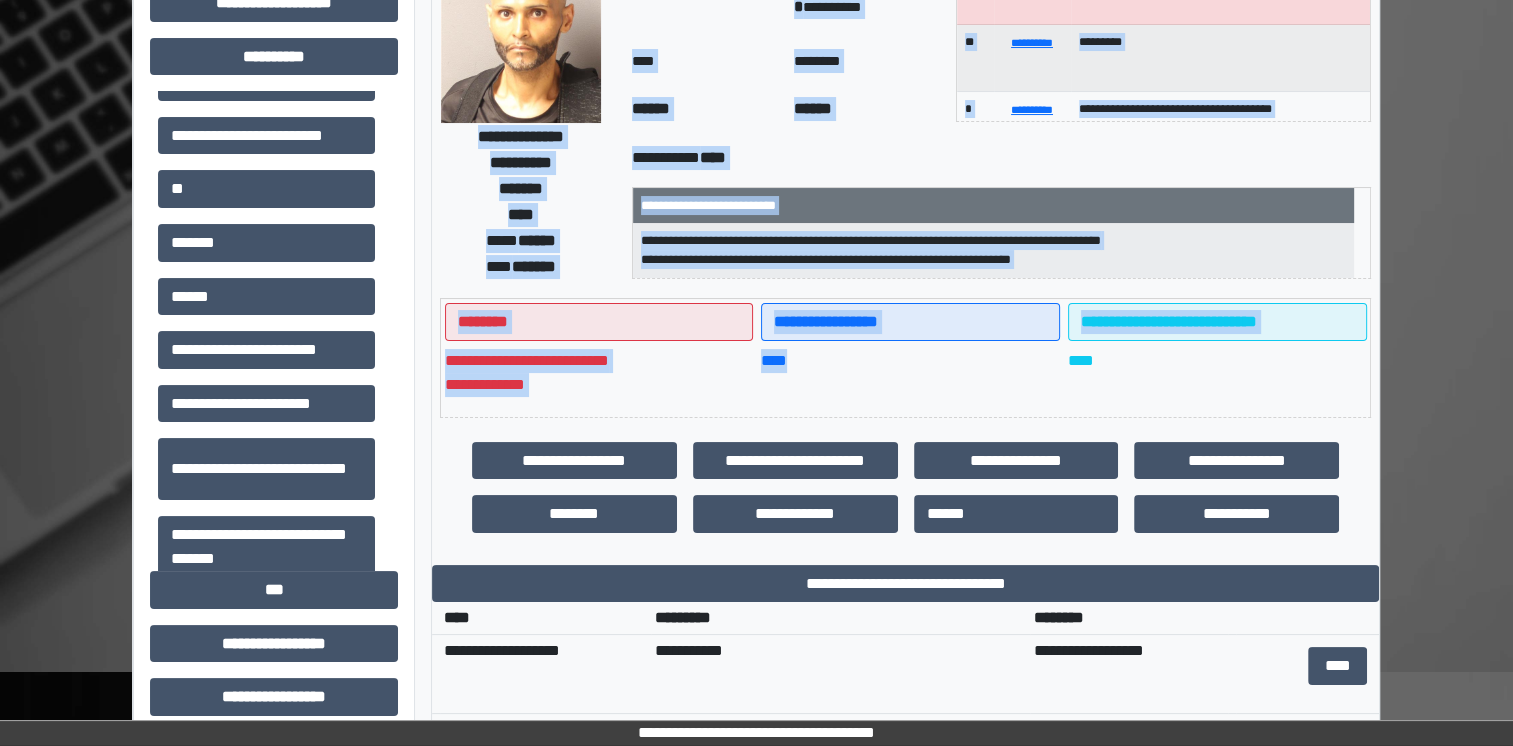drag, startPoint x: 456, startPoint y: 135, endPoint x: 950, endPoint y: 361, distance: 543.2421 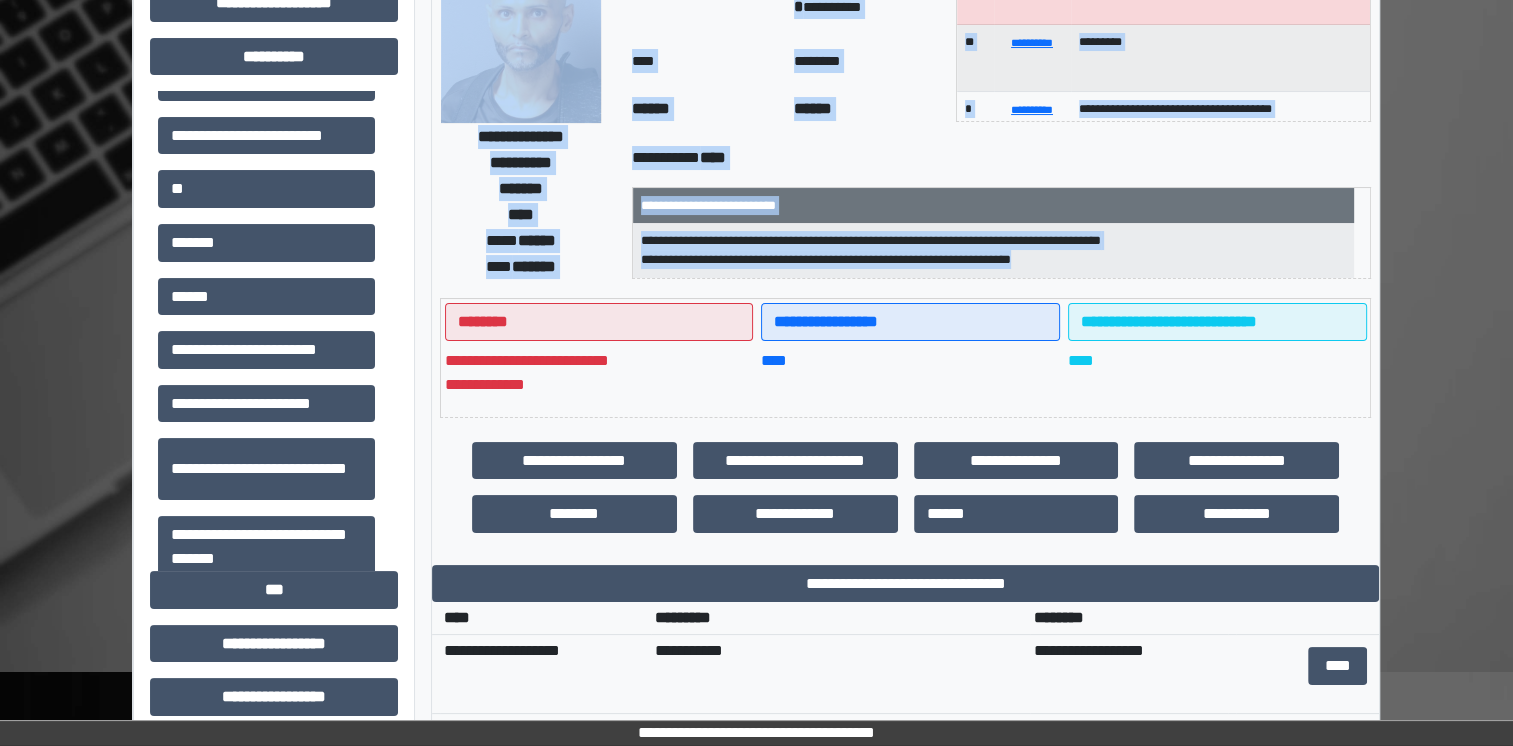drag, startPoint x: 436, startPoint y: 54, endPoint x: 1121, endPoint y: 420, distance: 776.6473 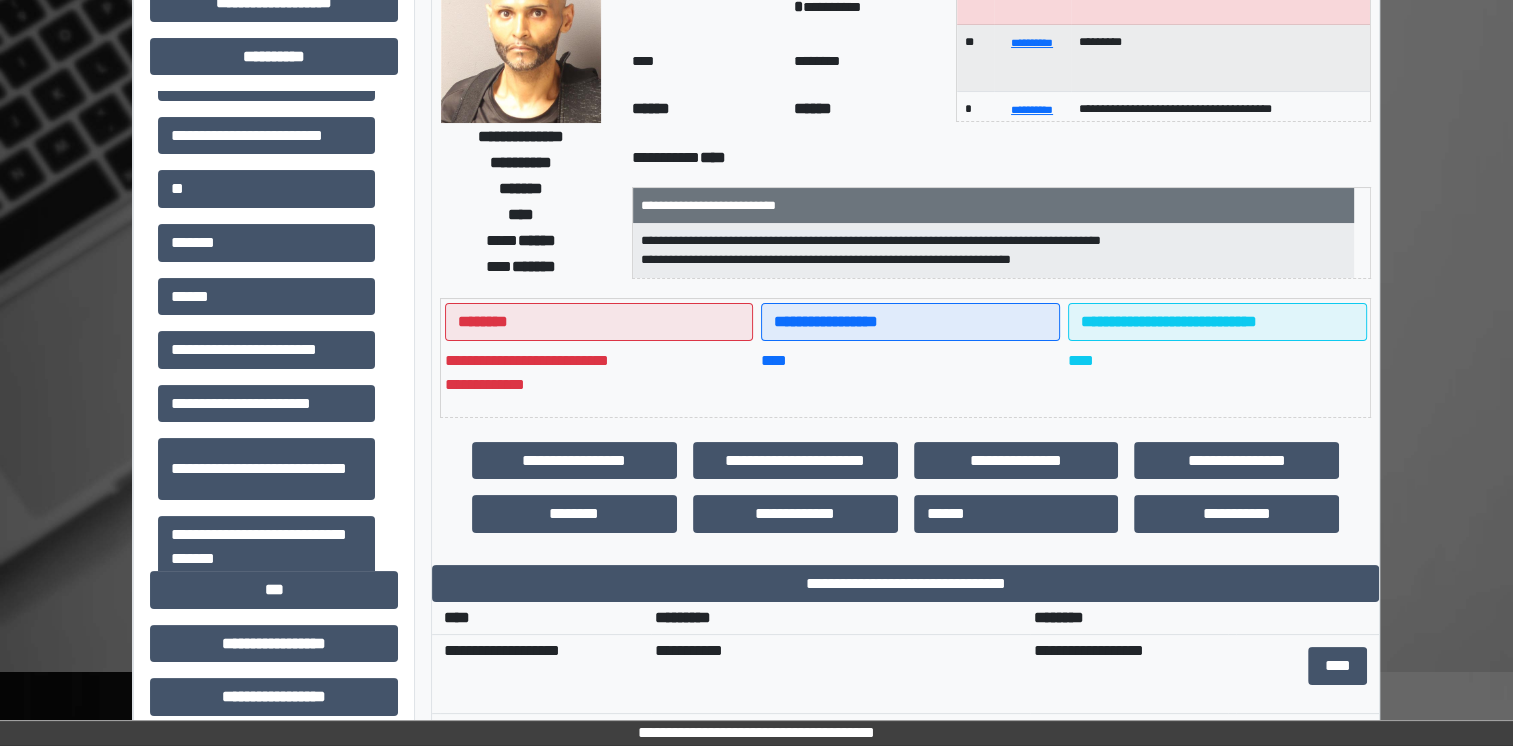 click on "**********" at bounding box center [545, 674] 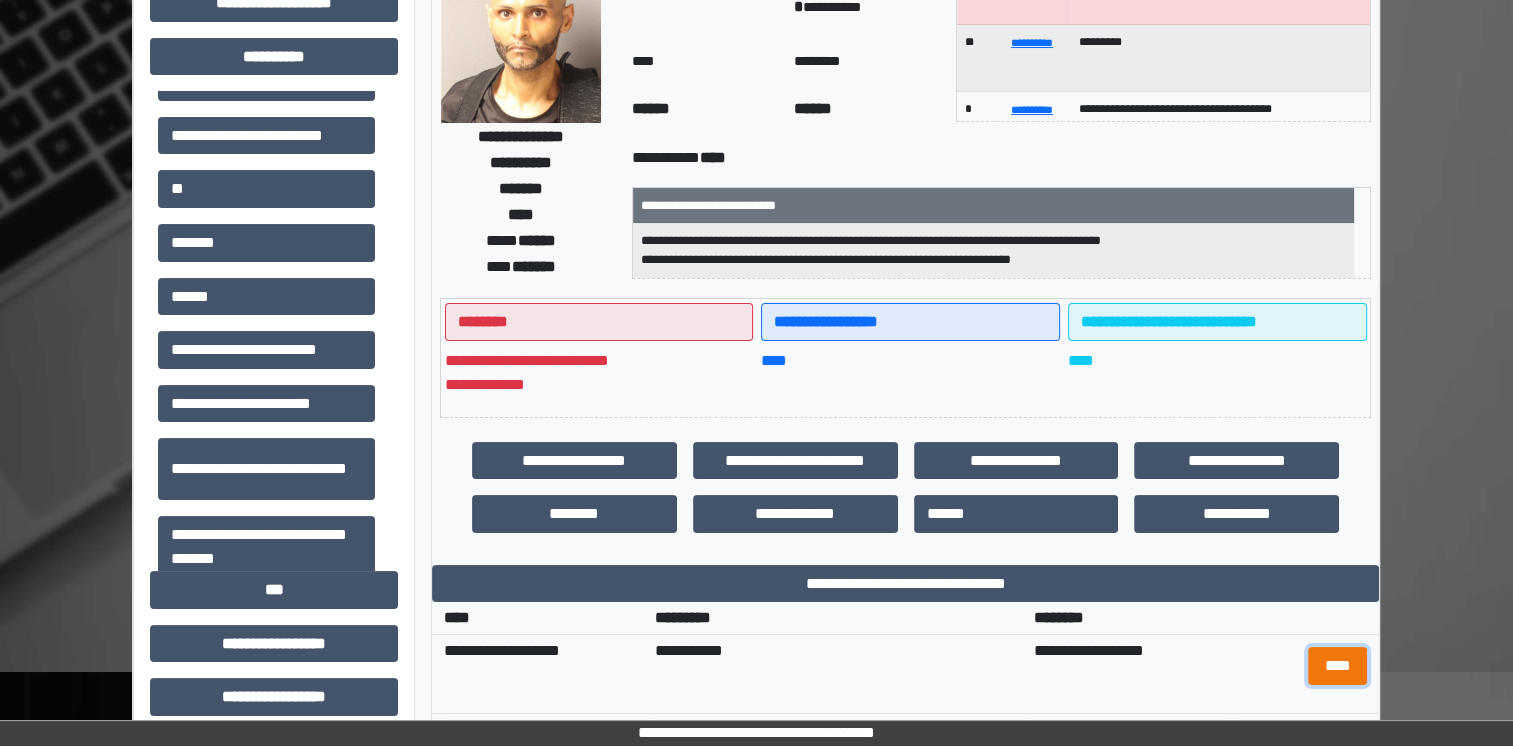 click on "****" at bounding box center (1337, 666) 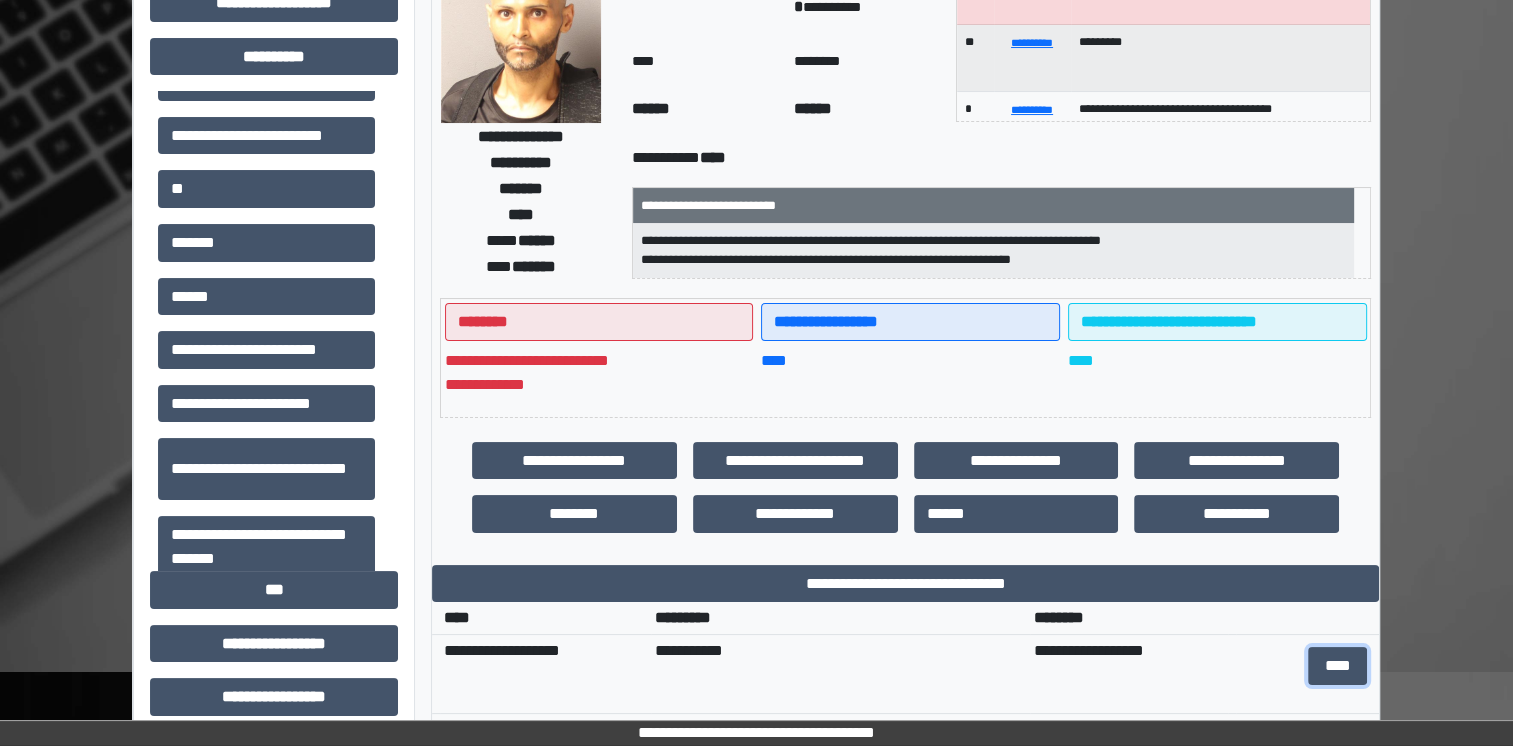 scroll, scrollTop: 0, scrollLeft: 0, axis: both 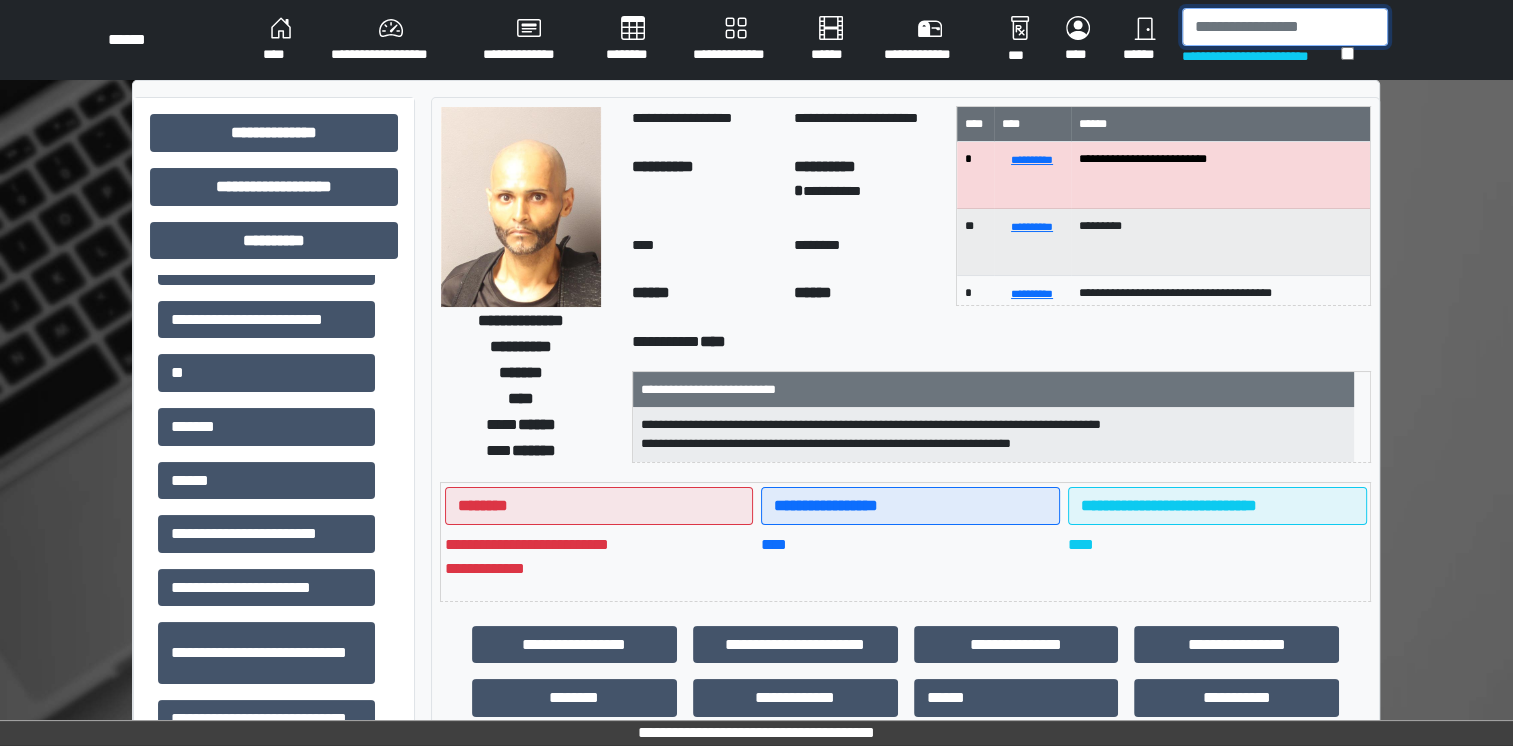 click at bounding box center [1285, 27] 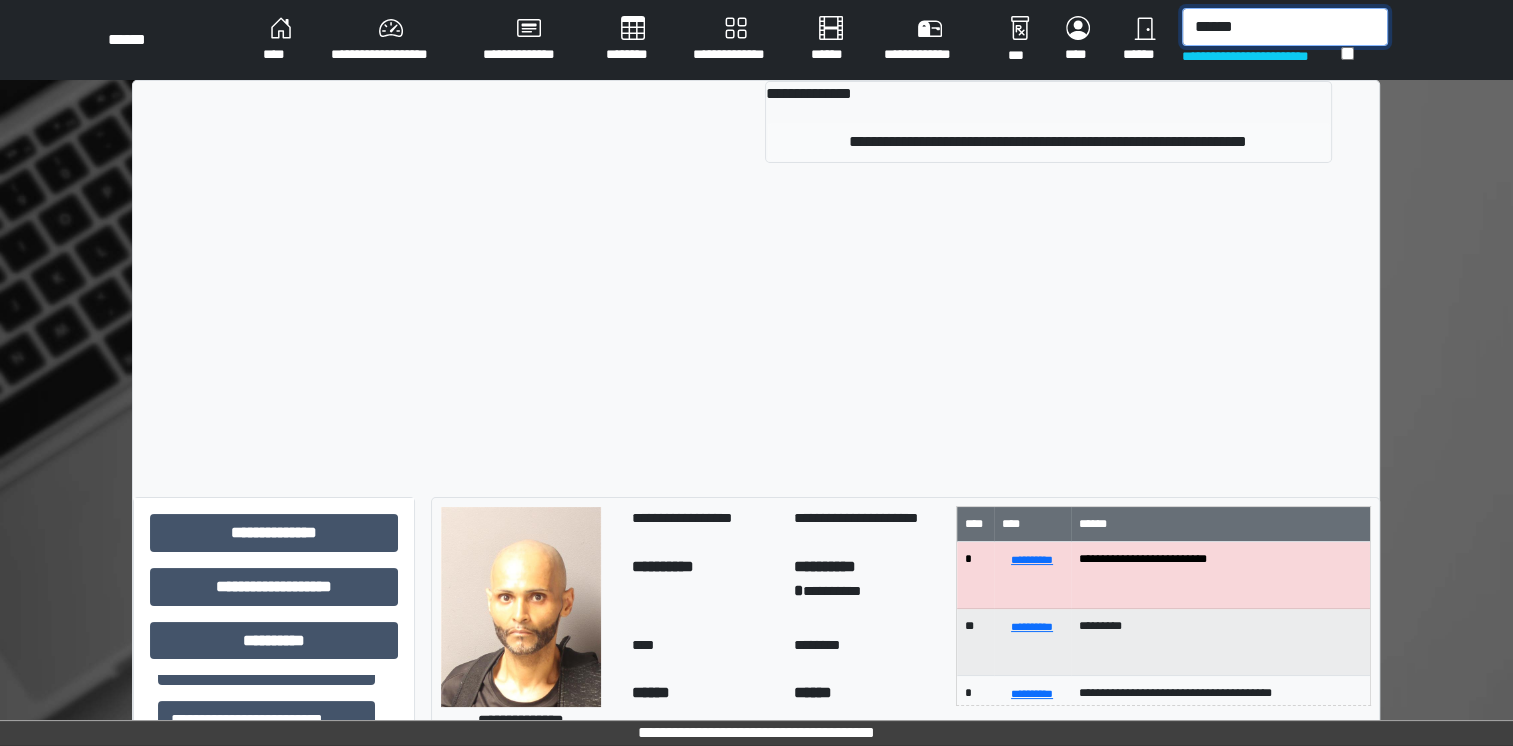 type on "******" 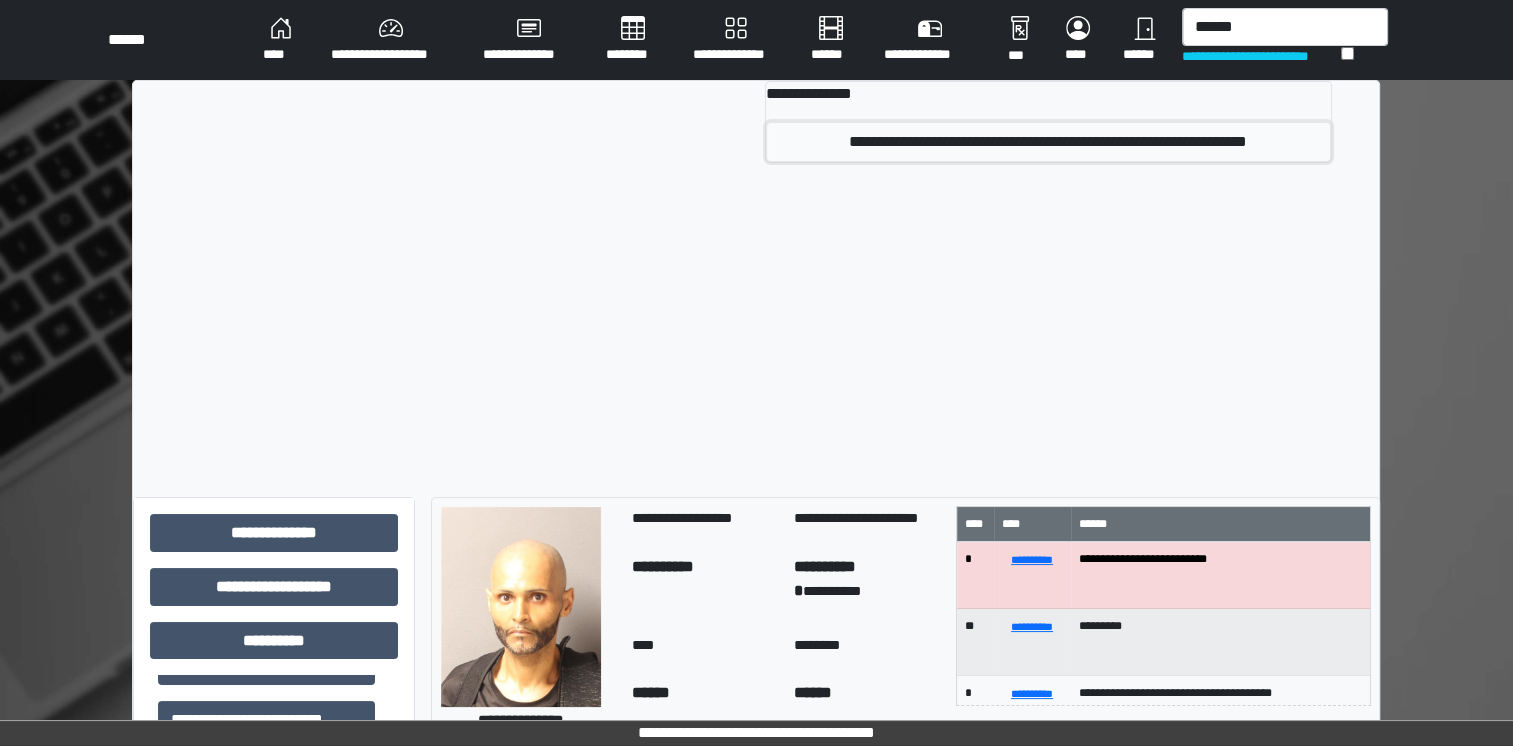 click on "**********" at bounding box center [1048, 142] 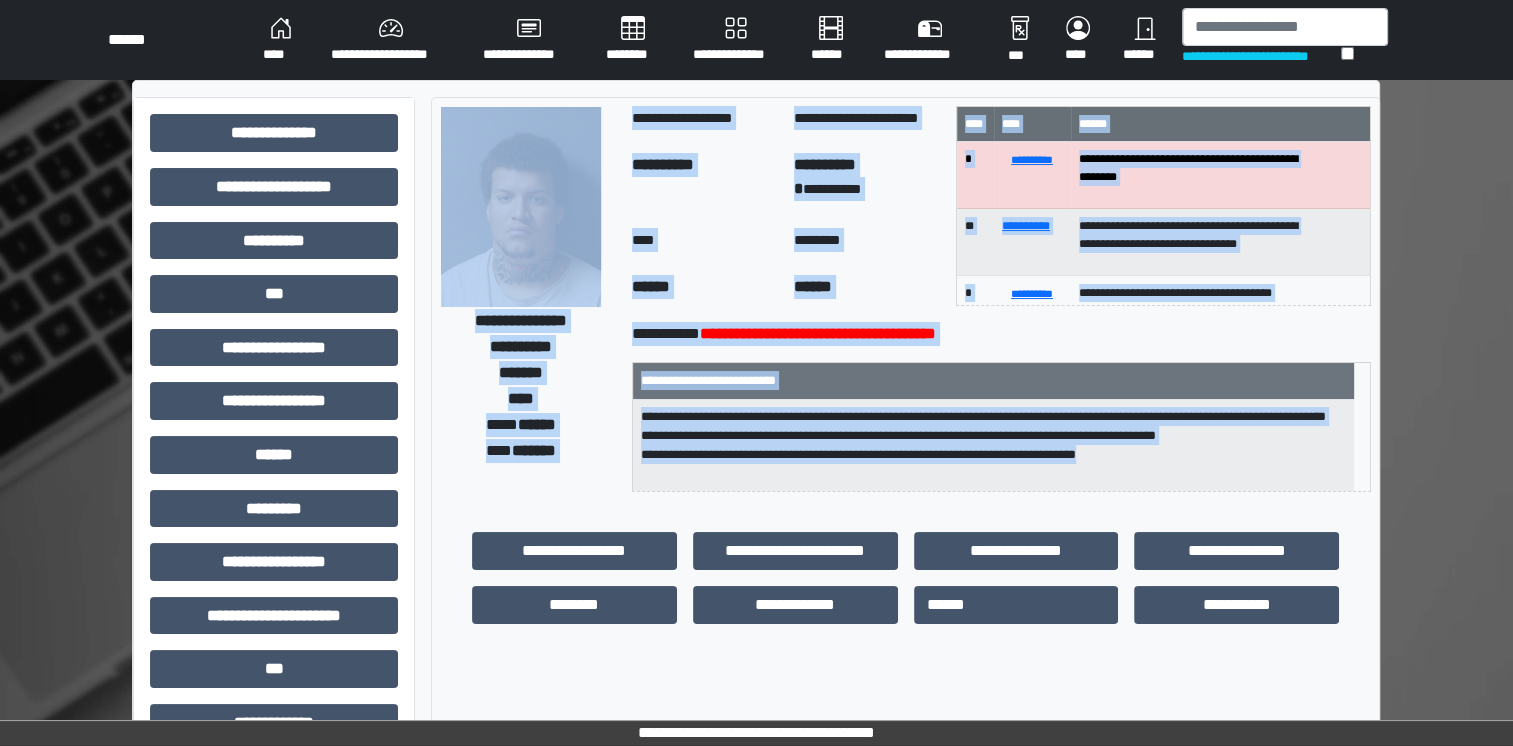 drag, startPoint x: 435, startPoint y: 118, endPoint x: 1200, endPoint y: 503, distance: 856.41693 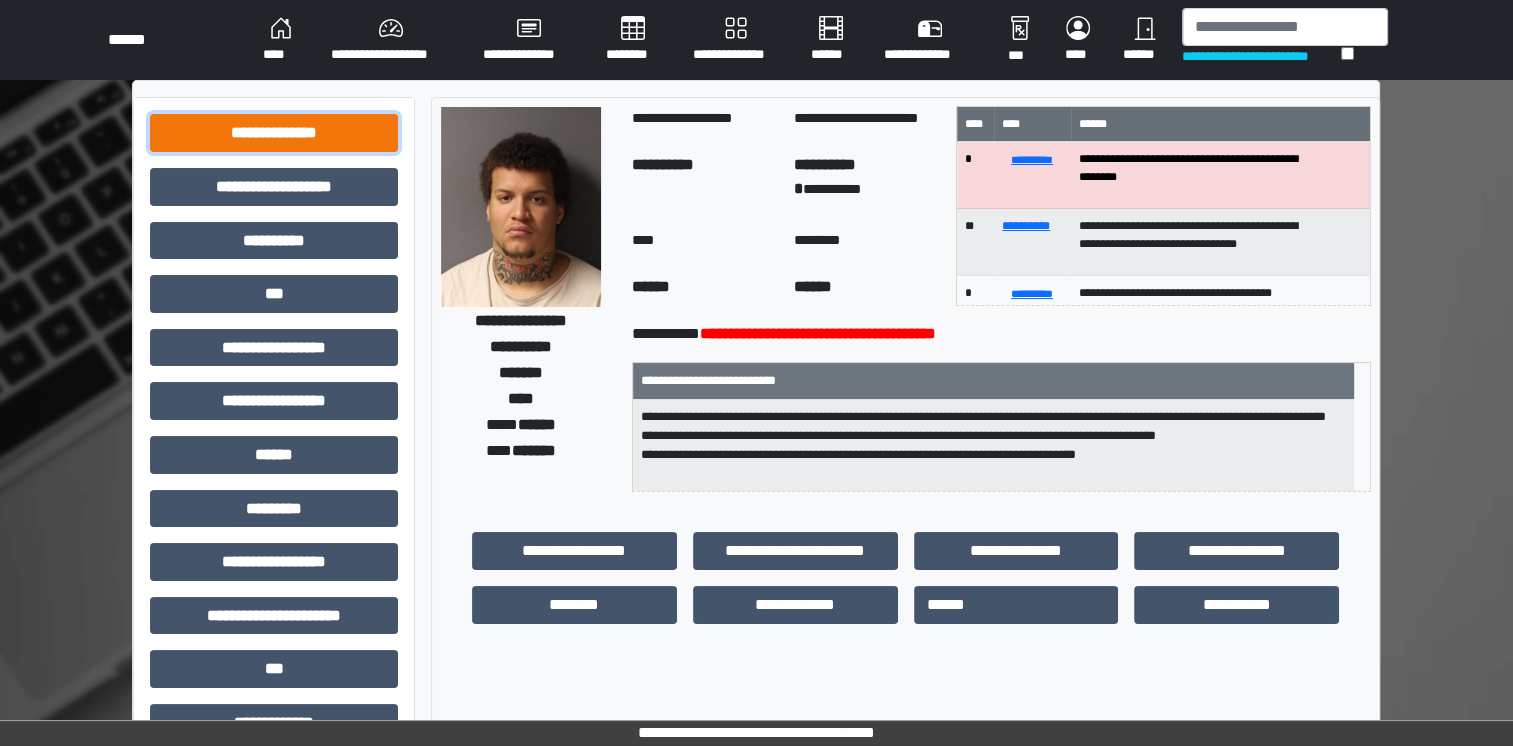 click on "**********" at bounding box center (274, 133) 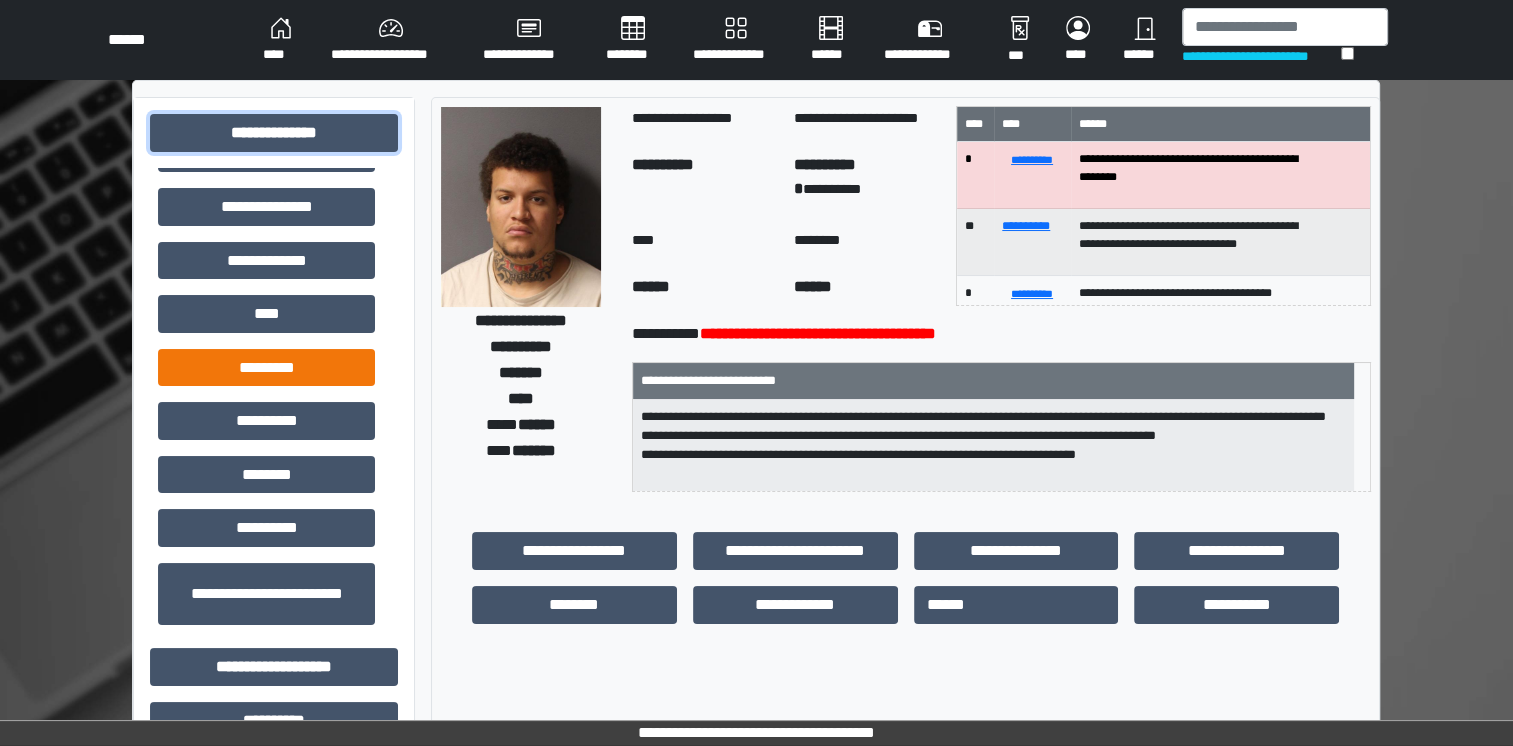 scroll, scrollTop: 572, scrollLeft: 0, axis: vertical 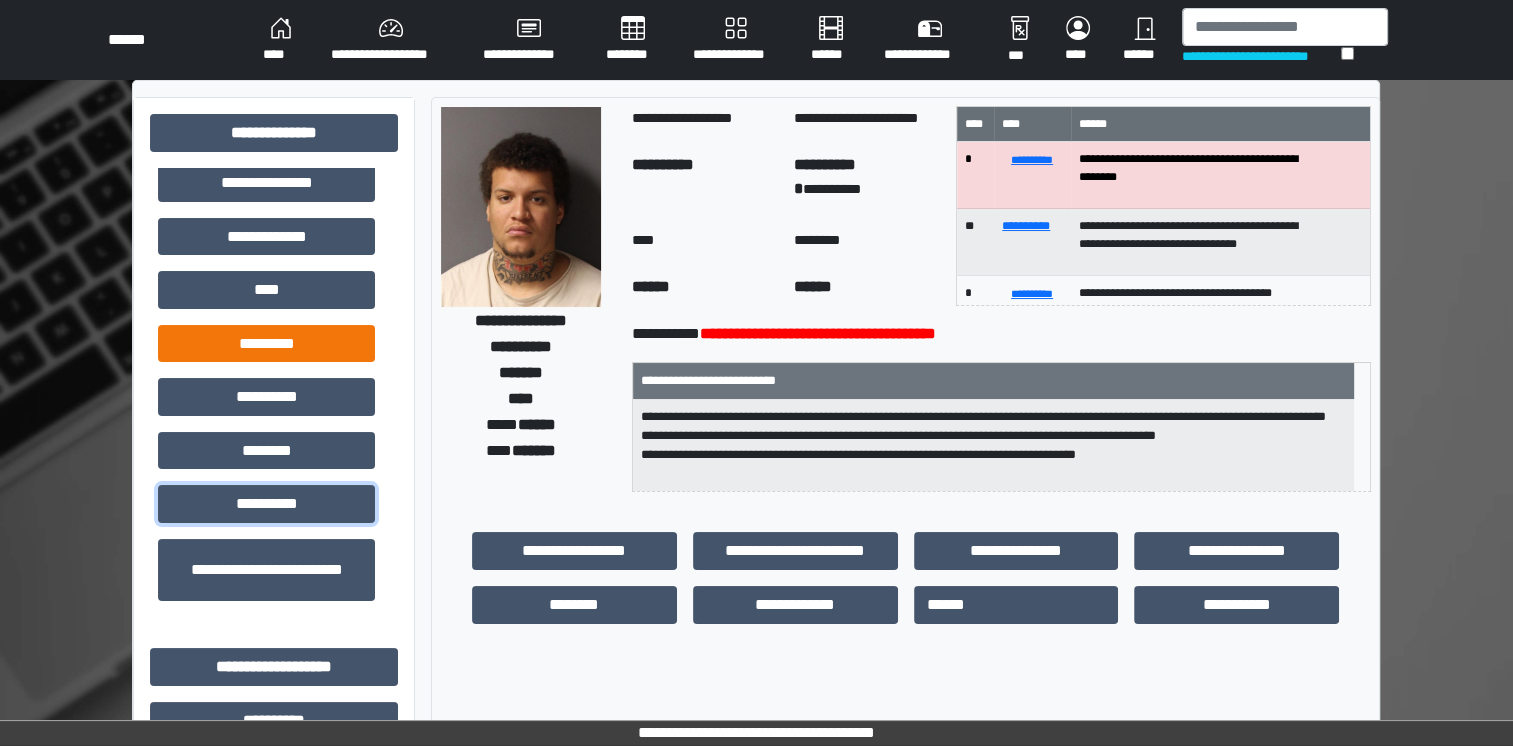 click on "**********" at bounding box center (266, 504) 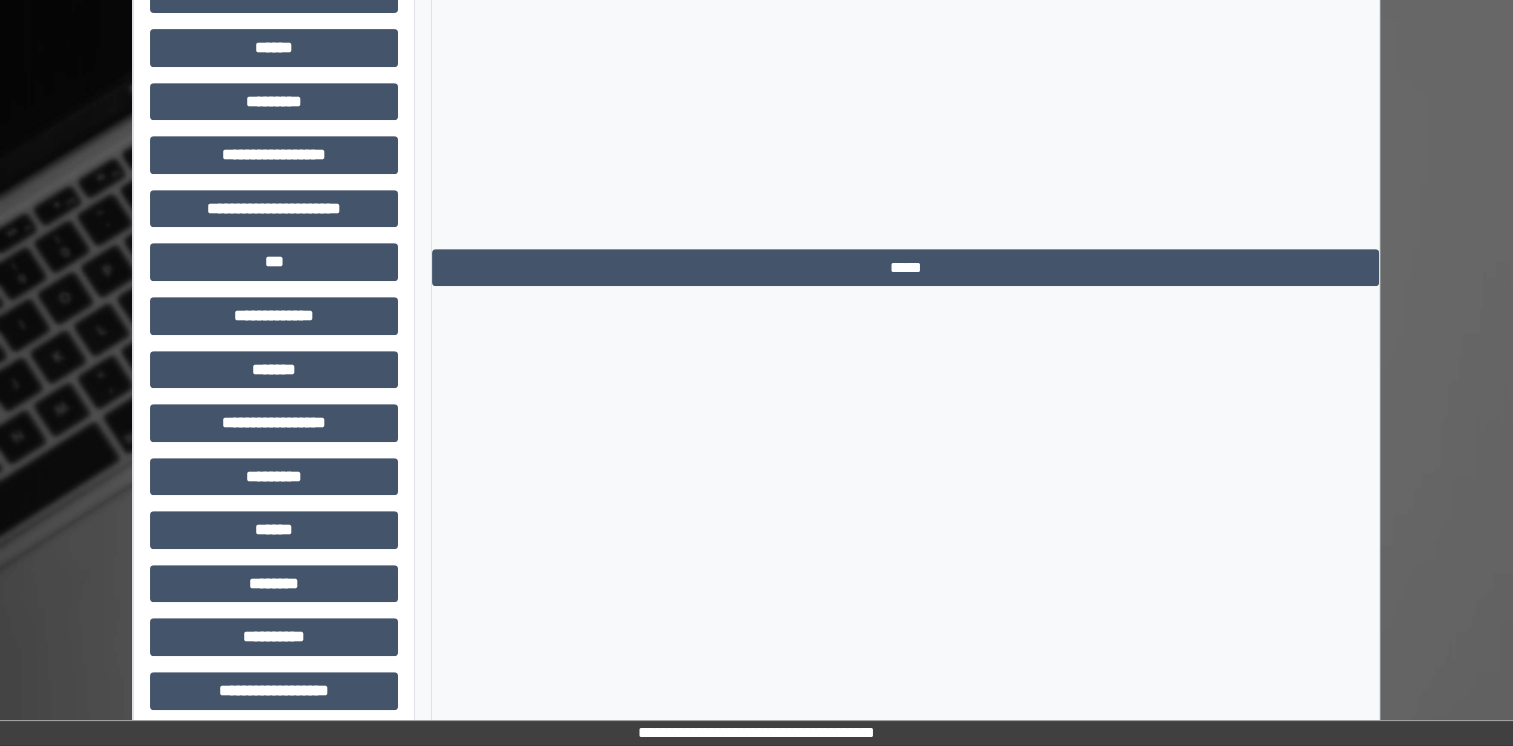 scroll, scrollTop: 900, scrollLeft: 0, axis: vertical 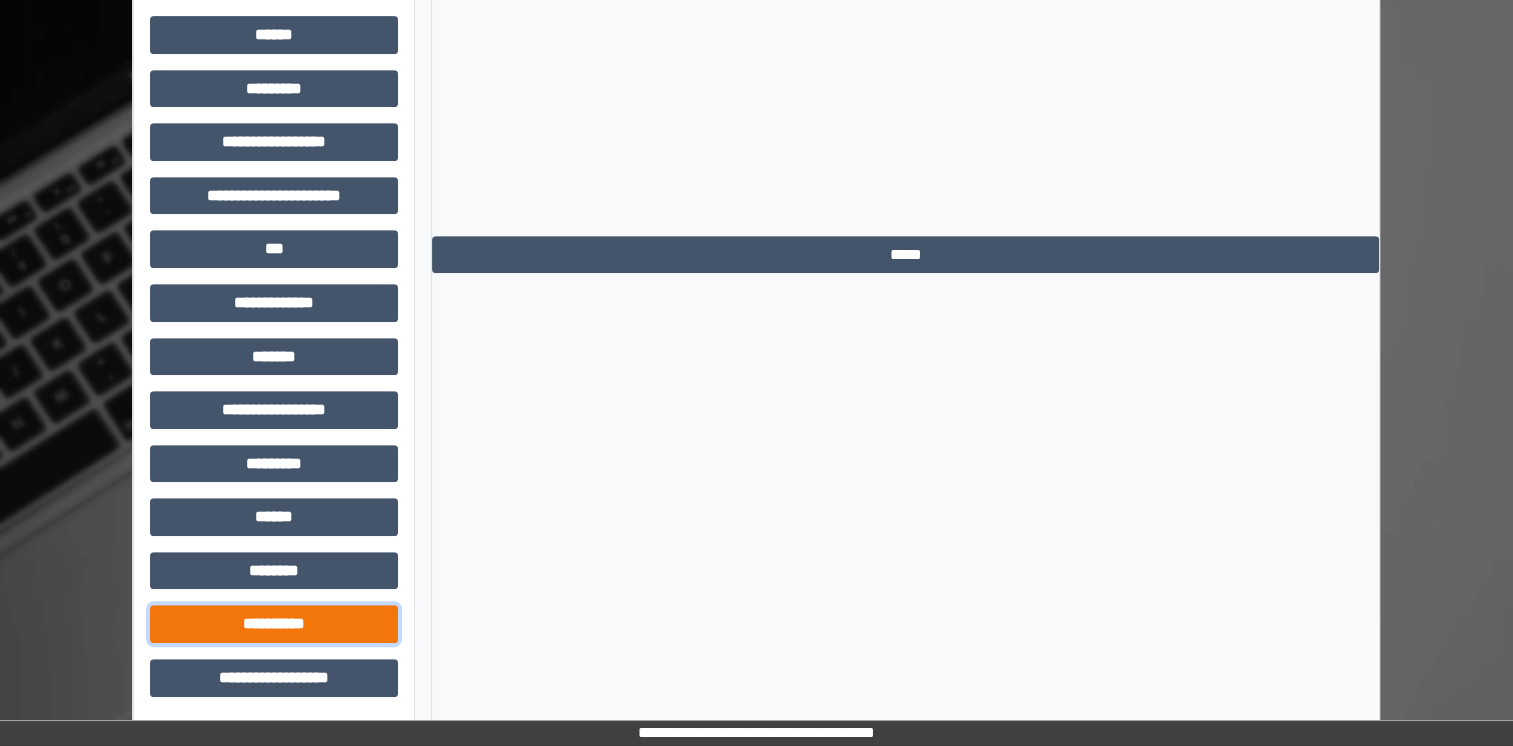 click on "**********" at bounding box center (274, 624) 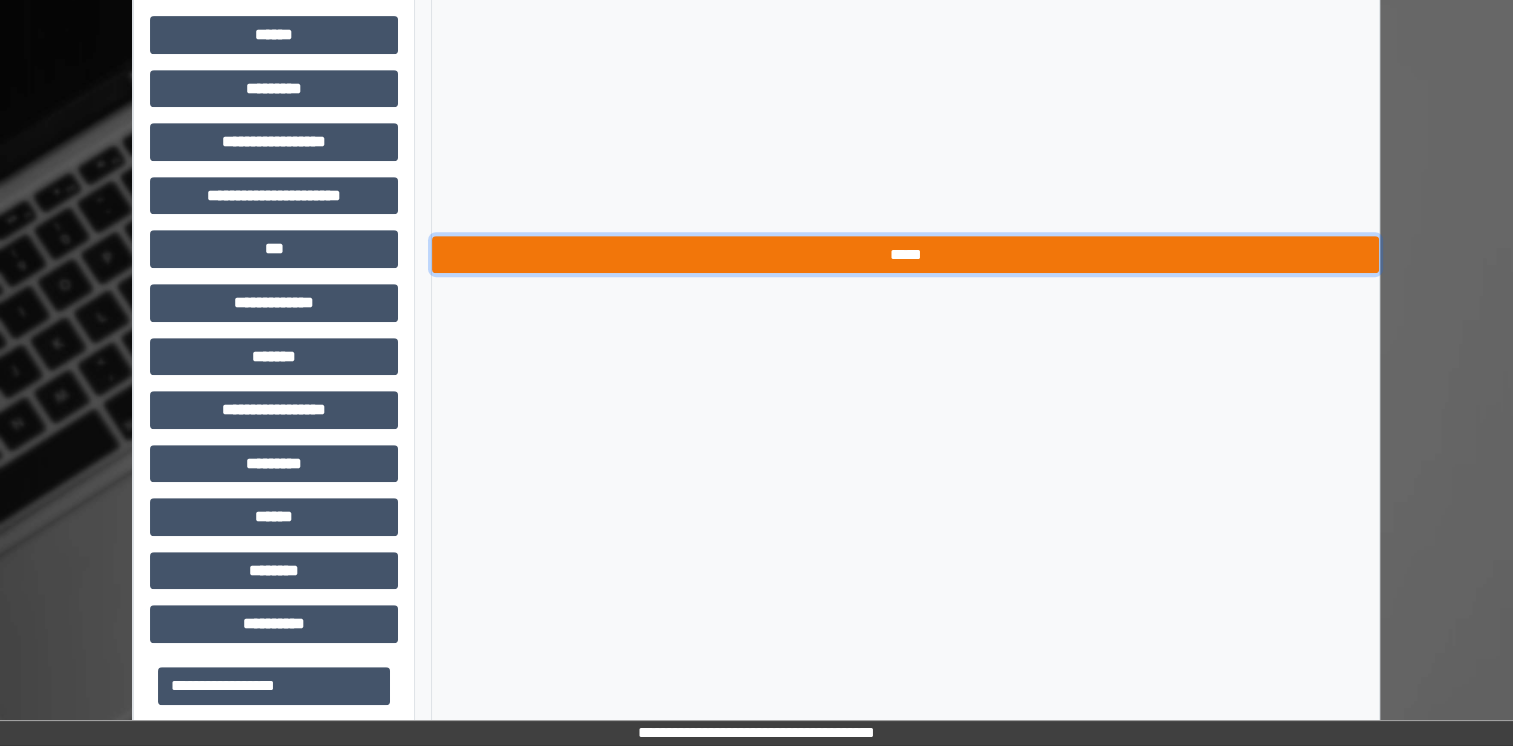 click on "*****" at bounding box center (905, 255) 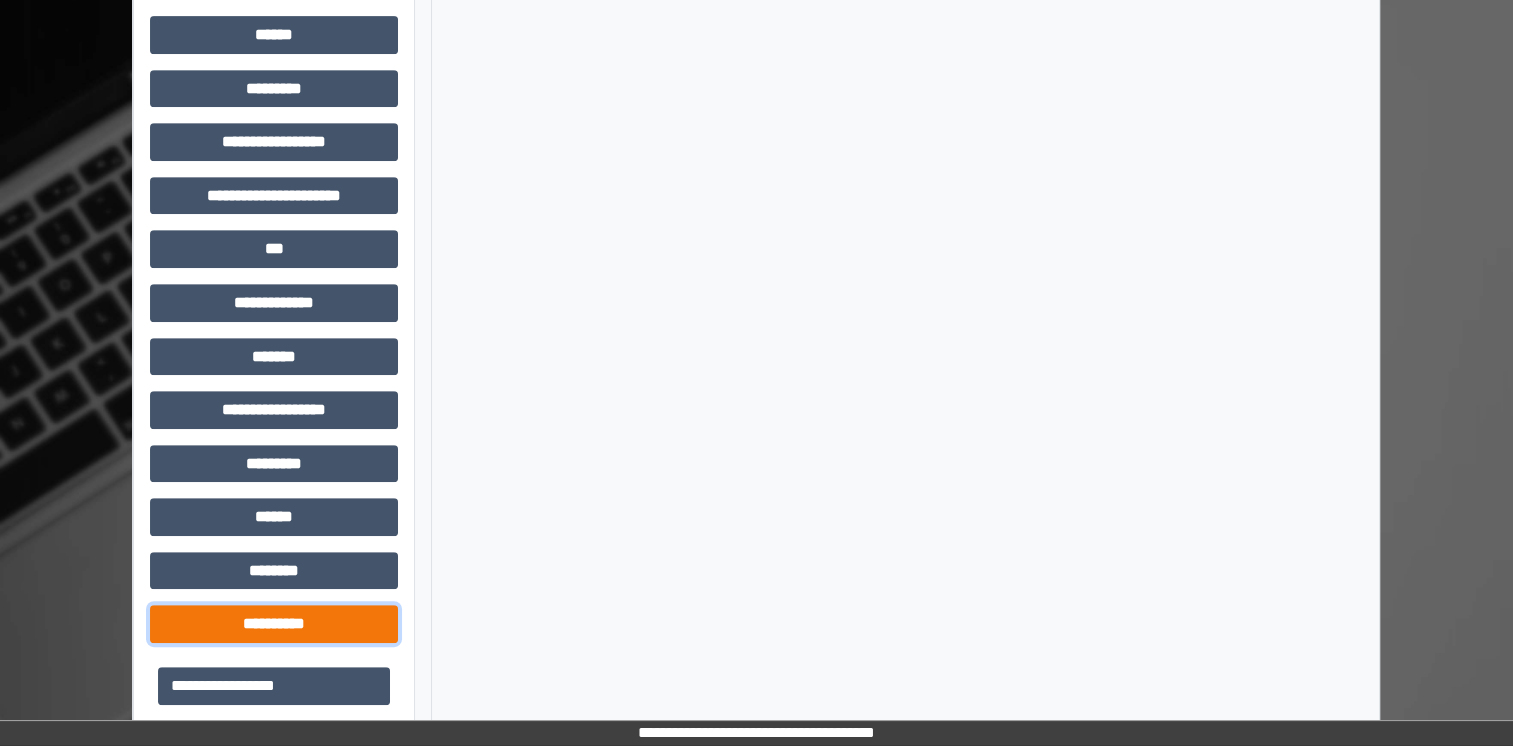 click on "**********" at bounding box center (274, 624) 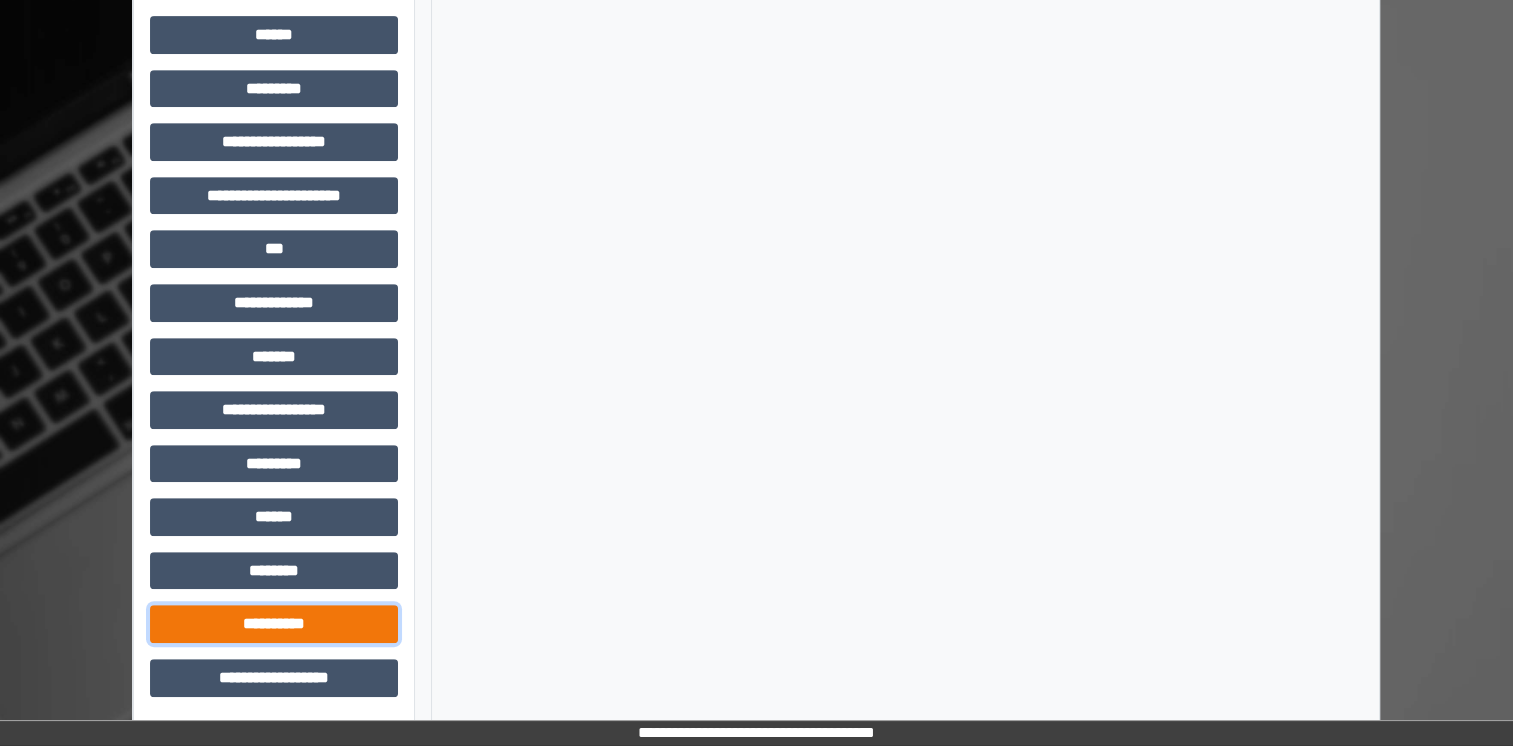 click on "**********" at bounding box center (274, 624) 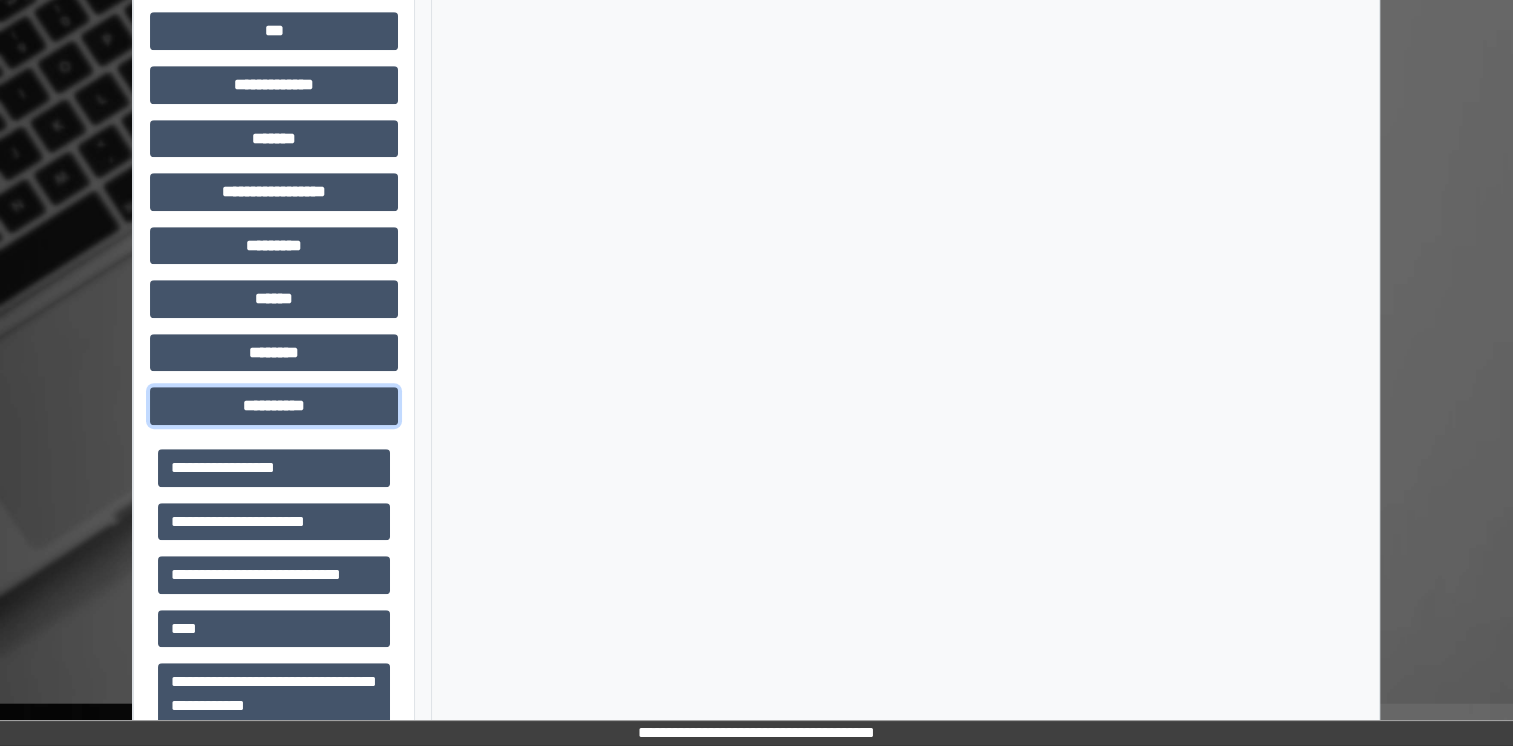 scroll, scrollTop: 1164, scrollLeft: 0, axis: vertical 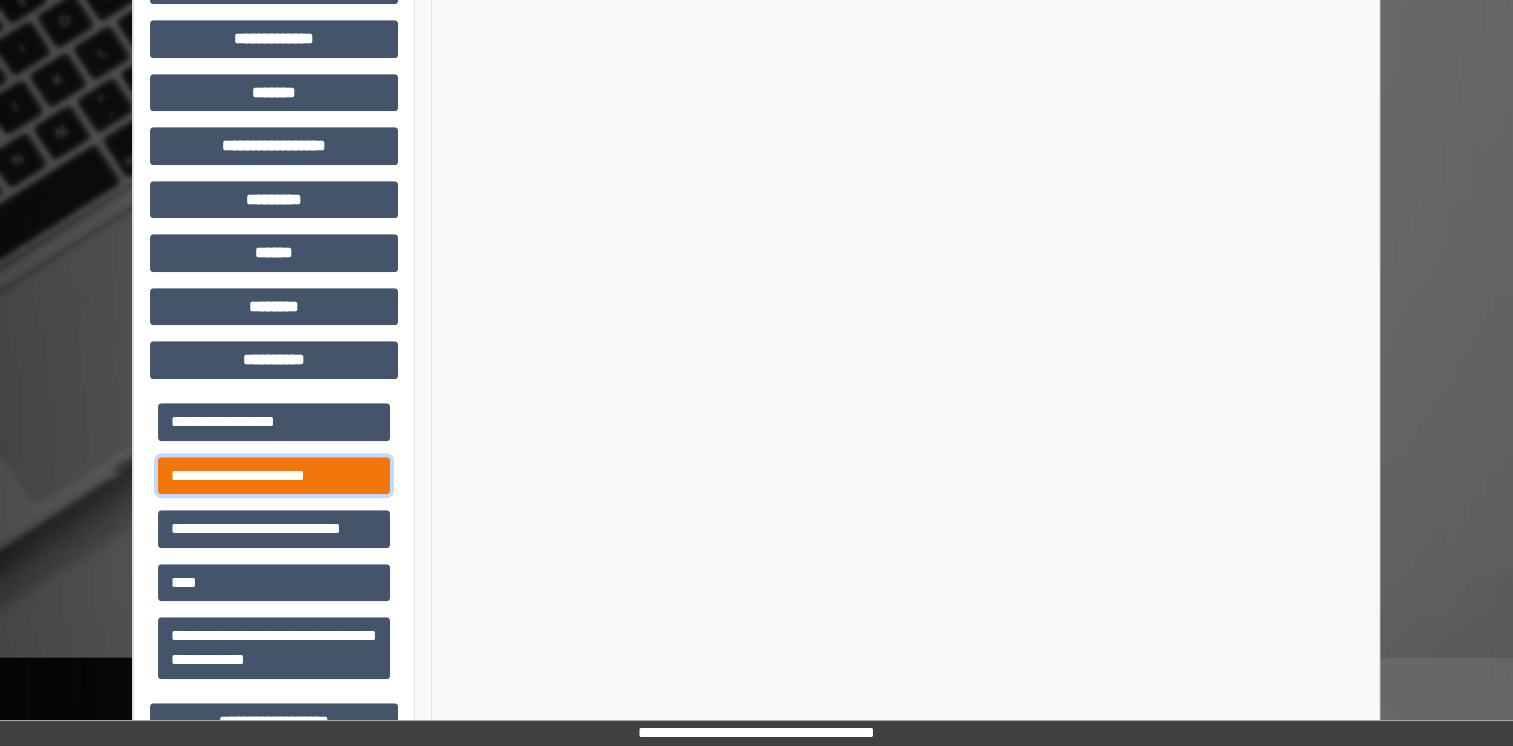 click on "**********" at bounding box center [274, 476] 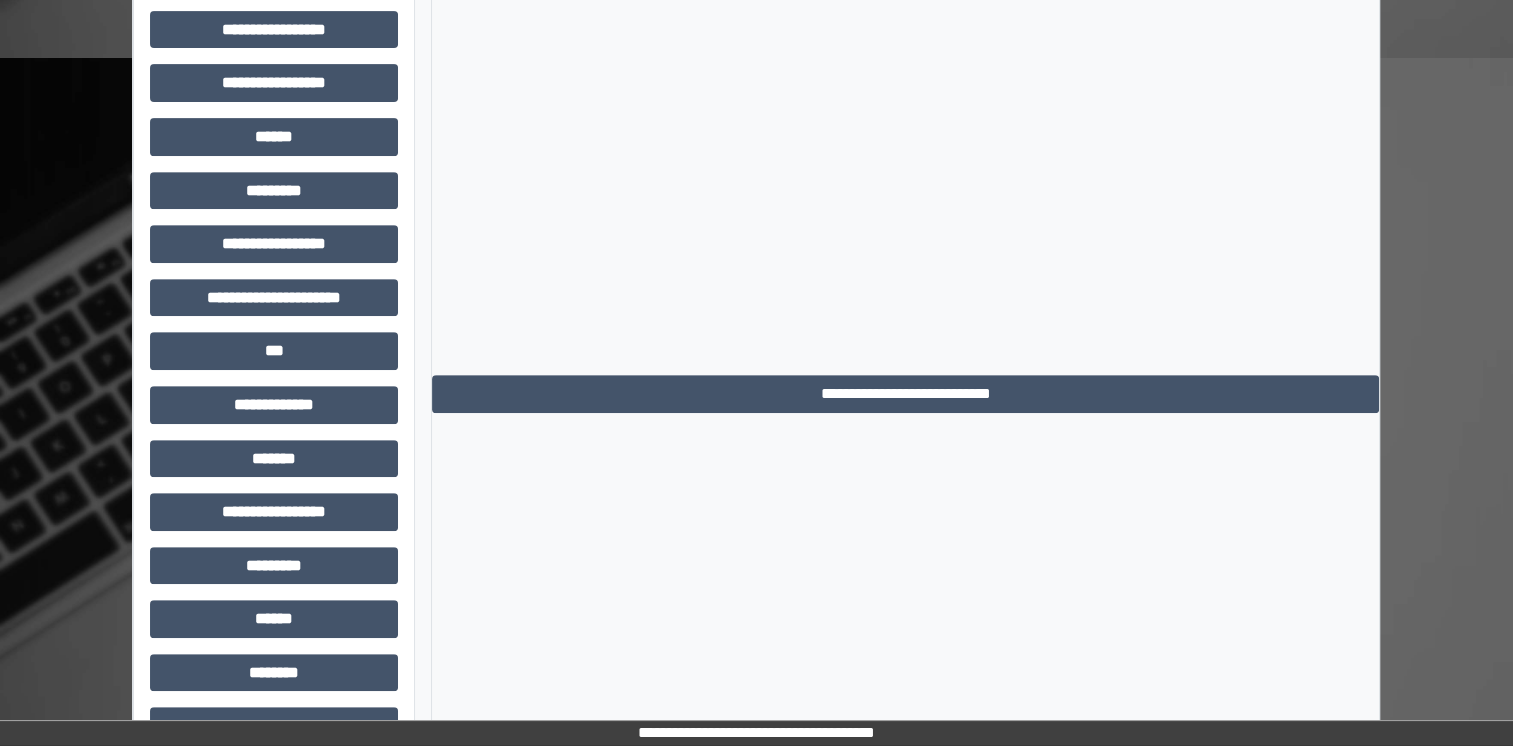 scroll, scrollTop: 799, scrollLeft: 0, axis: vertical 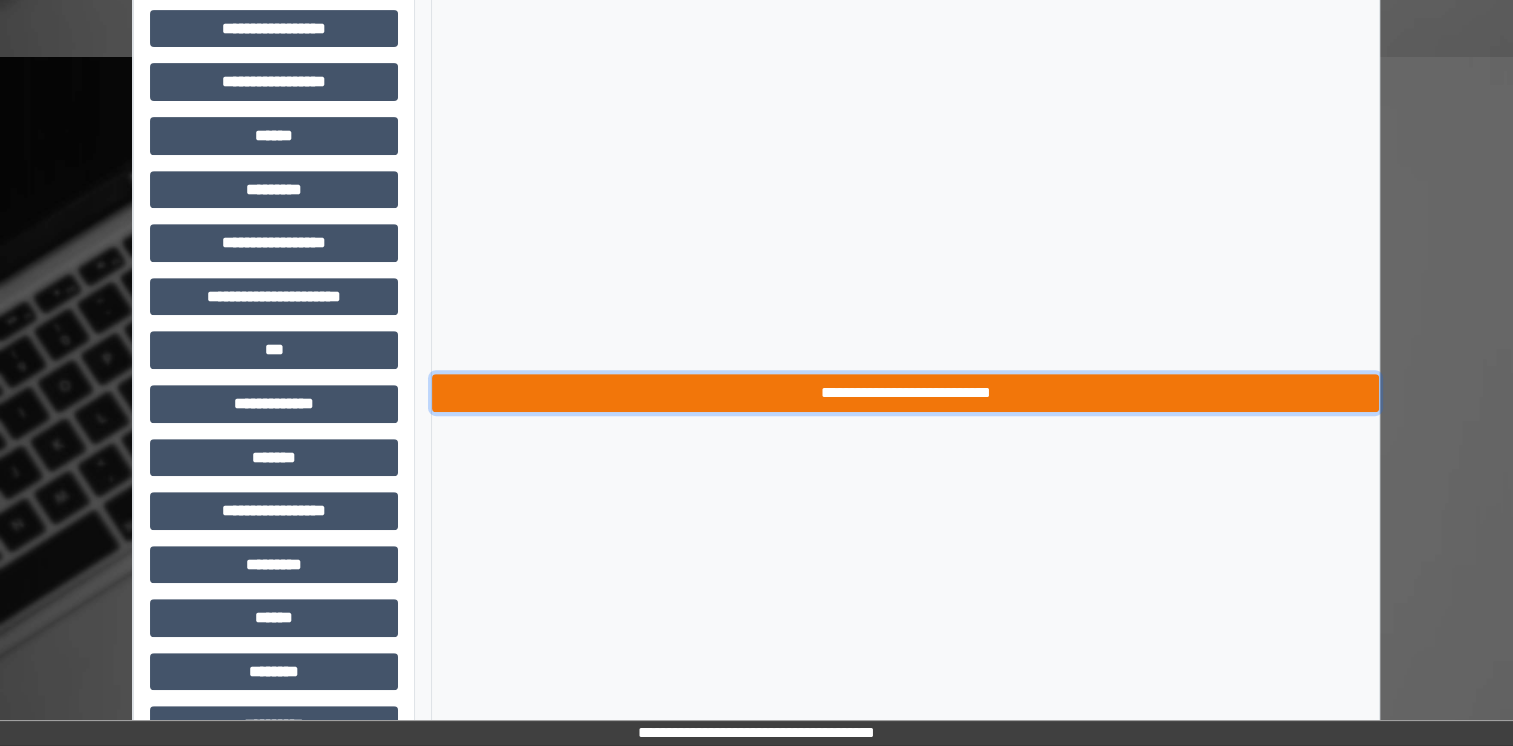click on "**********" at bounding box center (905, 393) 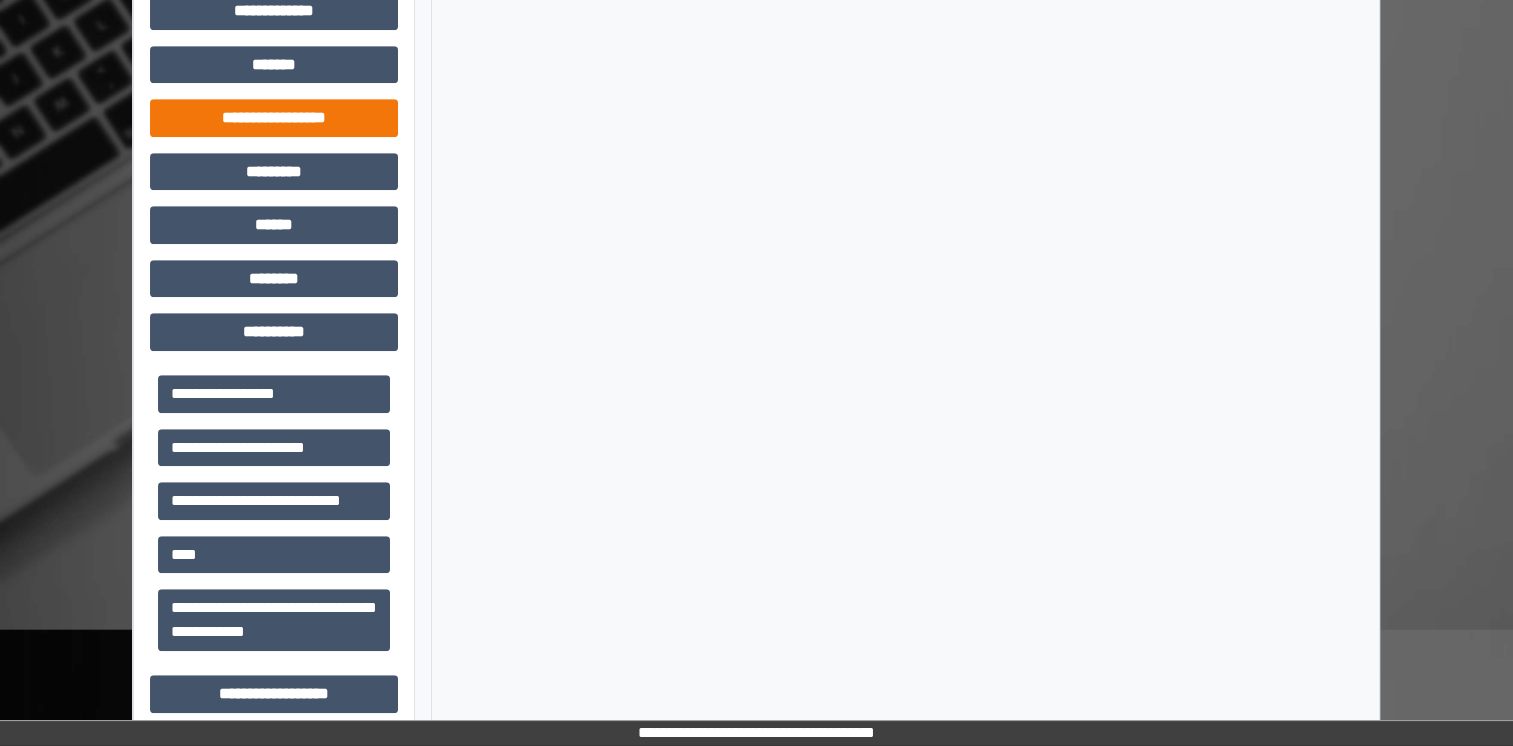 scroll, scrollTop: 1208, scrollLeft: 0, axis: vertical 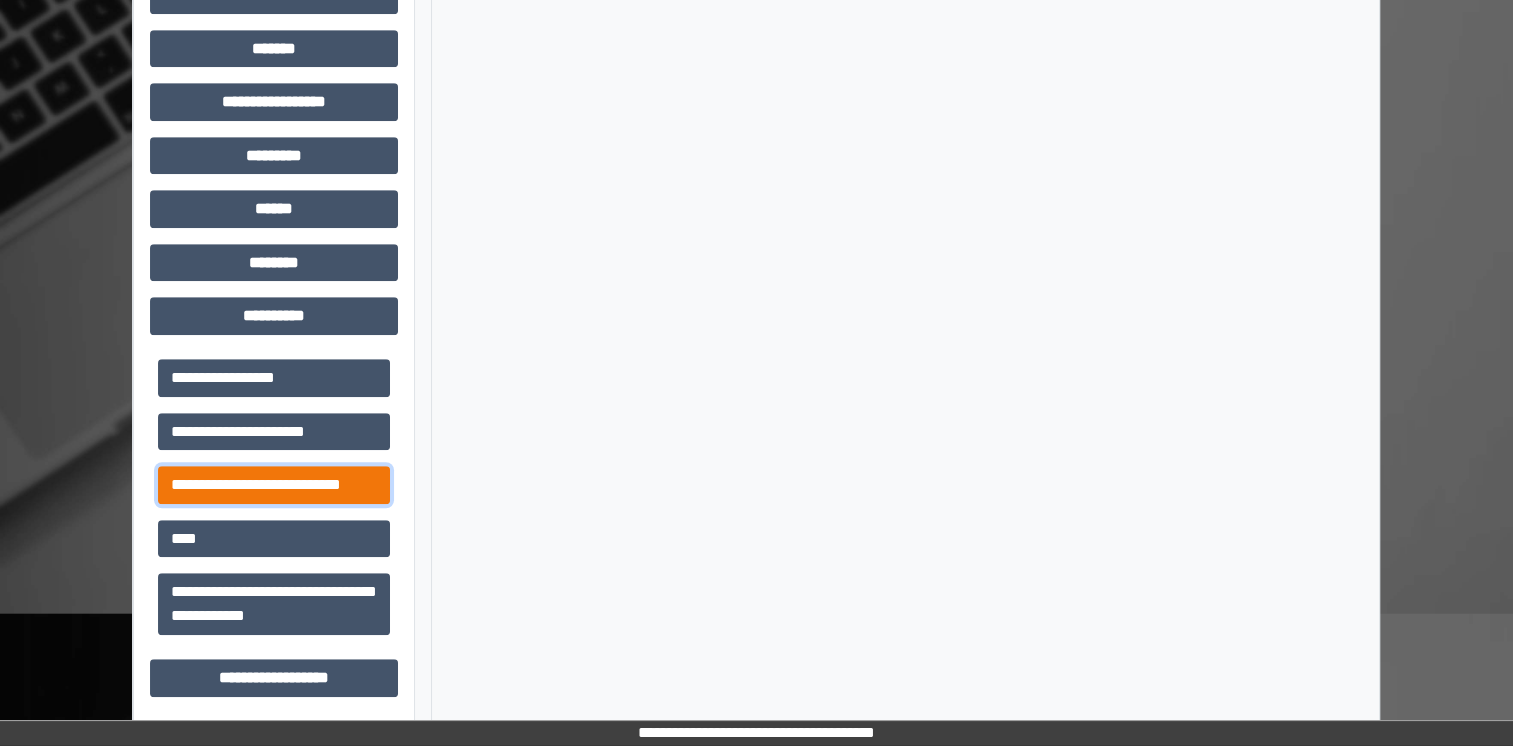 click on "**********" at bounding box center (274, 485) 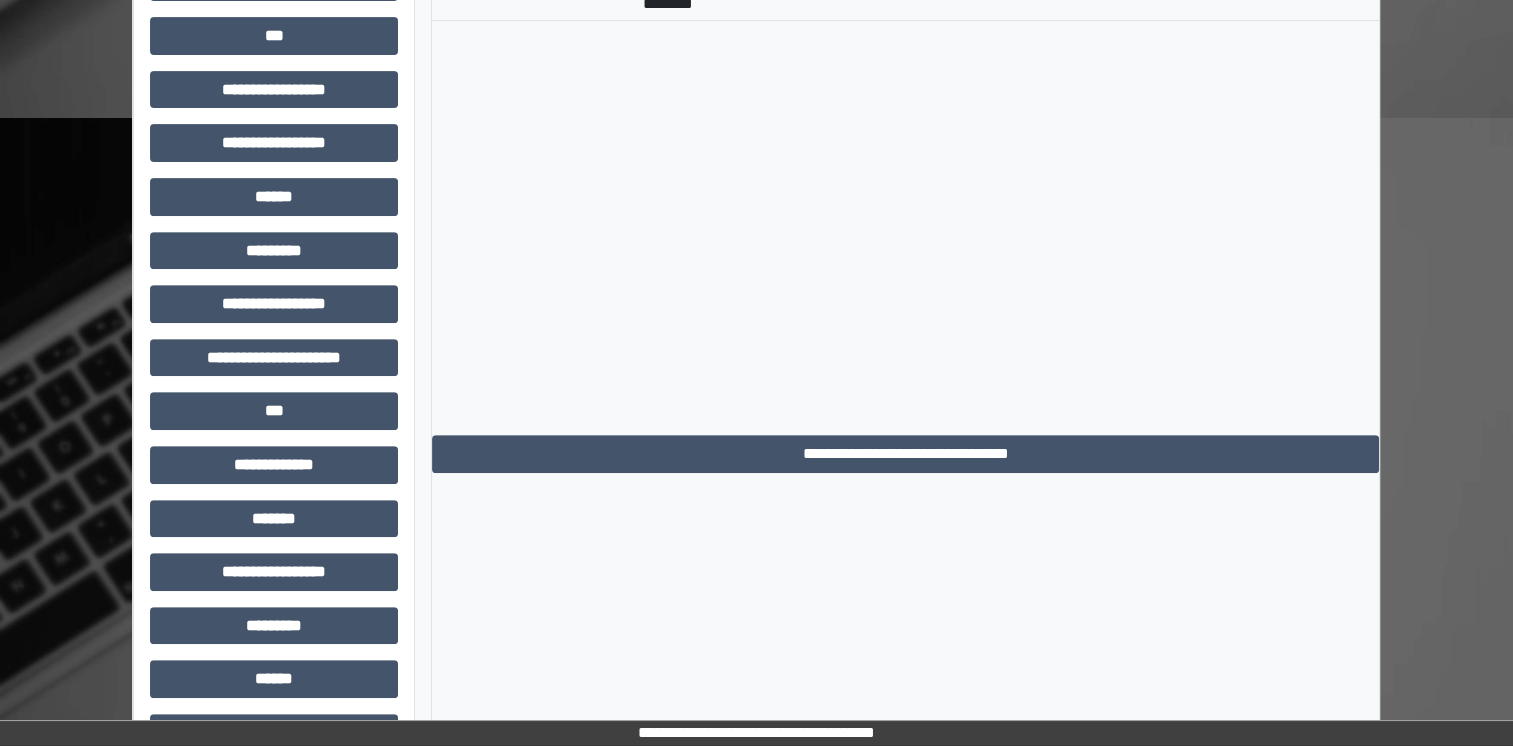 scroll, scrollTop: 739, scrollLeft: 0, axis: vertical 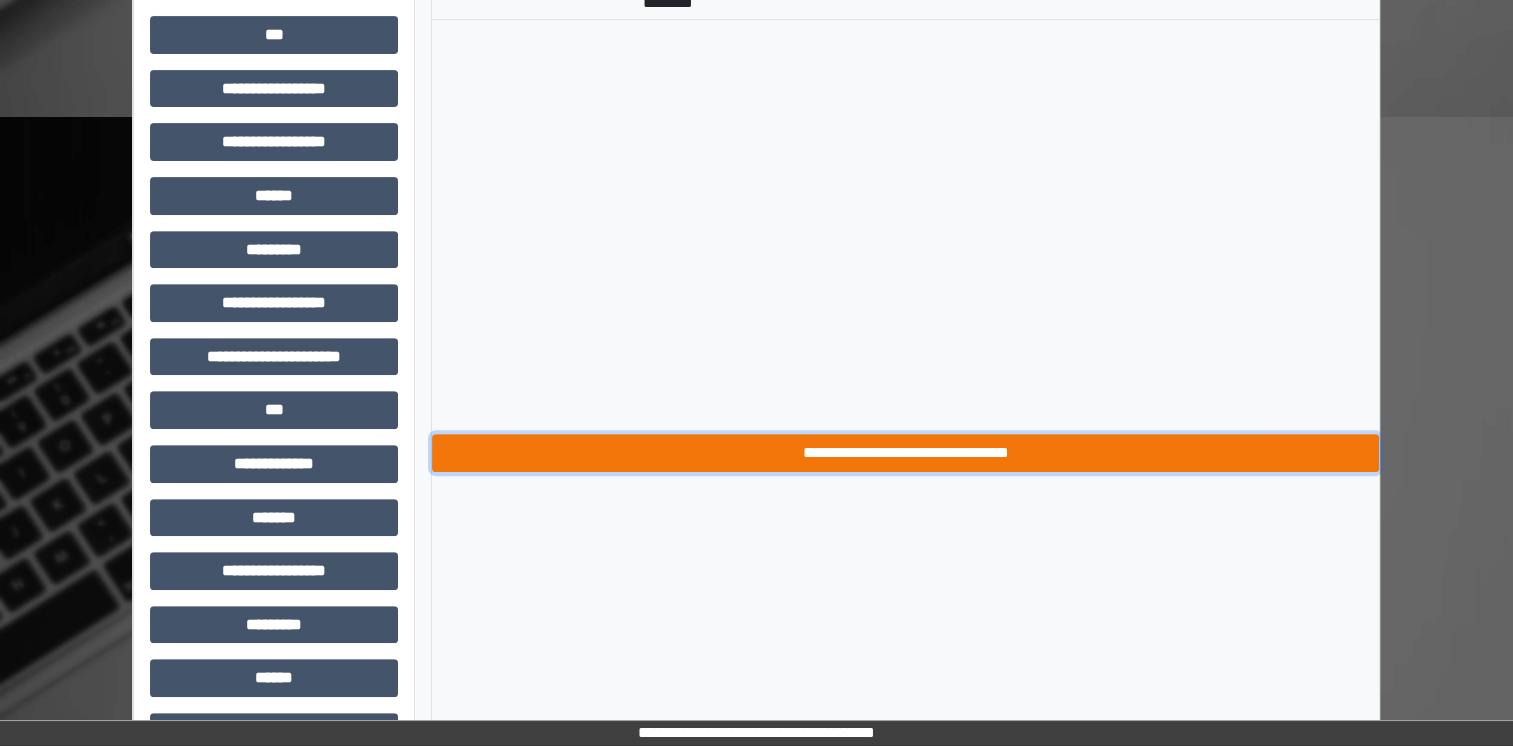 click on "**********" at bounding box center (905, 453) 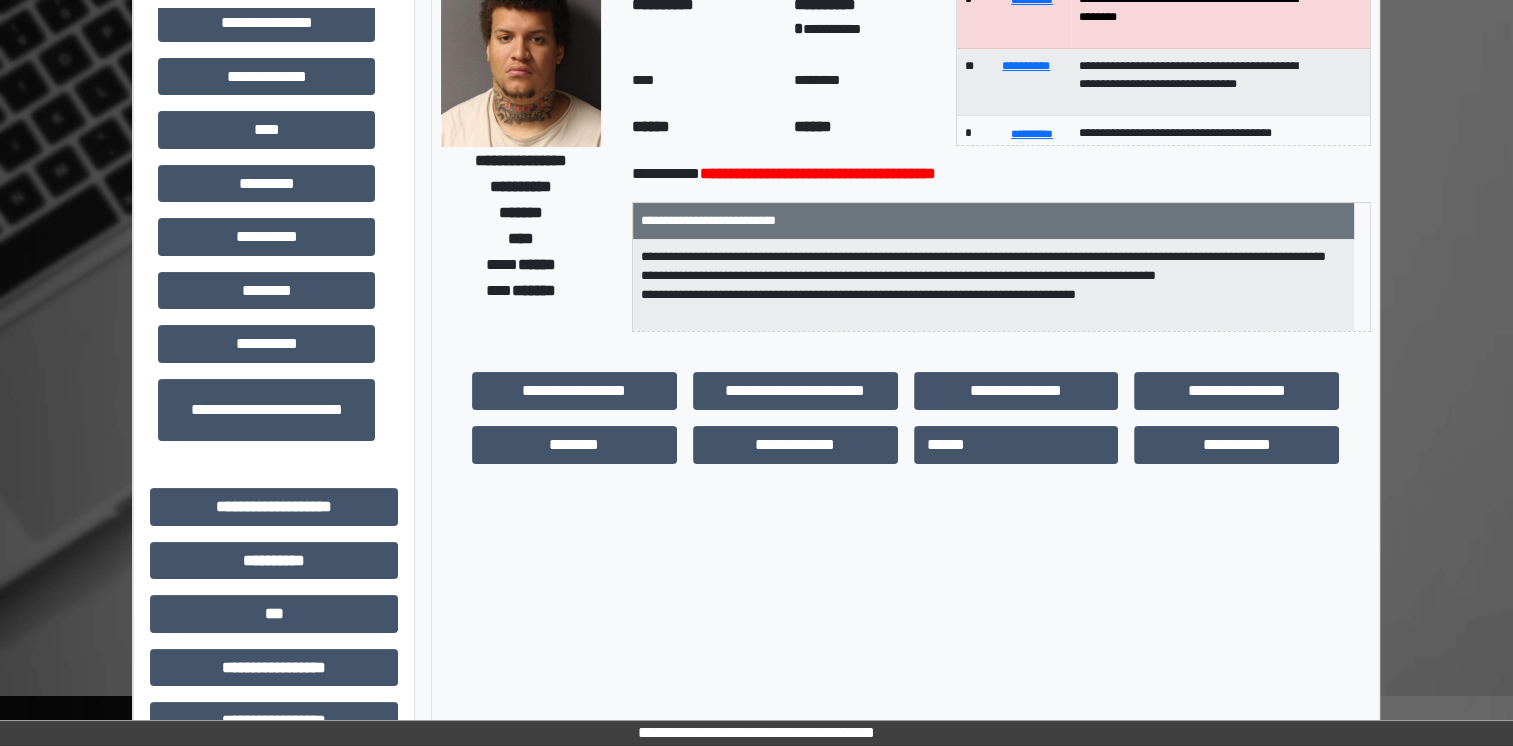 scroll, scrollTop: 143, scrollLeft: 0, axis: vertical 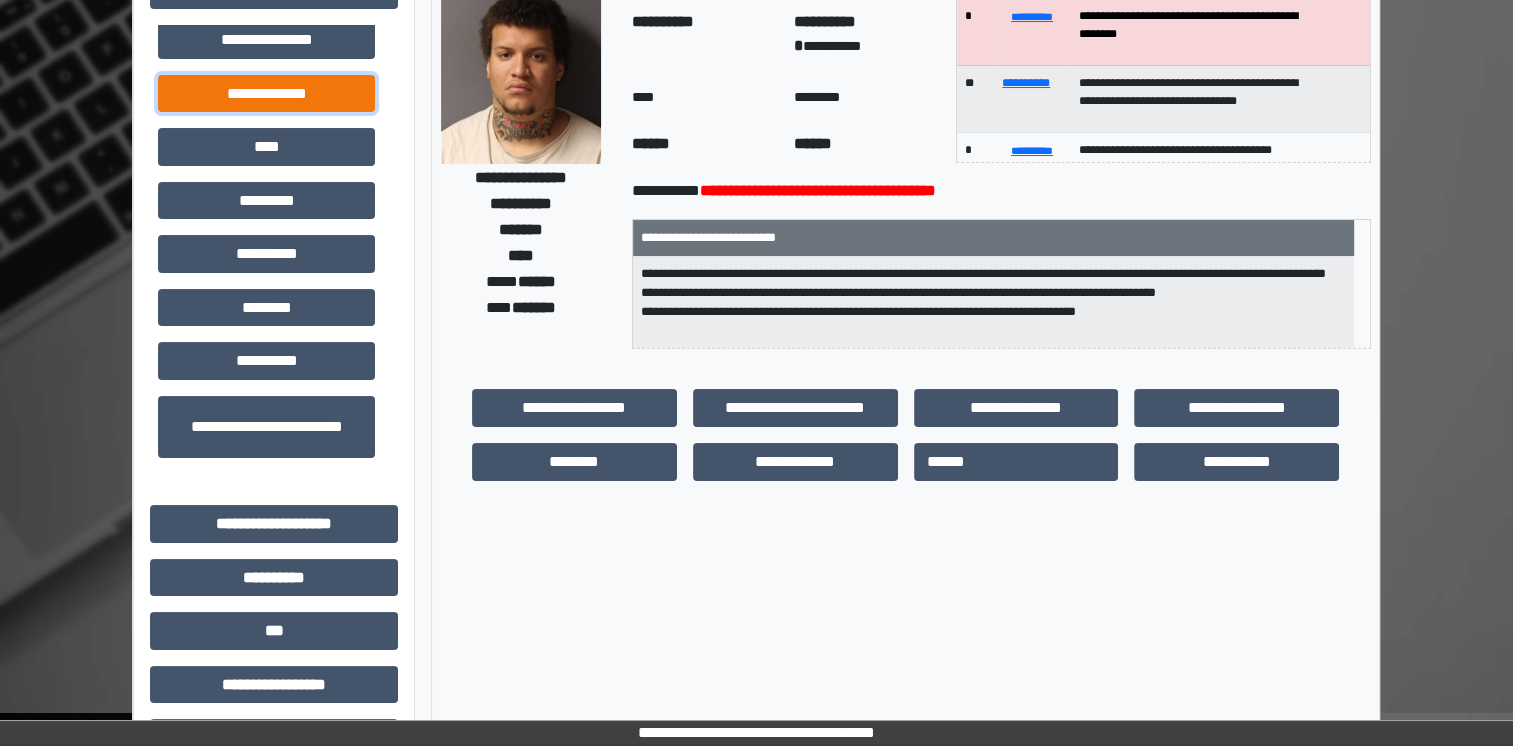 click on "**********" at bounding box center (266, 94) 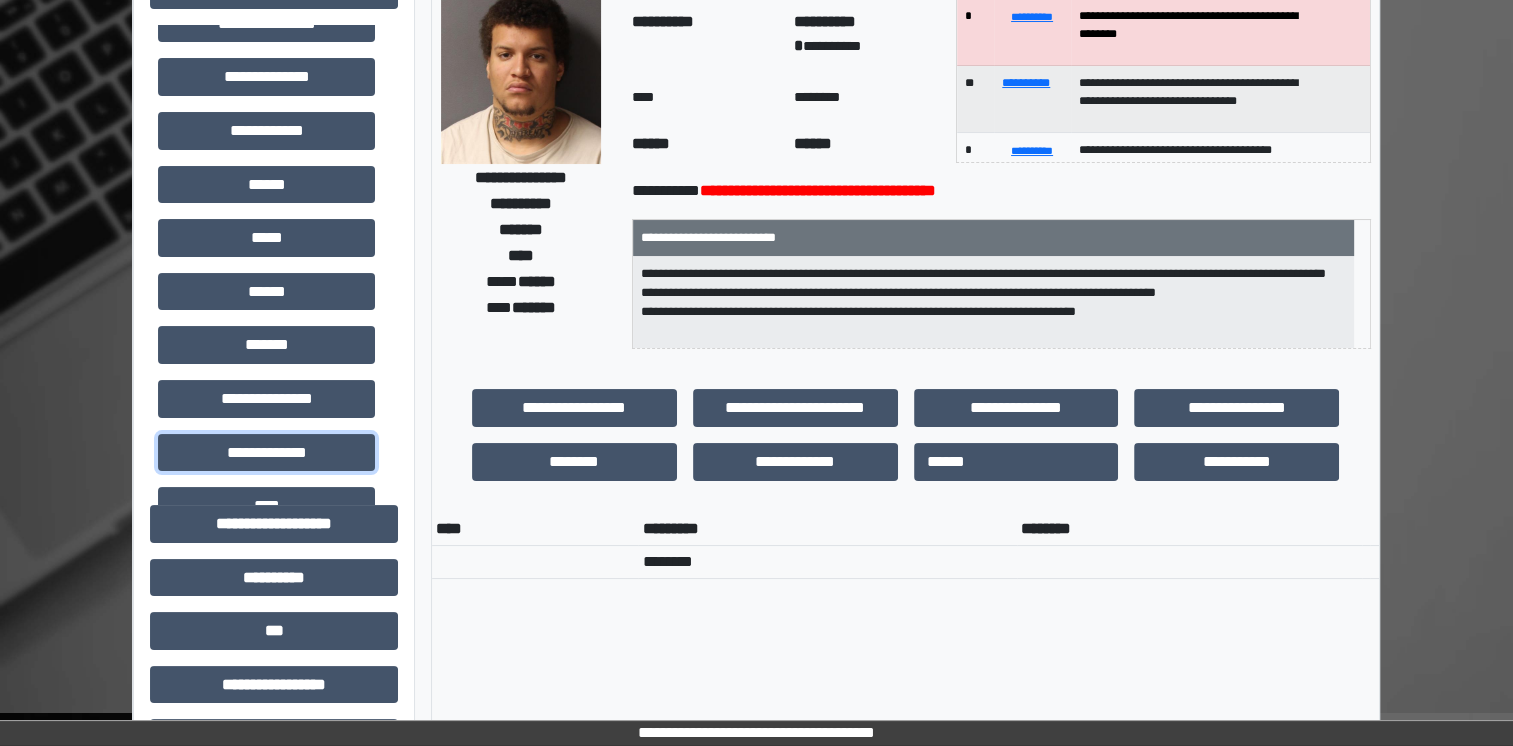 scroll, scrollTop: 0, scrollLeft: 0, axis: both 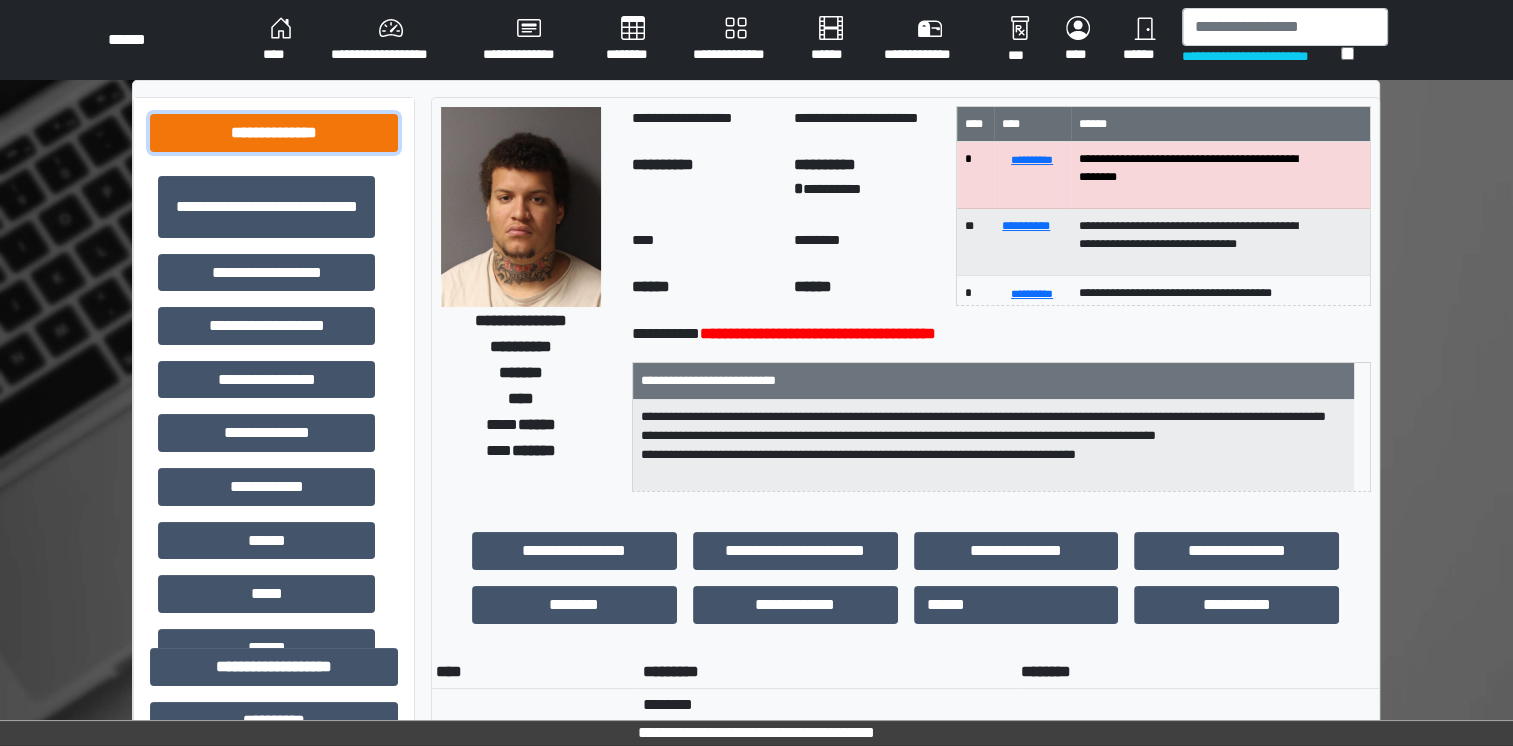 click on "**********" at bounding box center [274, 133] 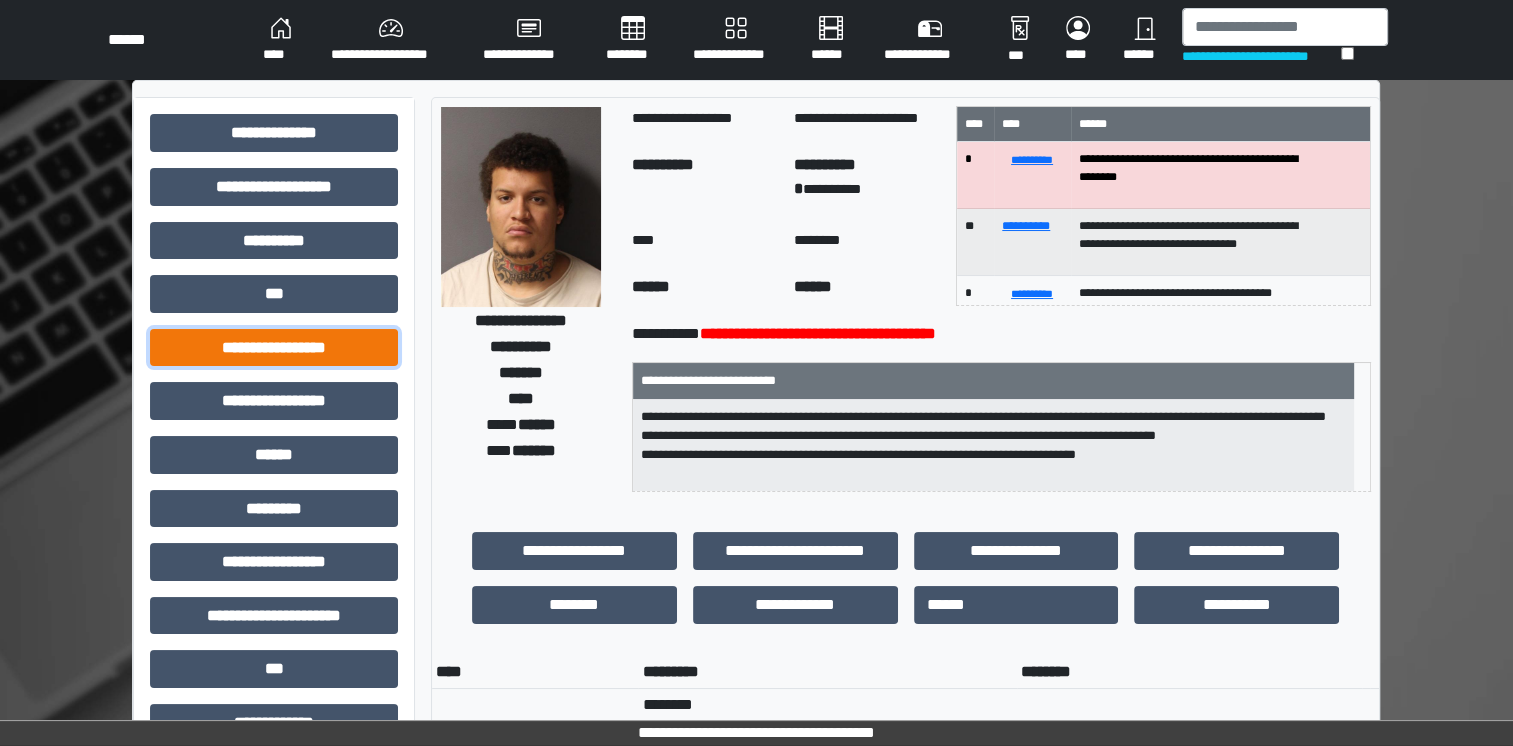 click on "**********" at bounding box center (274, 348) 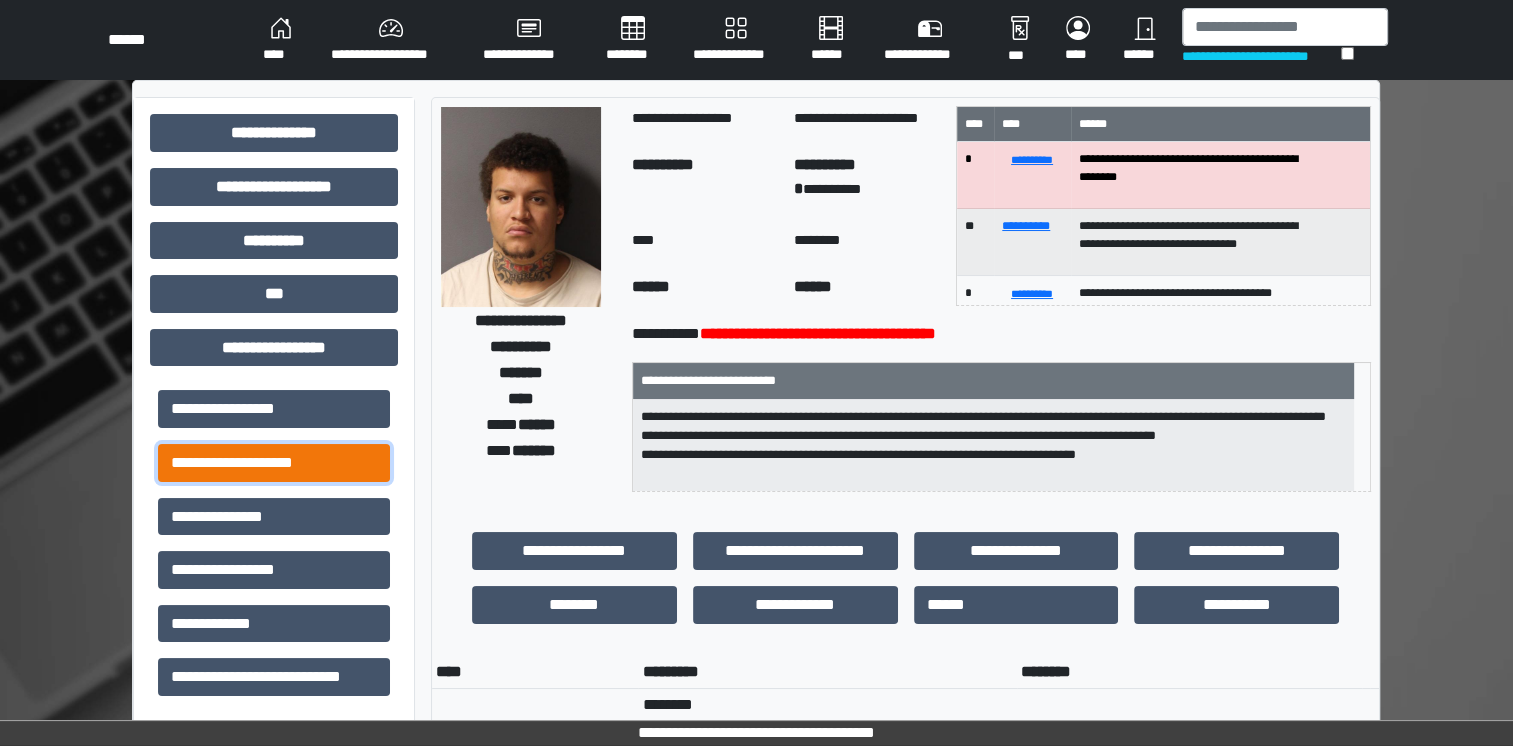click on "**********" at bounding box center (274, 463) 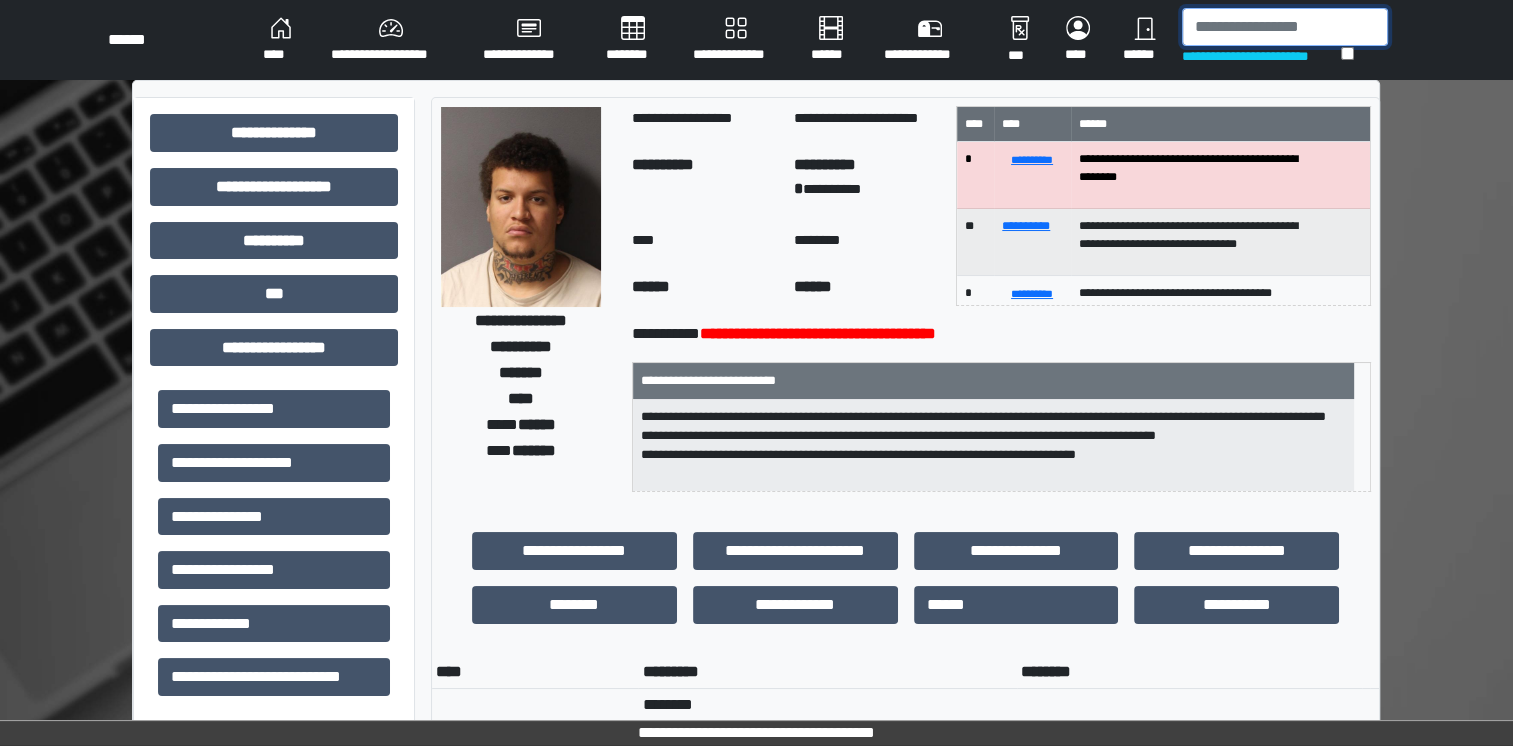 click at bounding box center (1285, 27) 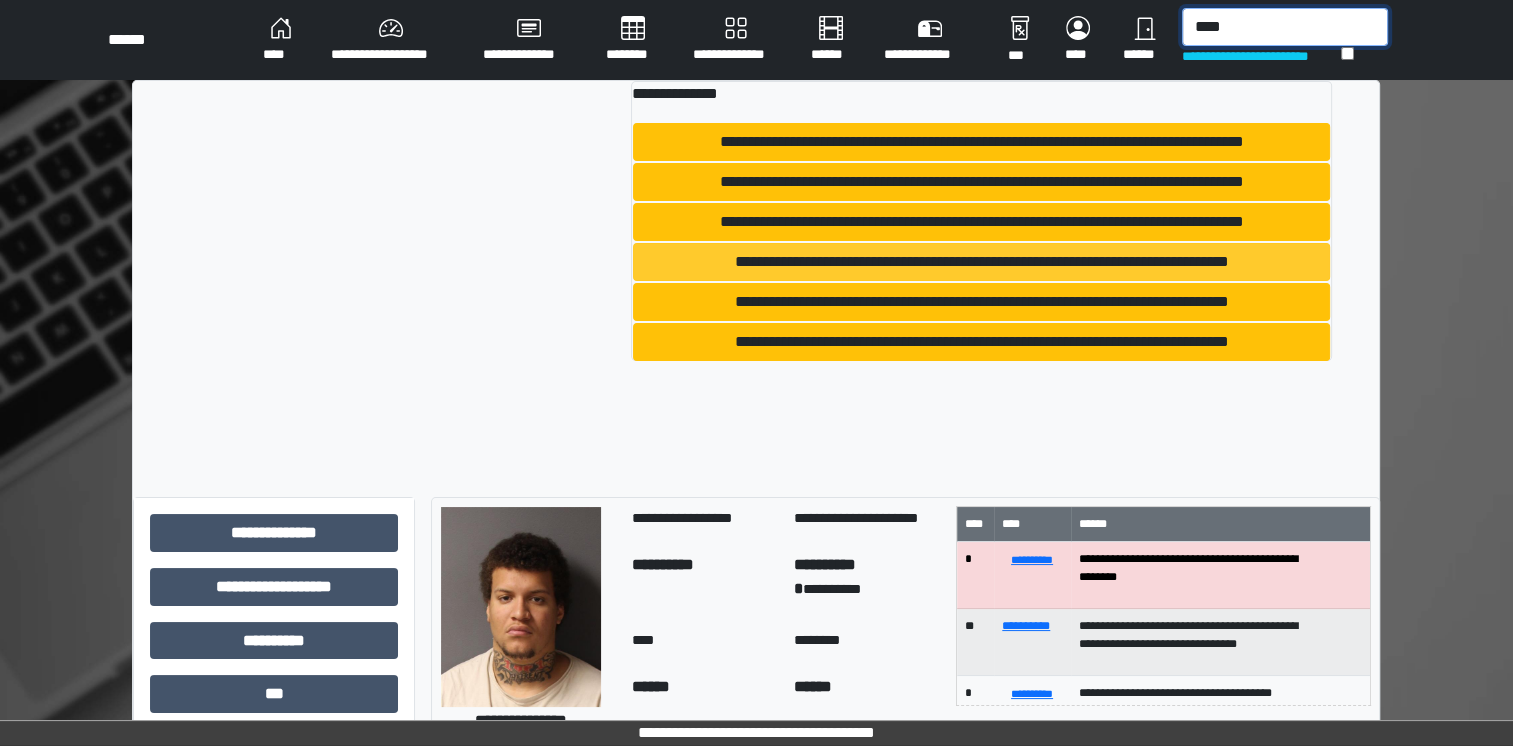 type on "****" 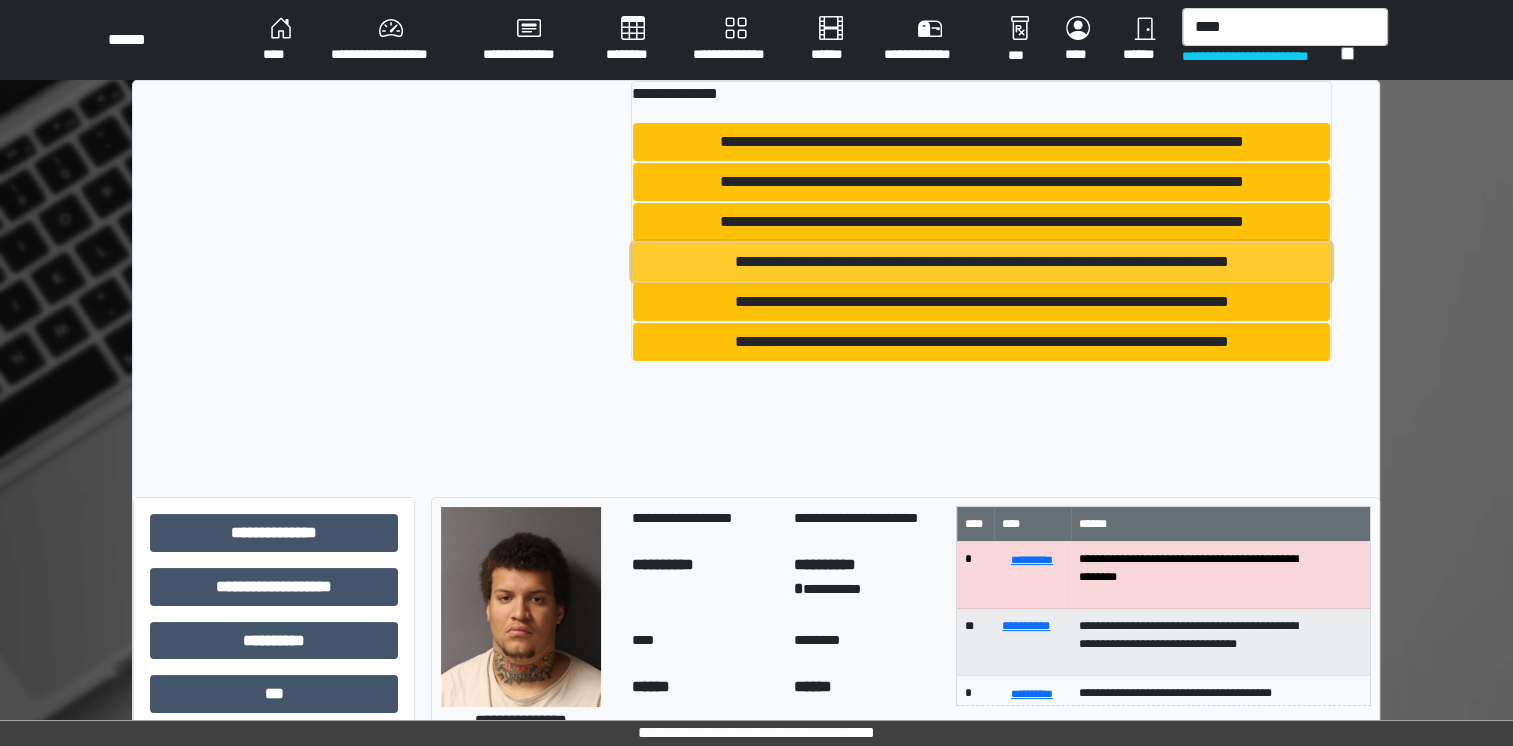 click on "**********" at bounding box center (981, 262) 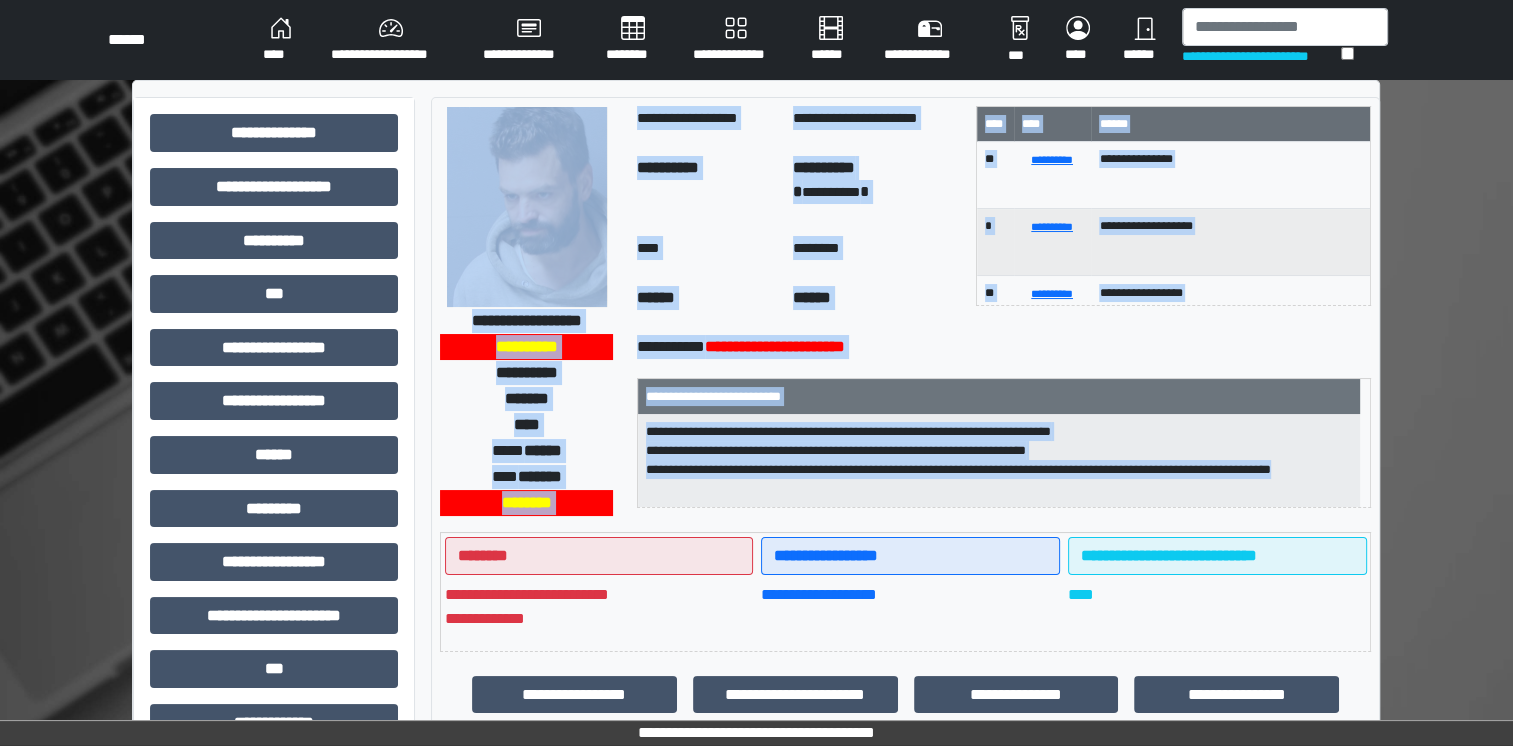 drag, startPoint x: 430, startPoint y: 127, endPoint x: 1171, endPoint y: 652, distance: 908.13324 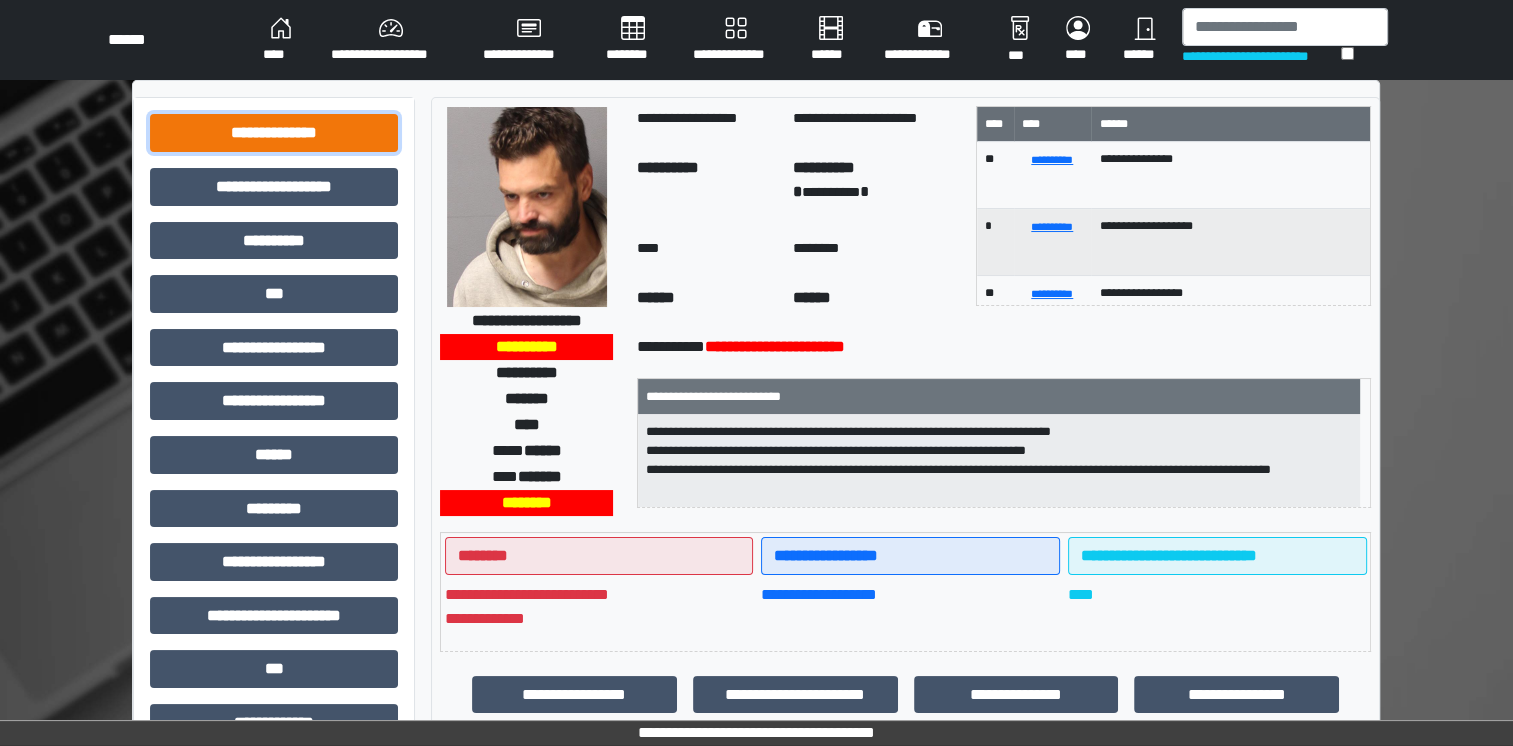 click on "**********" at bounding box center [274, 133] 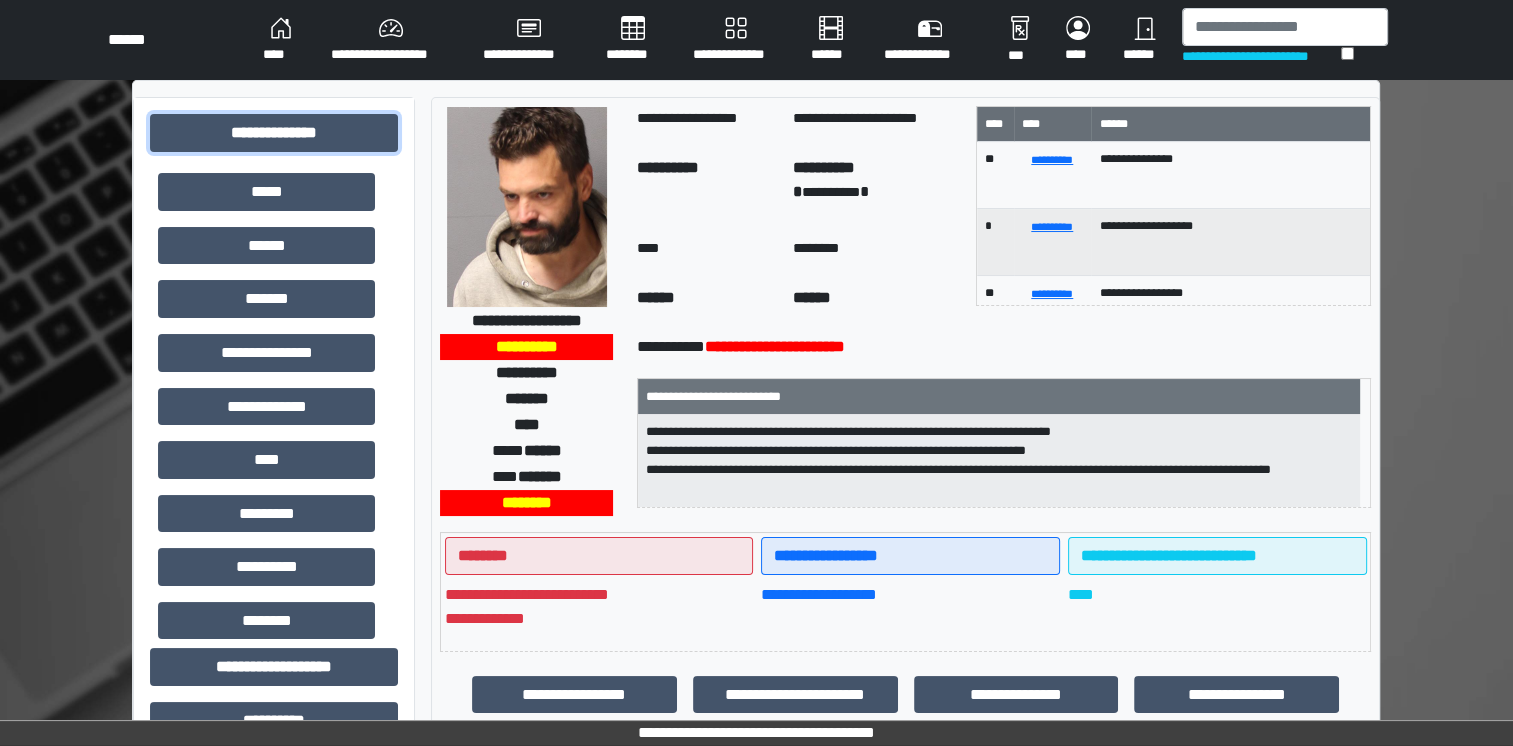 scroll, scrollTop: 404, scrollLeft: 0, axis: vertical 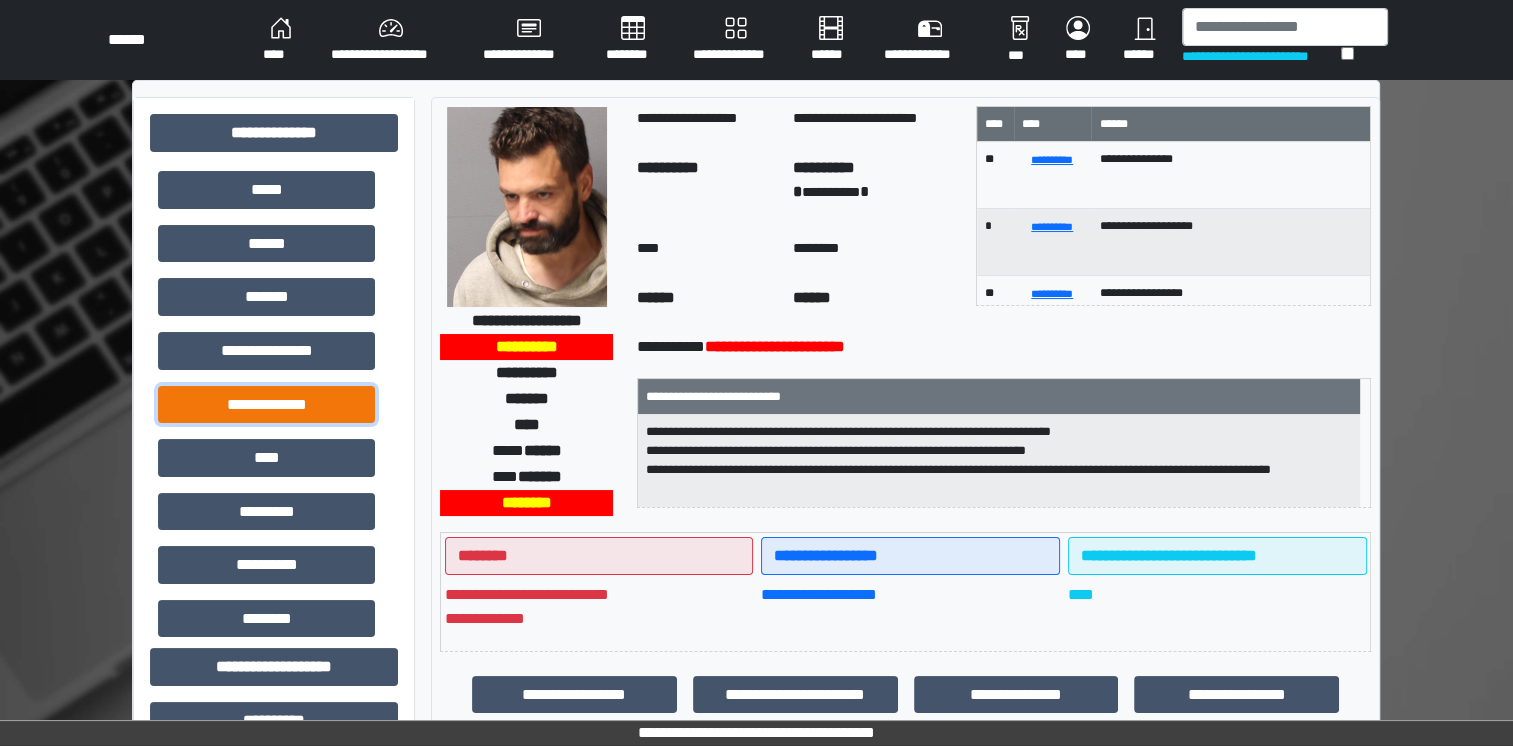 click on "**********" at bounding box center [266, 405] 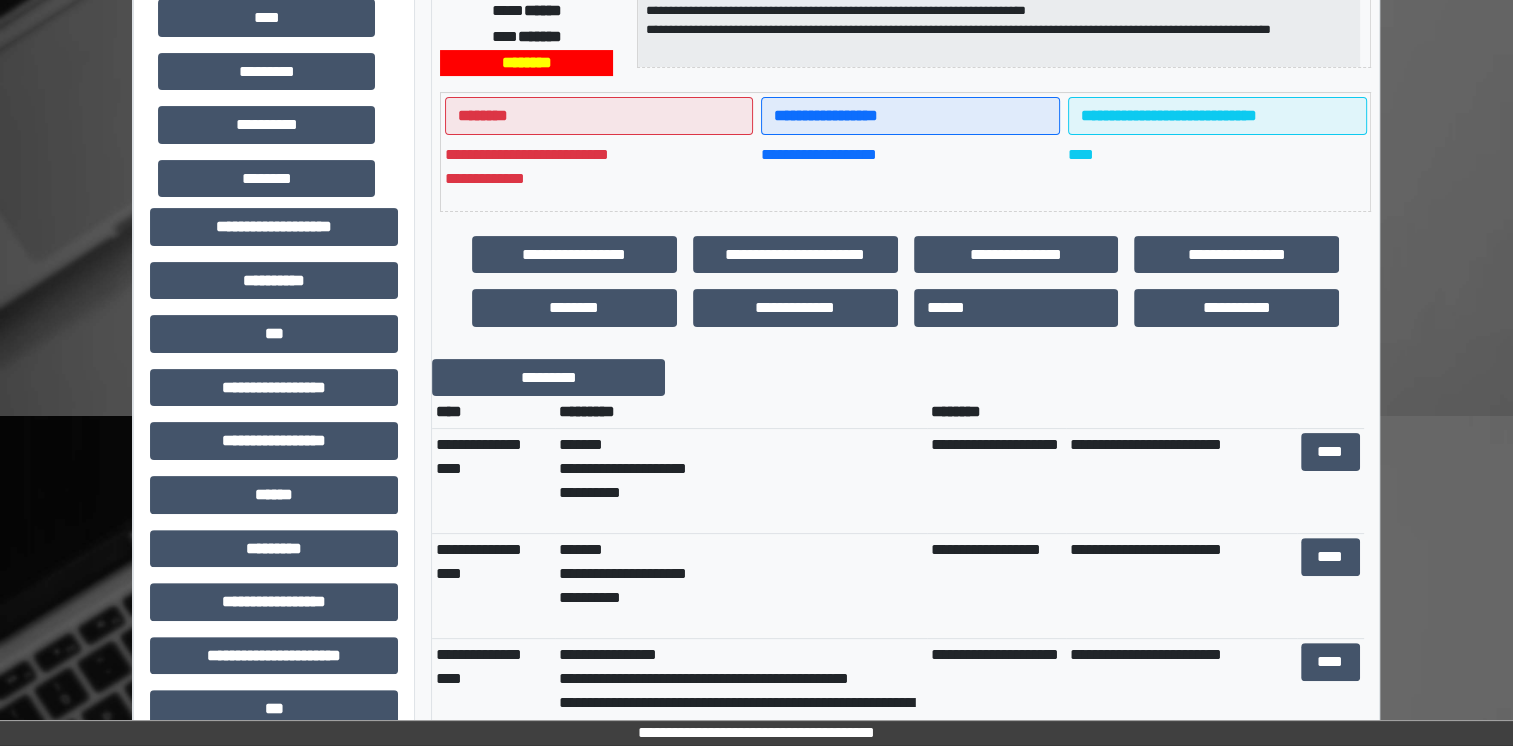 scroll, scrollTop: 443, scrollLeft: 0, axis: vertical 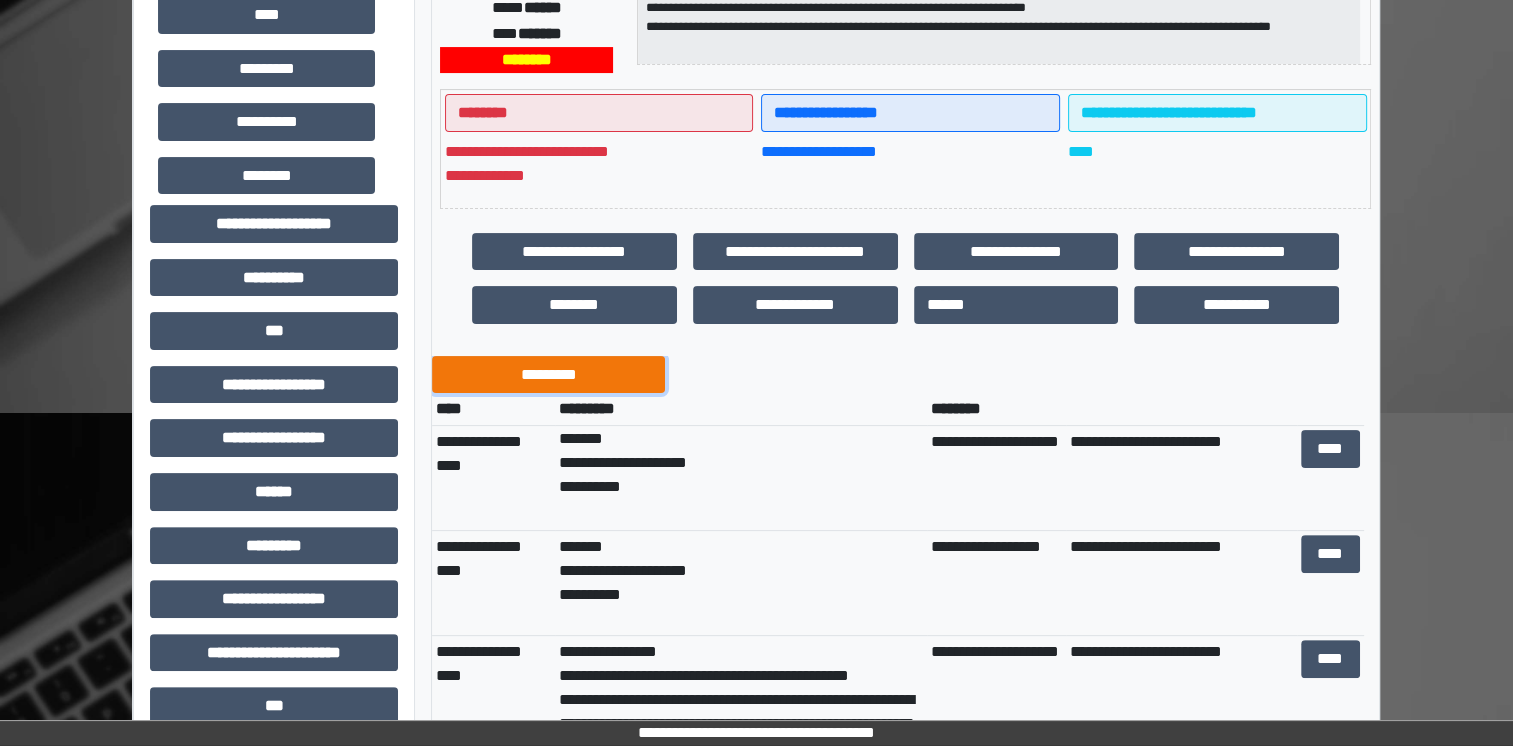 click on "*********" at bounding box center [548, 375] 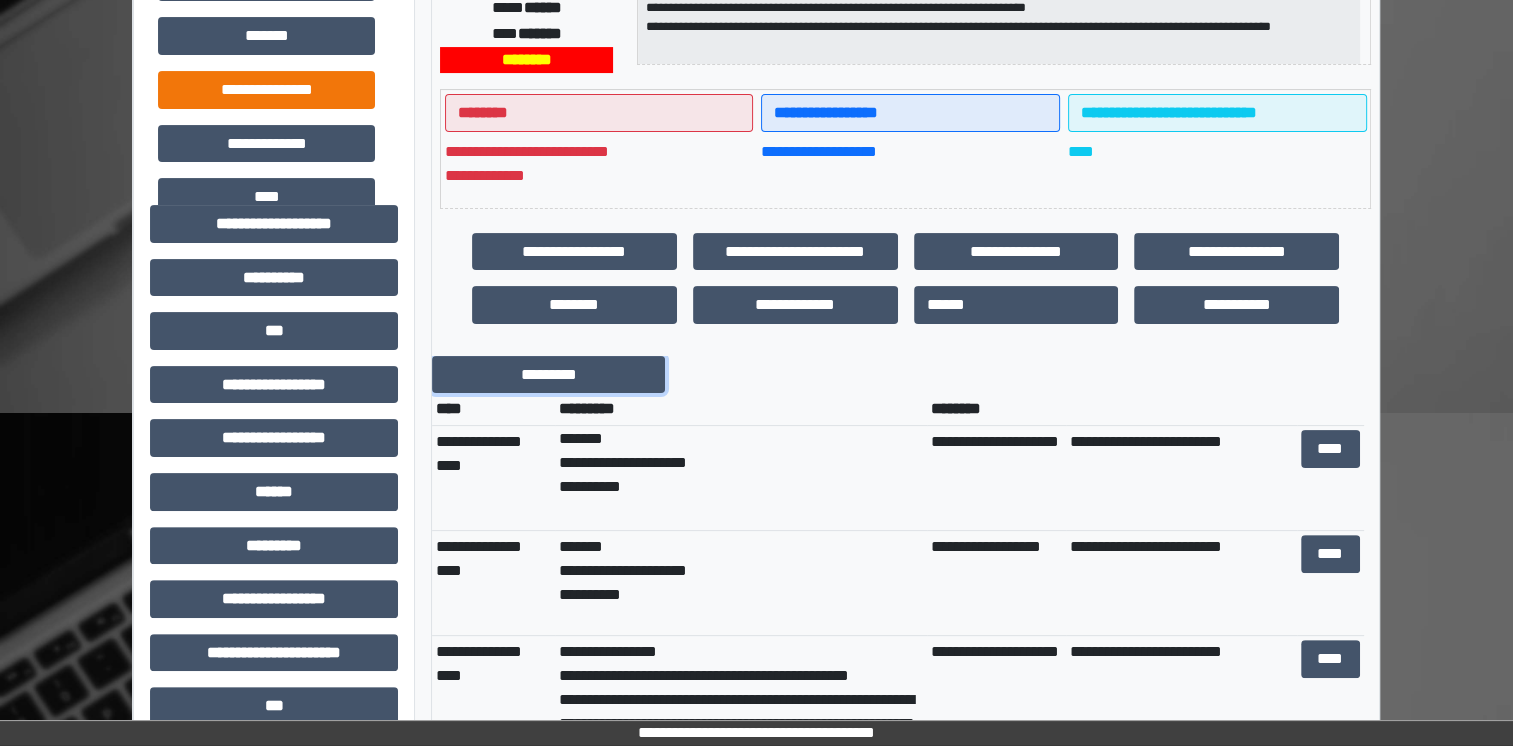 scroll, scrollTop: 224, scrollLeft: 0, axis: vertical 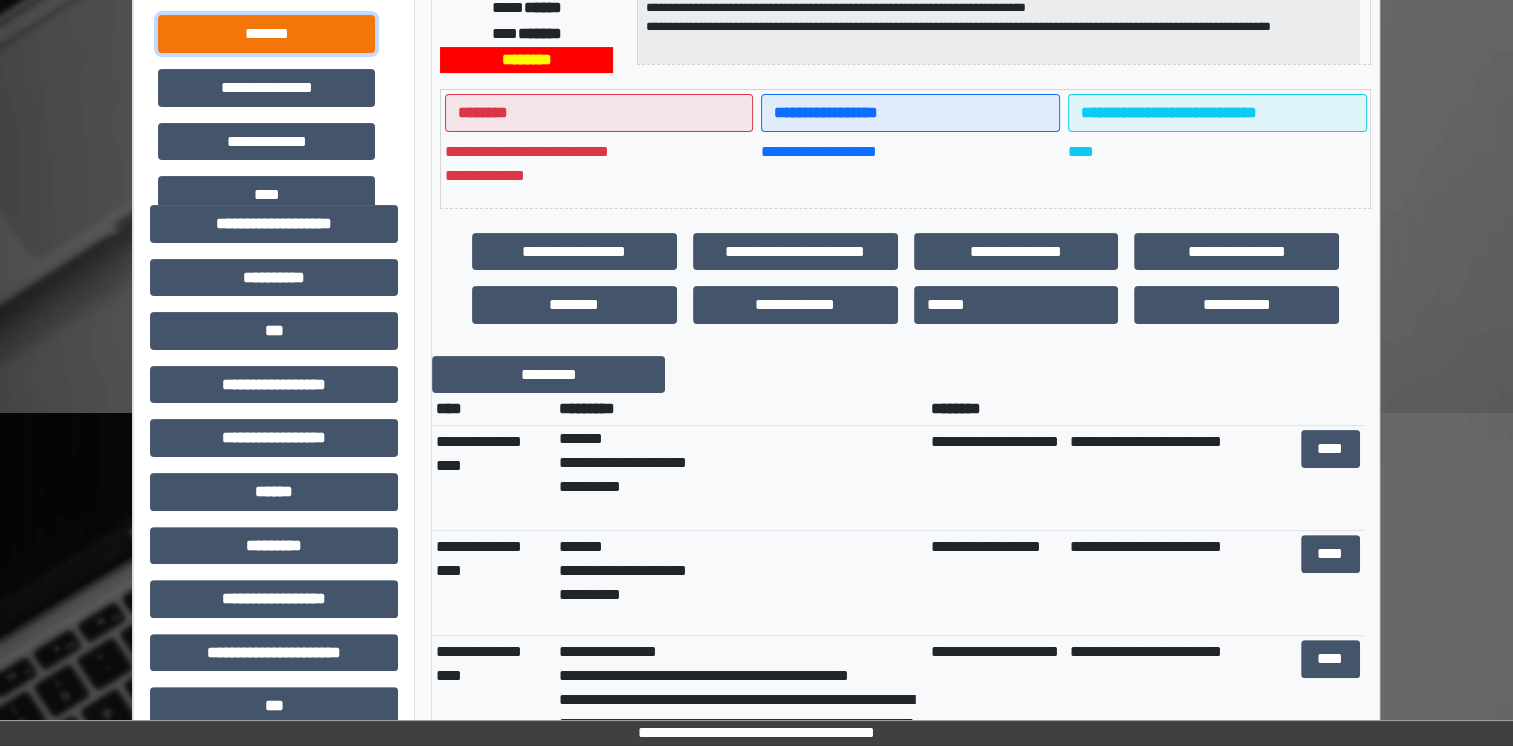 click on "*******" at bounding box center [266, 34] 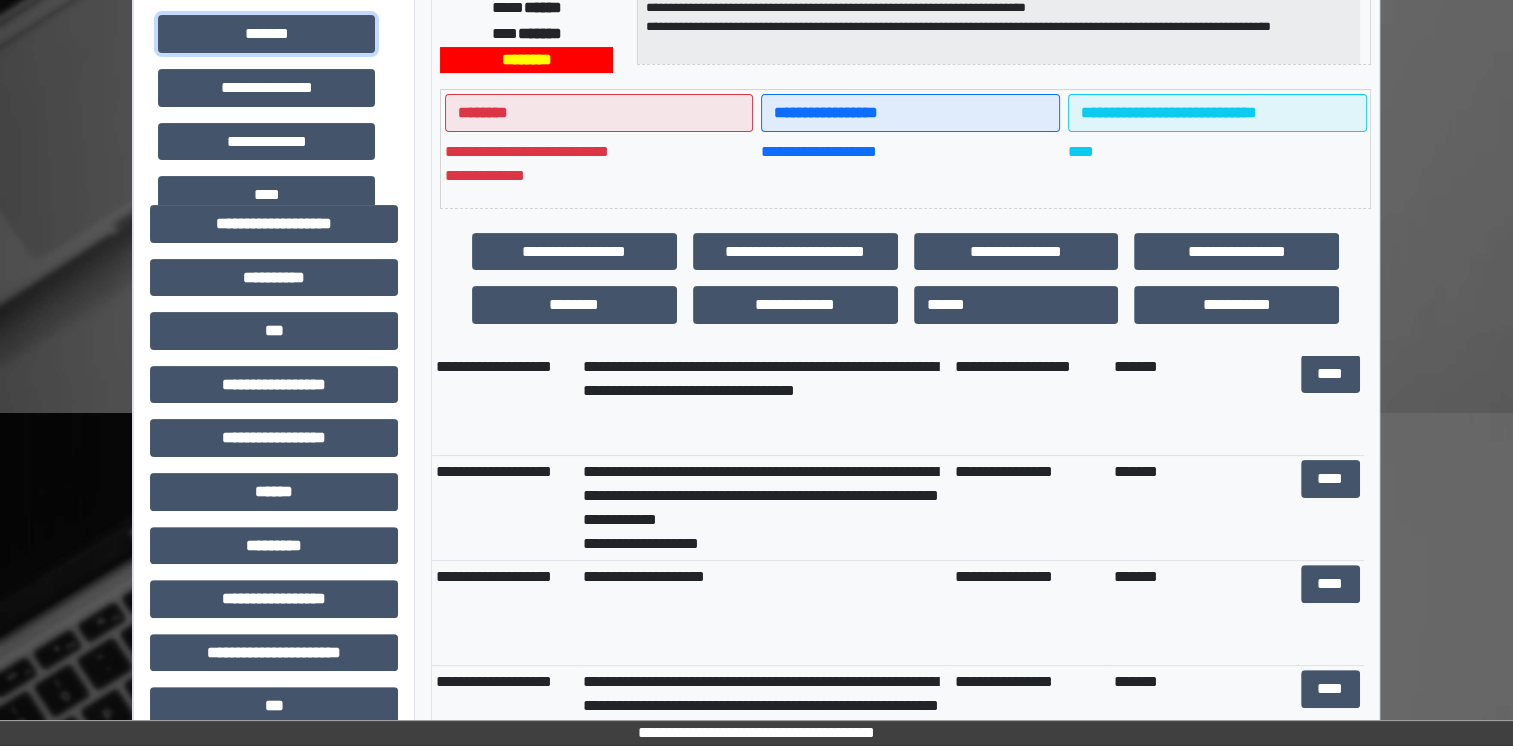 scroll, scrollTop: 654, scrollLeft: 0, axis: vertical 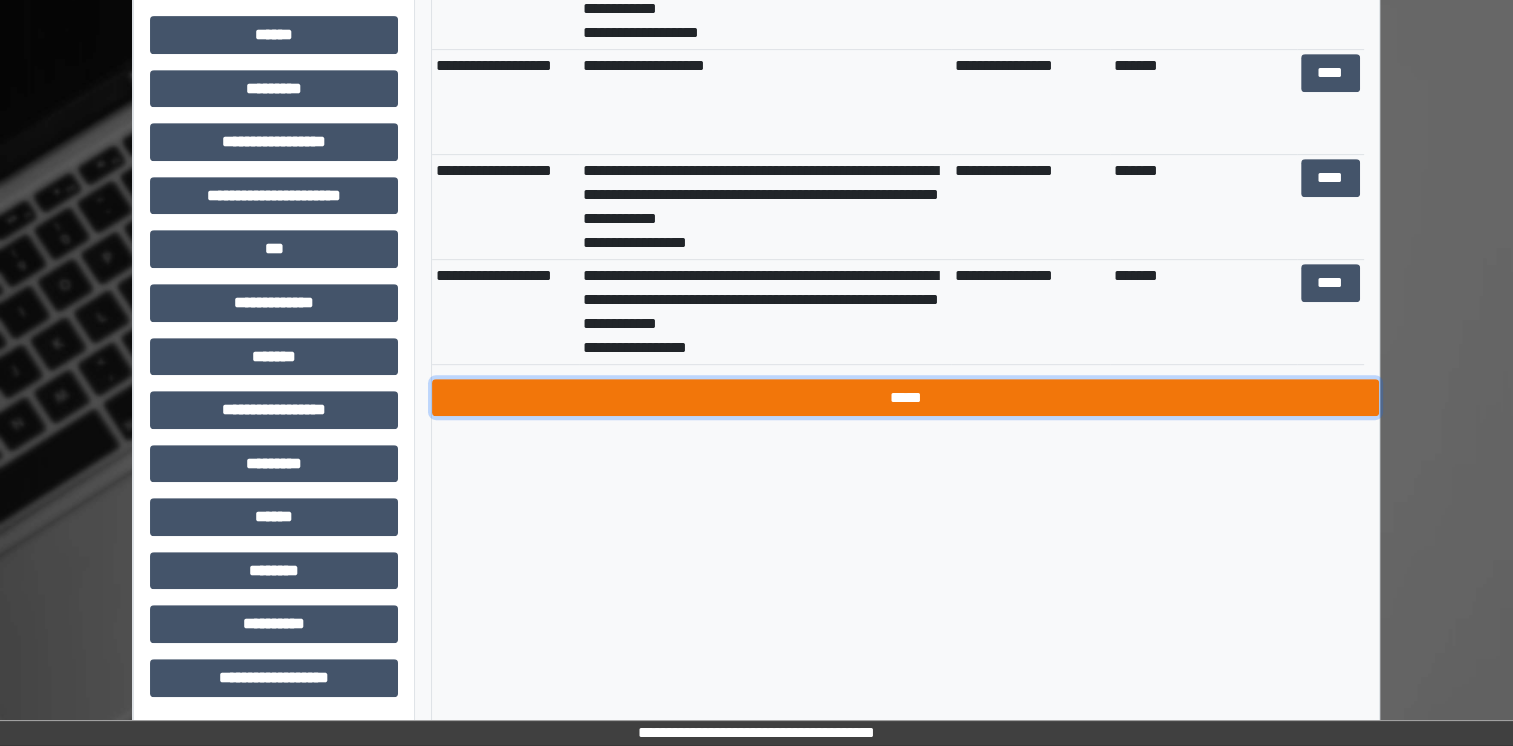 click on "*****" at bounding box center (905, 398) 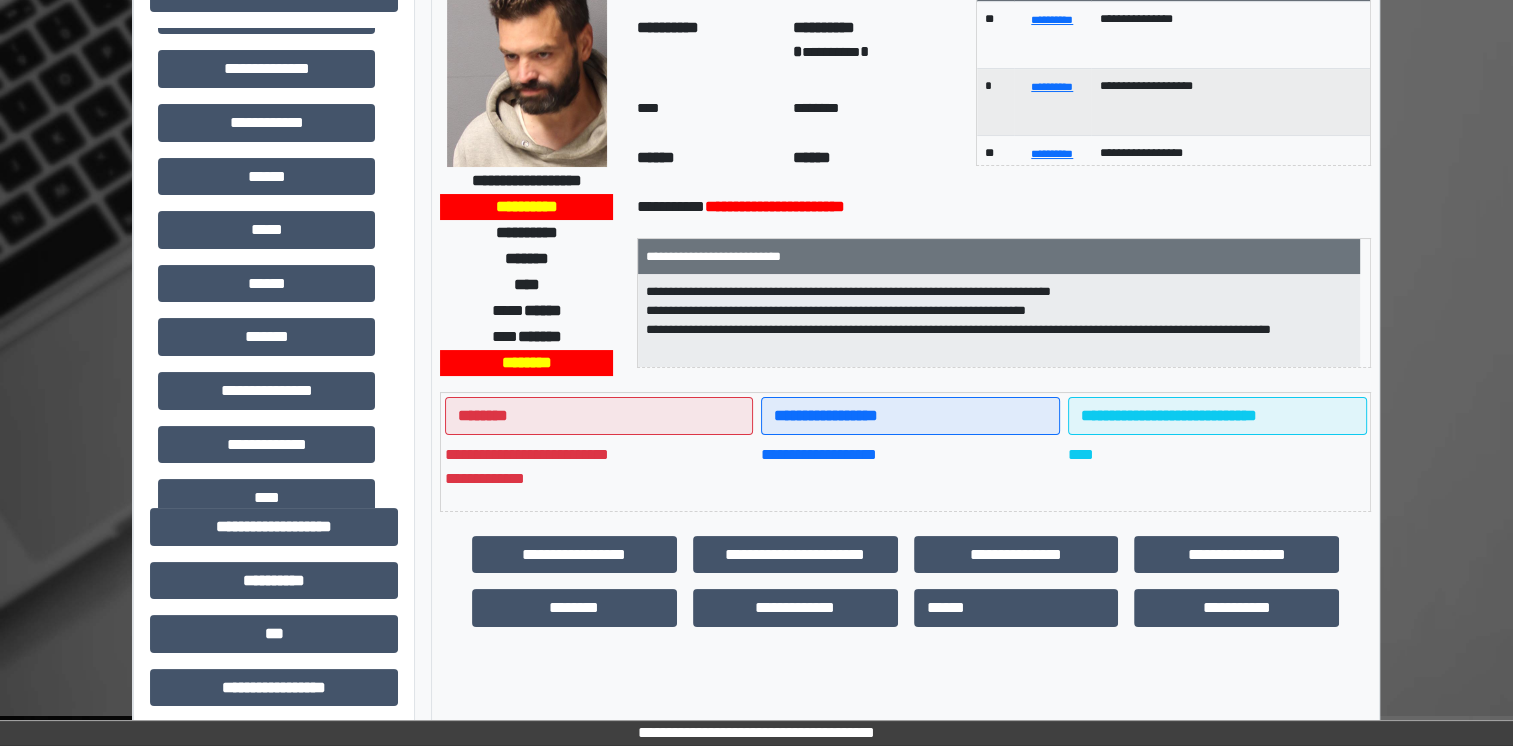scroll, scrollTop: 139, scrollLeft: 0, axis: vertical 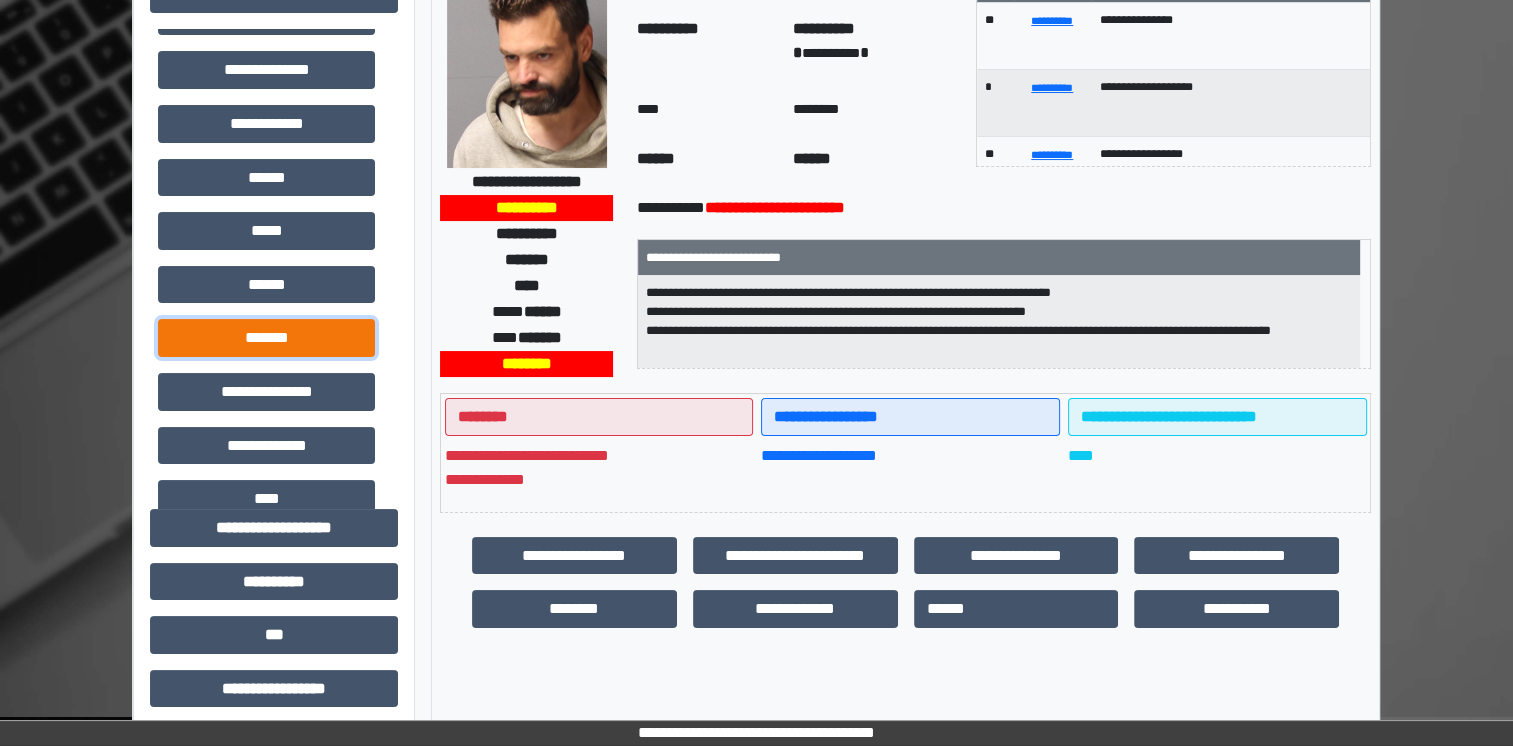 click on "*******" at bounding box center (266, 338) 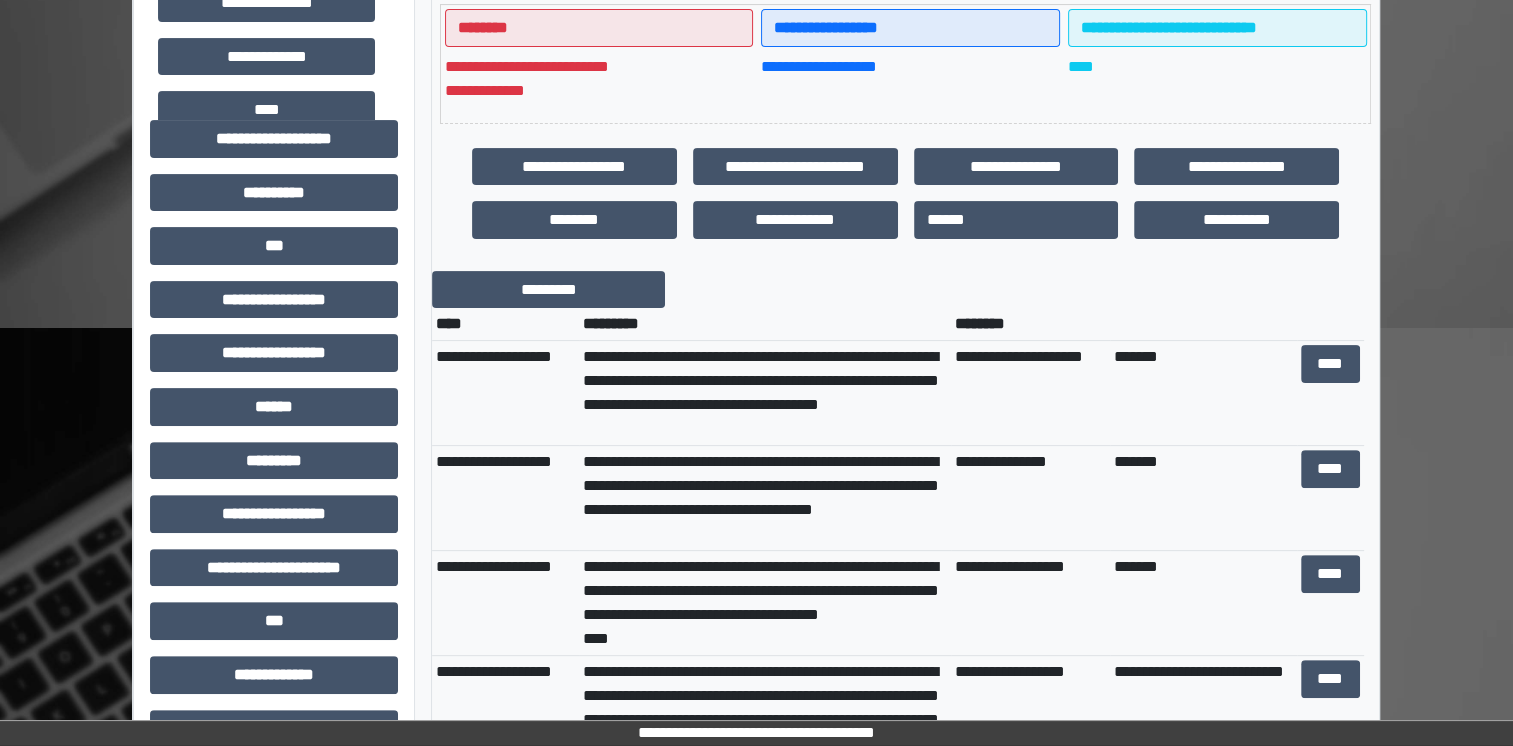 scroll, scrollTop: 539, scrollLeft: 0, axis: vertical 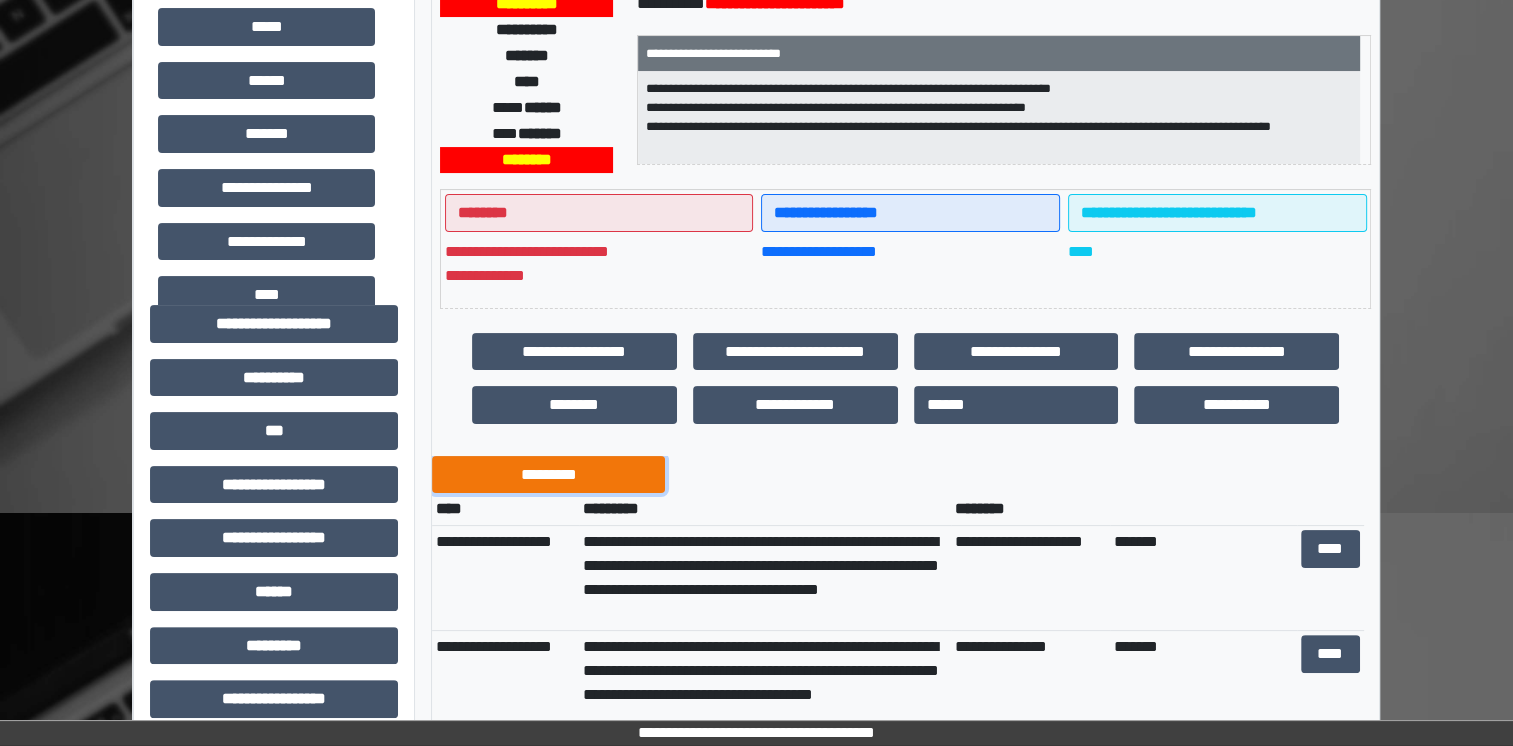 click on "*********" at bounding box center [548, 475] 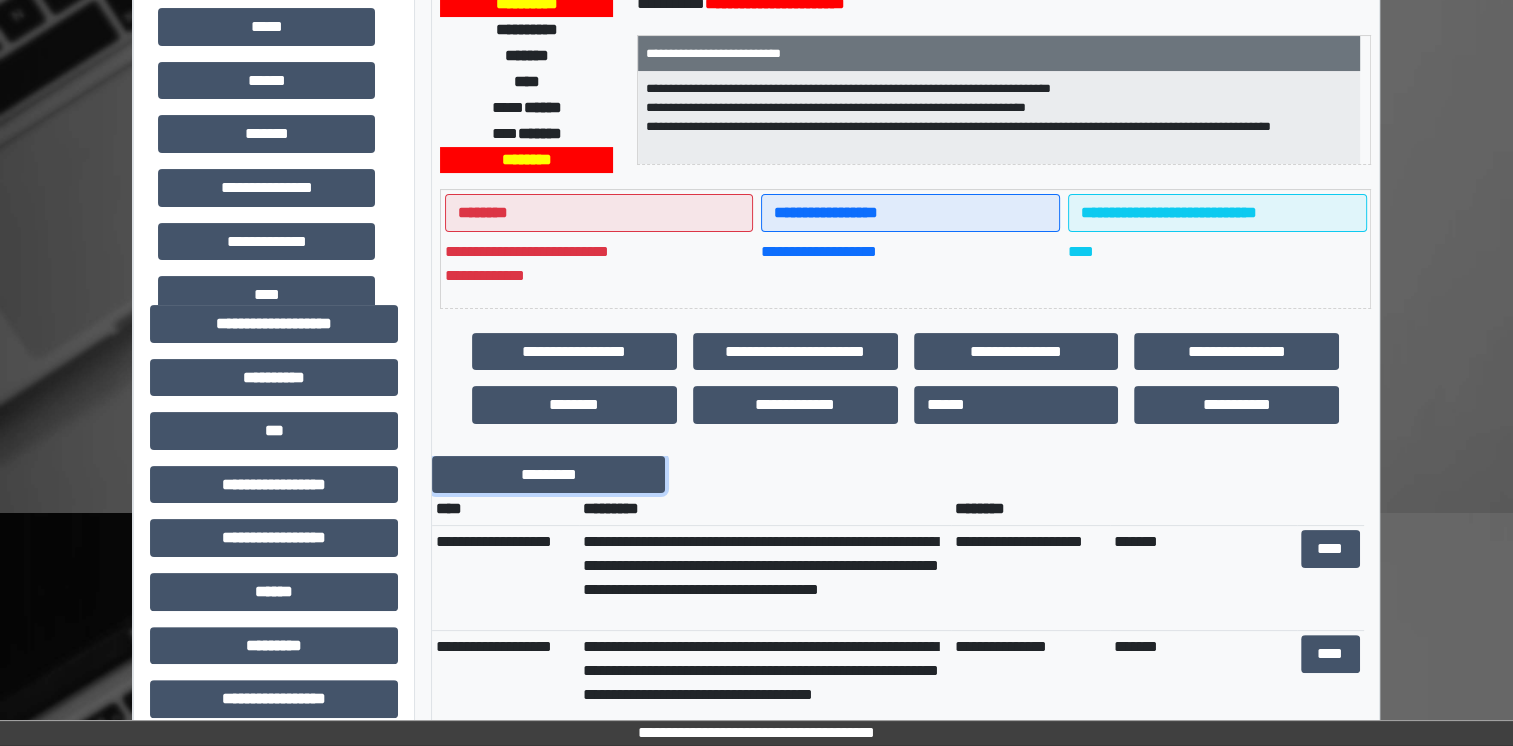 scroll, scrollTop: 0, scrollLeft: 0, axis: both 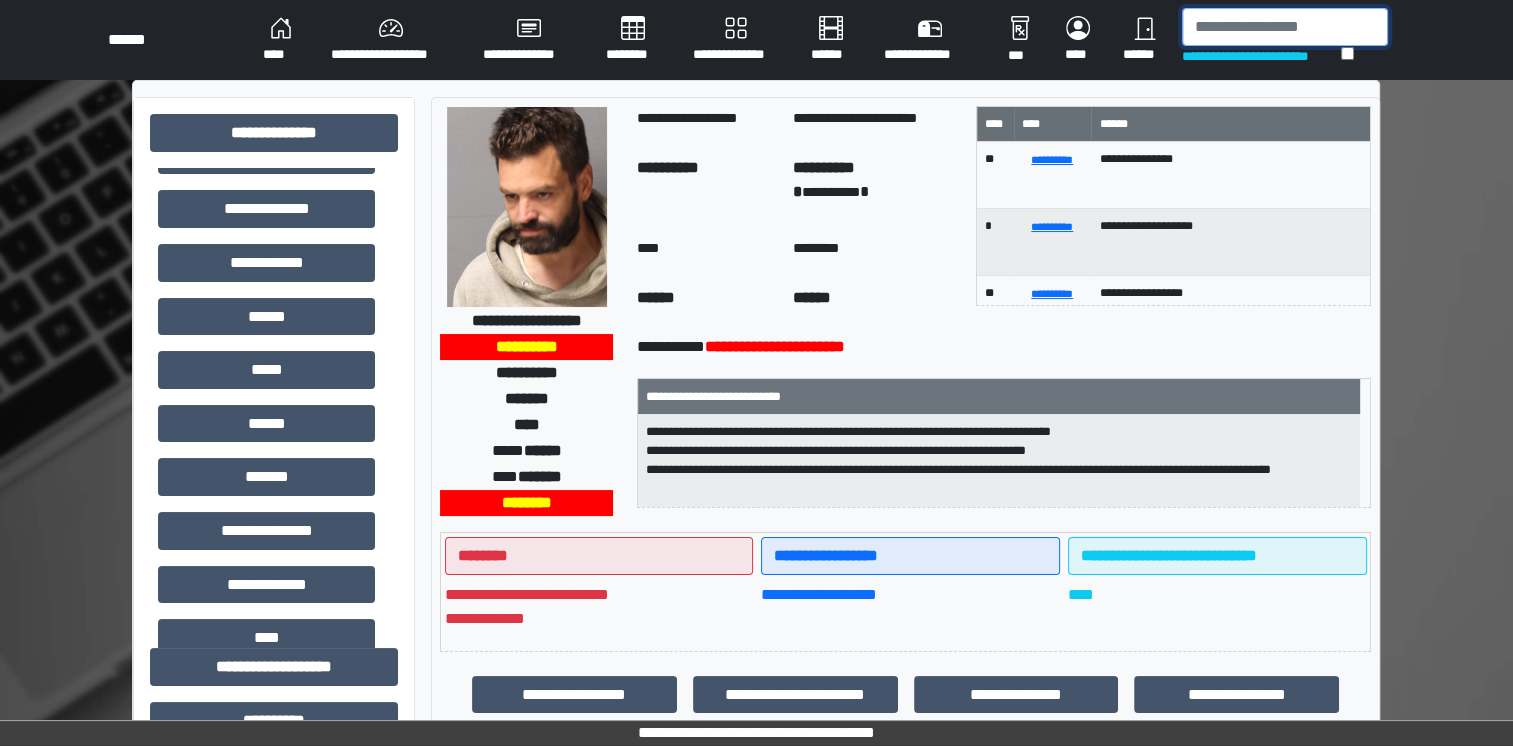 click at bounding box center (1285, 27) 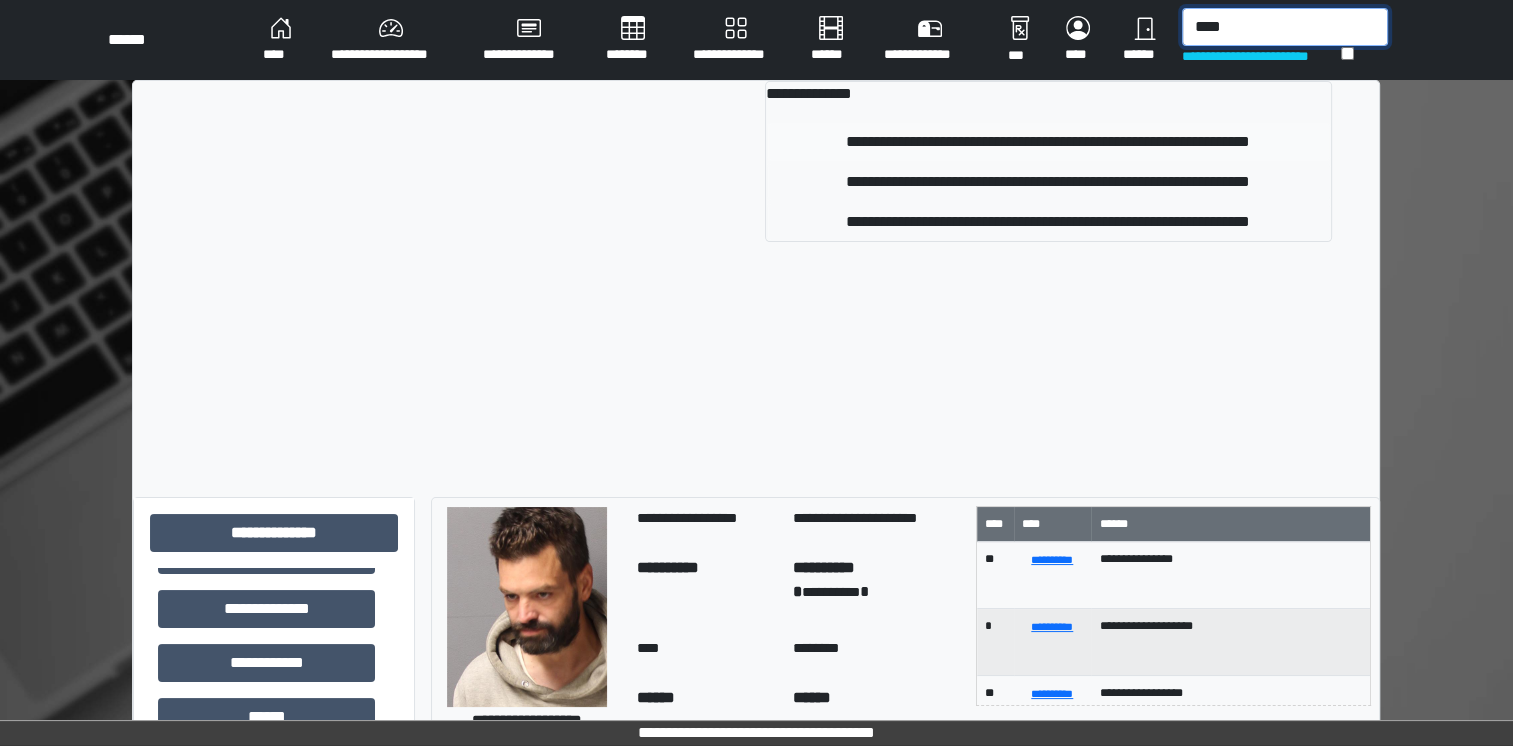 type on "****" 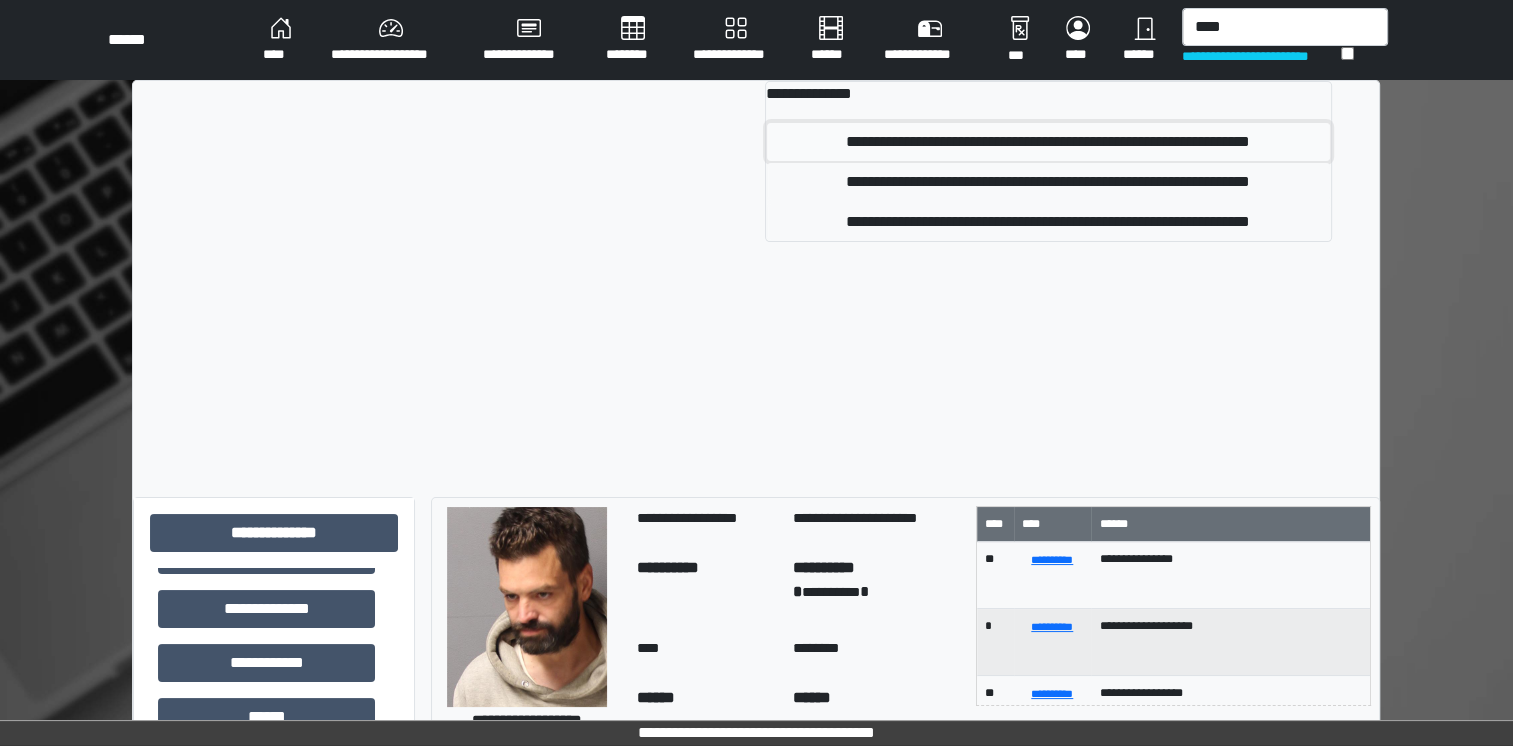 click on "**********" at bounding box center [1048, 142] 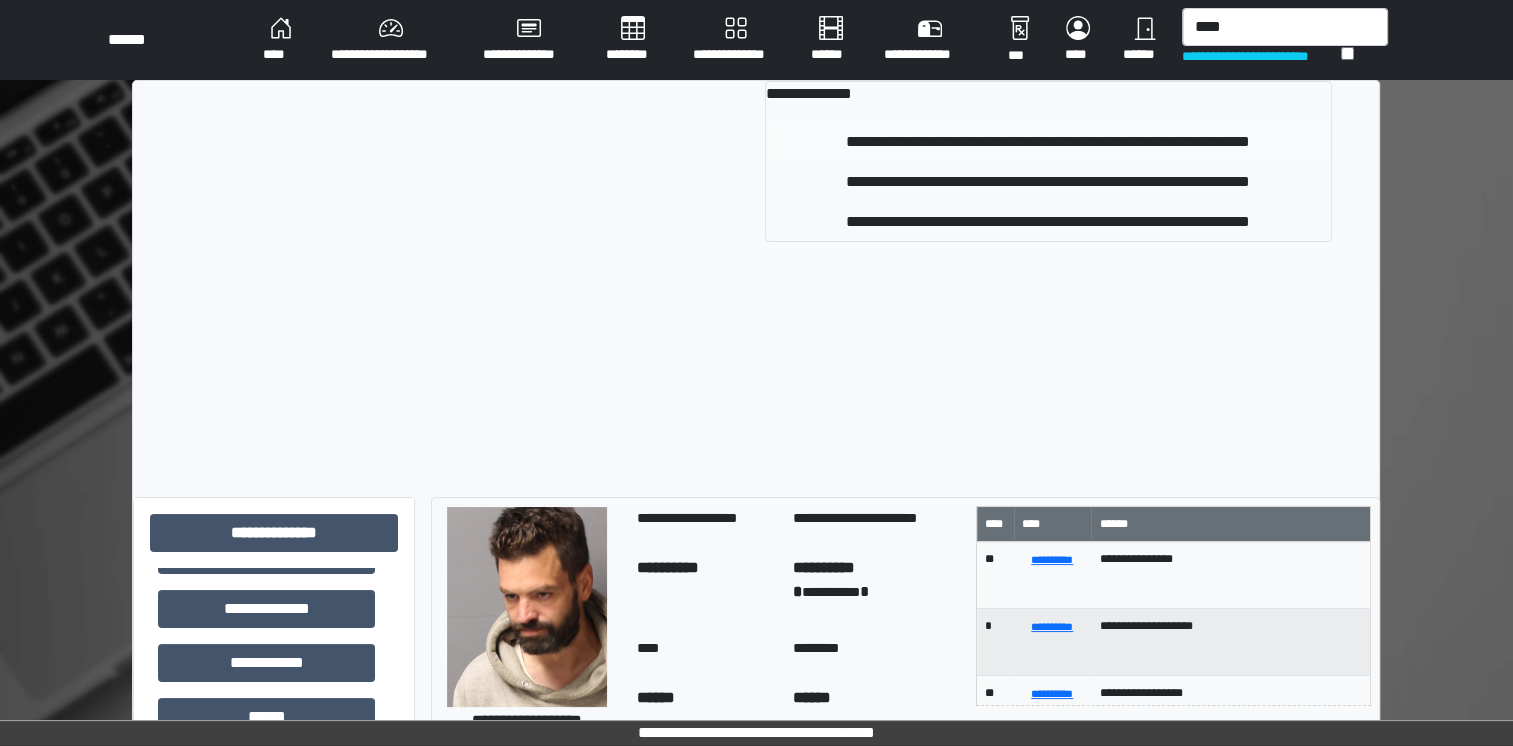 type 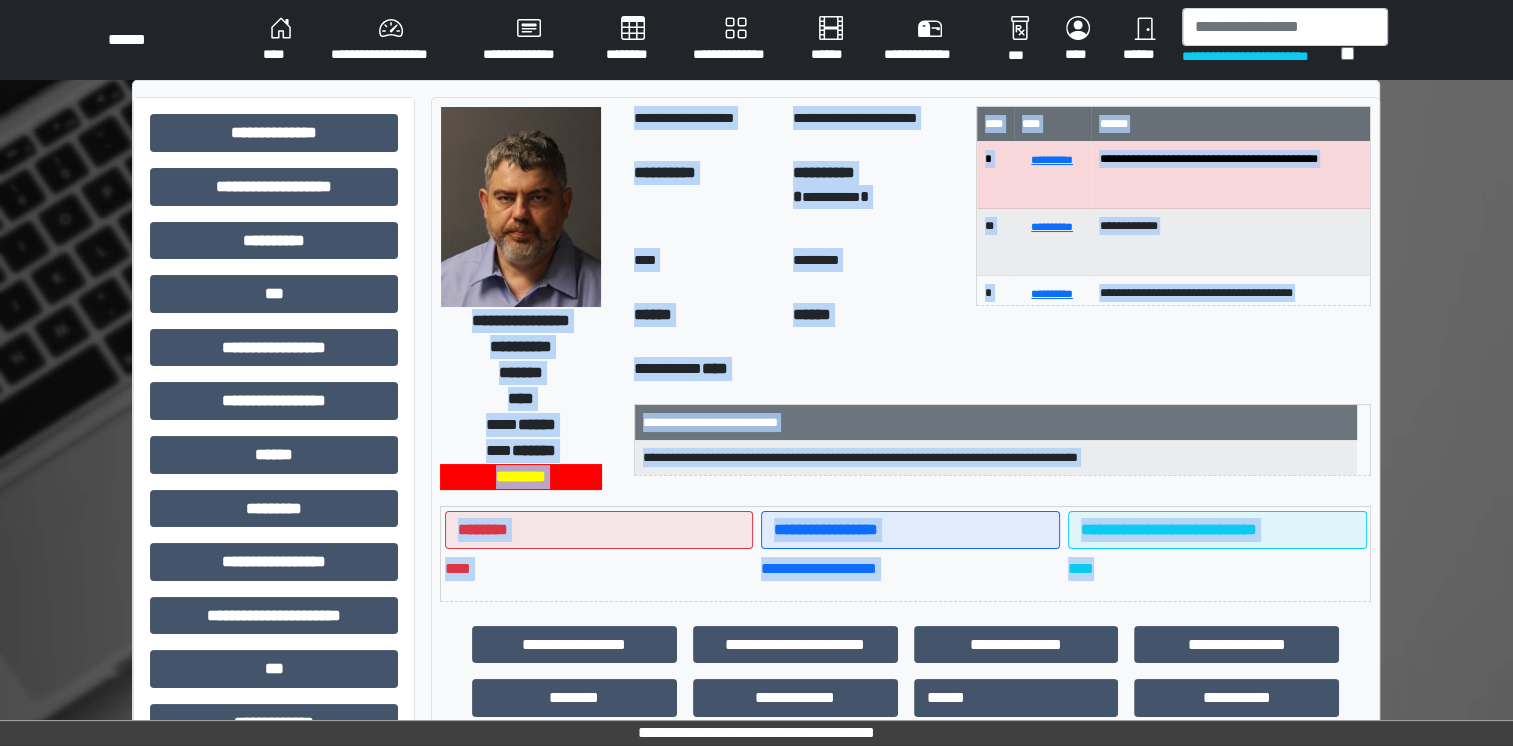 drag, startPoint x: 446, startPoint y: 317, endPoint x: 1167, endPoint y: 563, distance: 761.81165 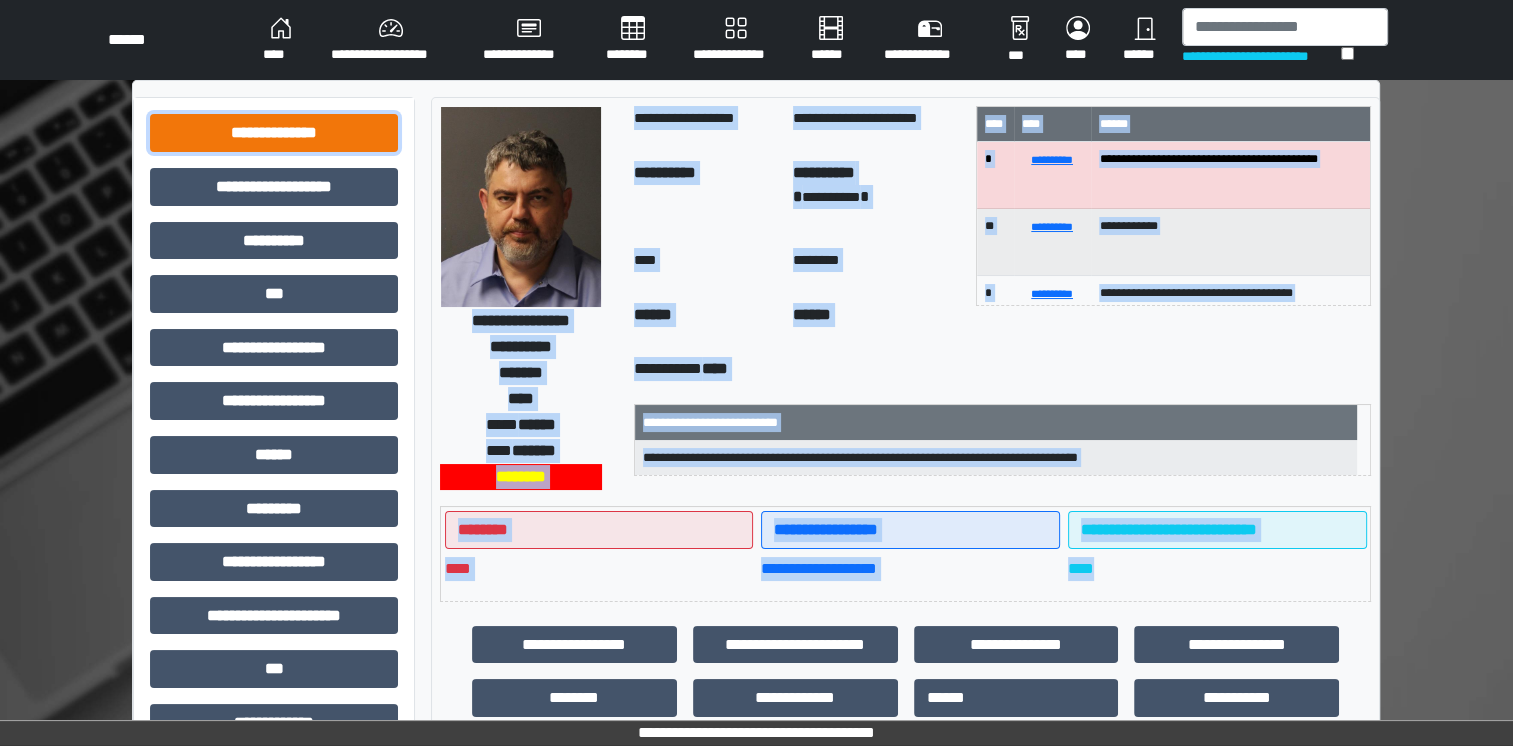 click on "**********" at bounding box center [274, 133] 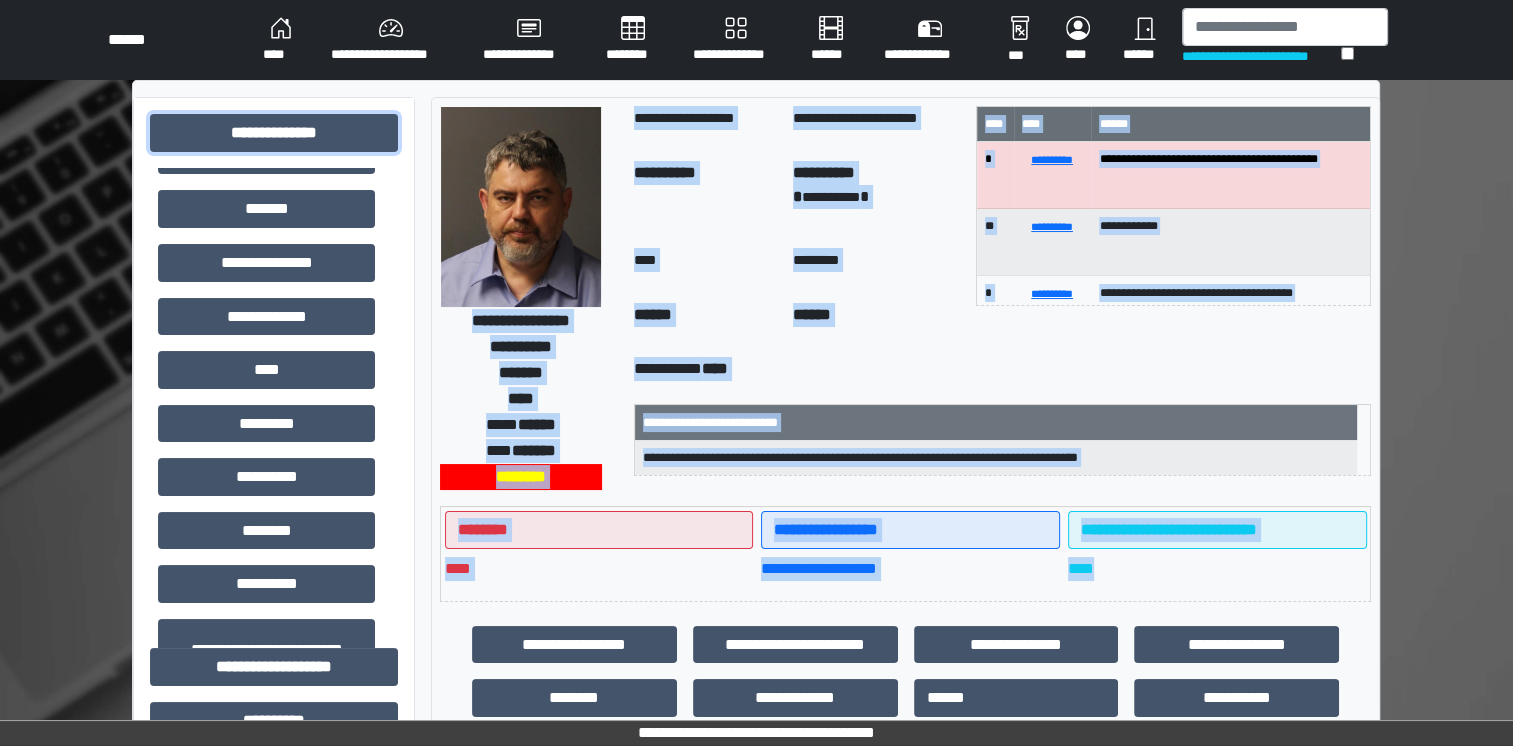 scroll, scrollTop: 572, scrollLeft: 0, axis: vertical 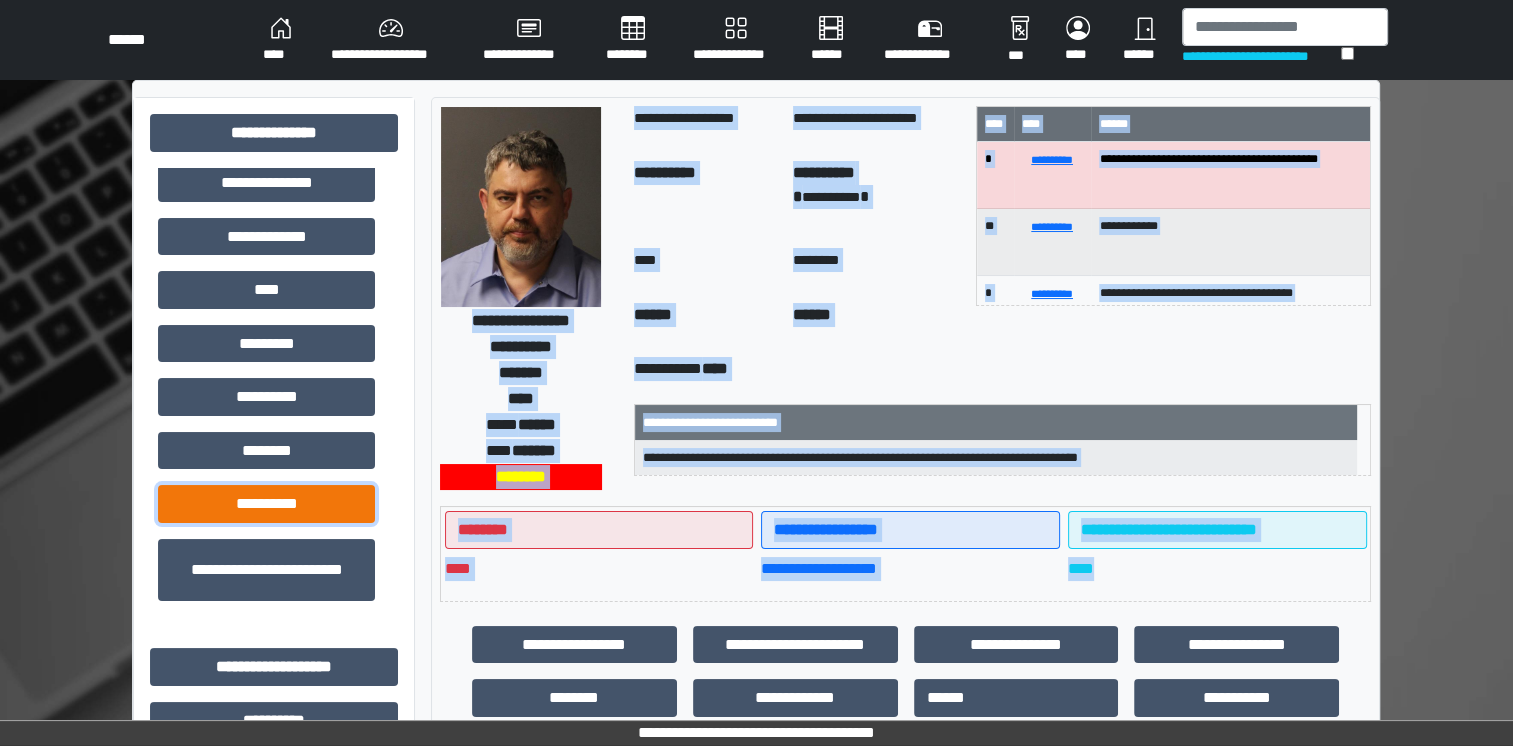 click on "**********" at bounding box center (266, 504) 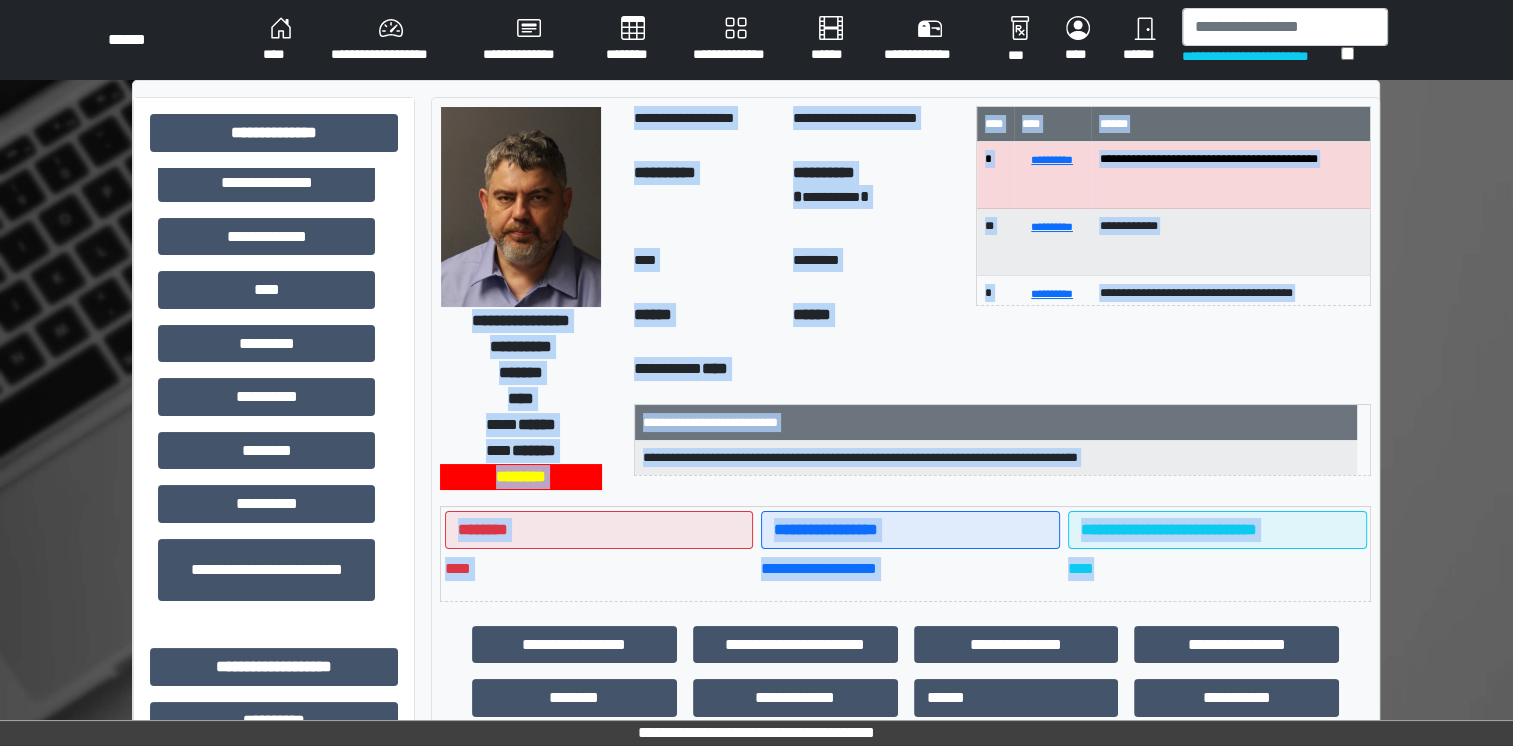 click on "**********" at bounding box center (910, 569) 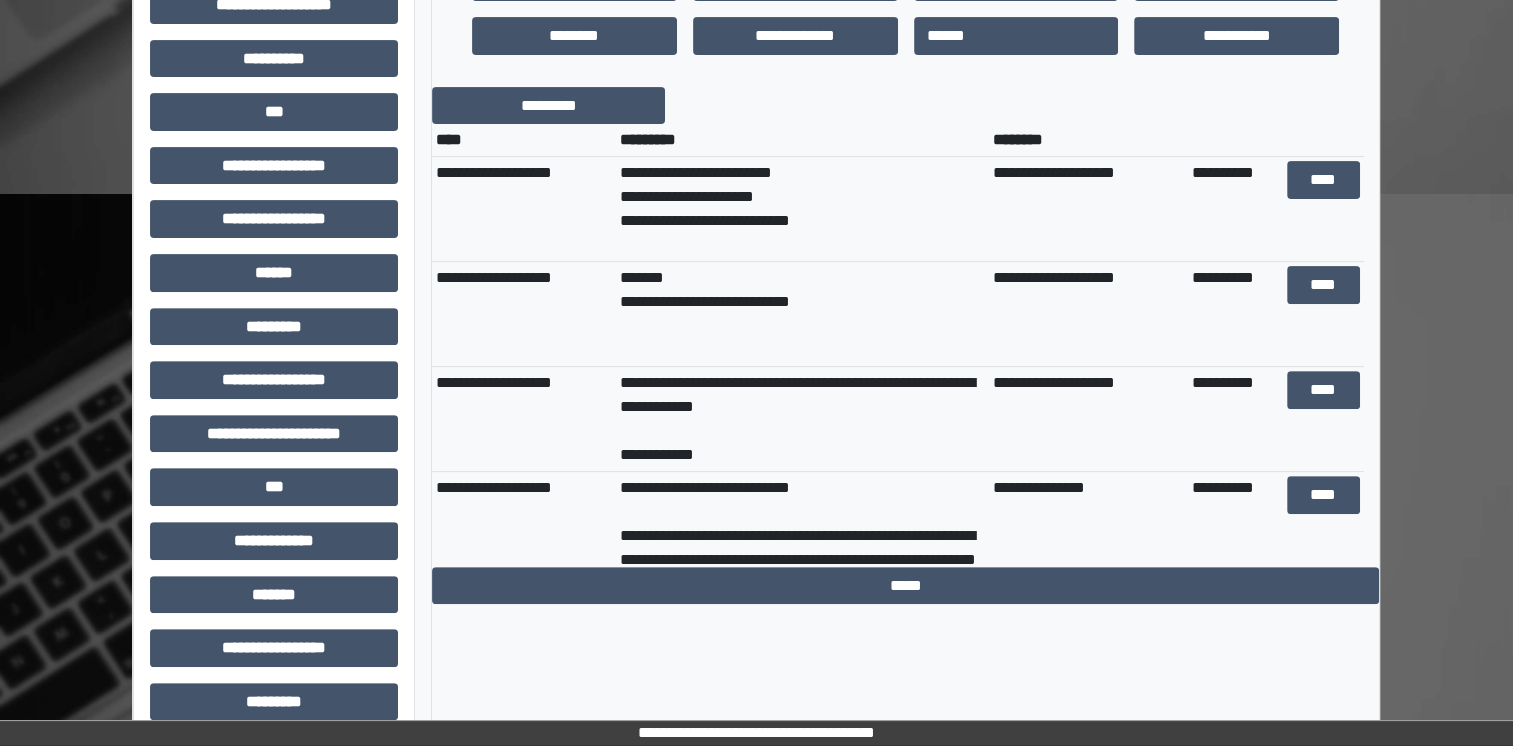 scroll, scrollTop: 668, scrollLeft: 0, axis: vertical 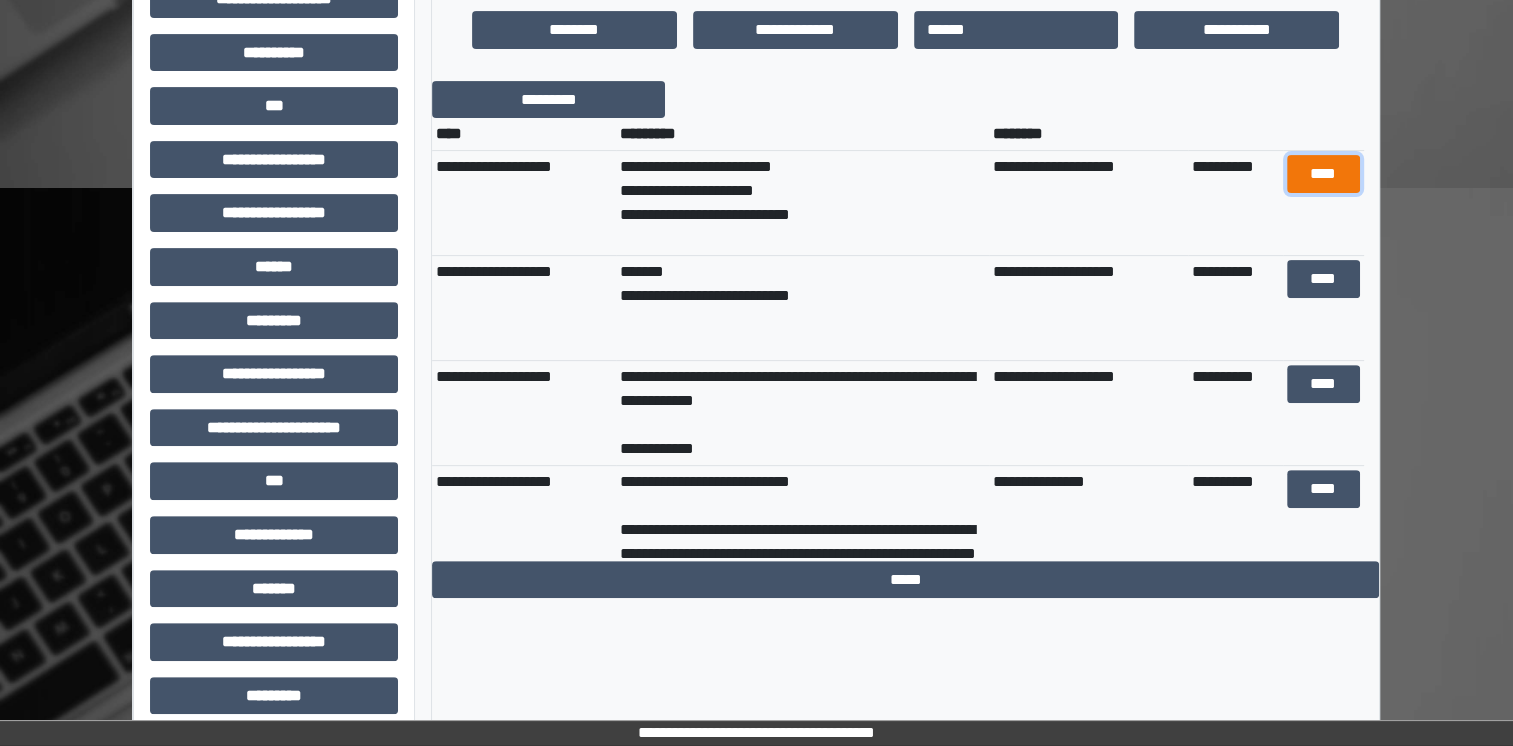 click on "****" at bounding box center [1323, 174] 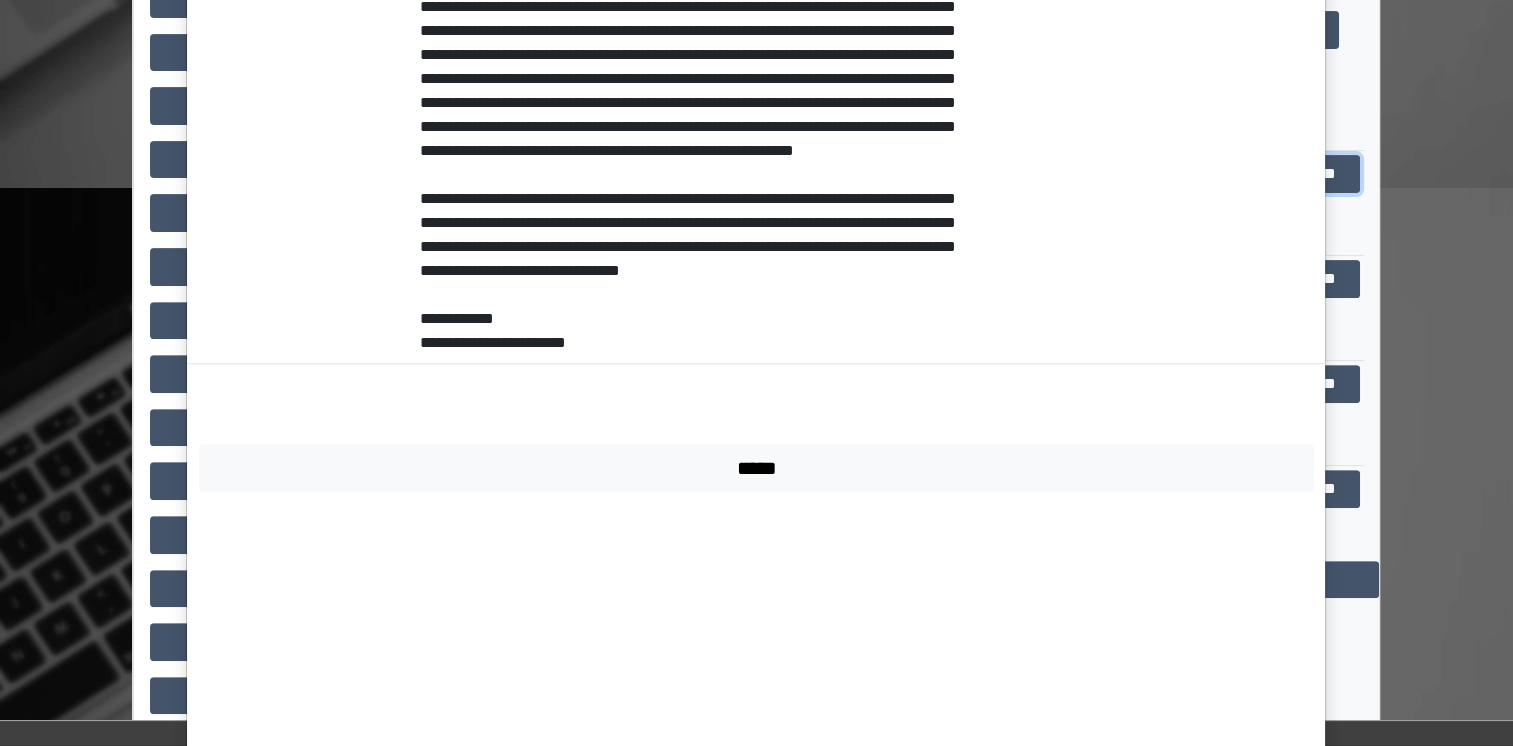 scroll, scrollTop: 2076, scrollLeft: 0, axis: vertical 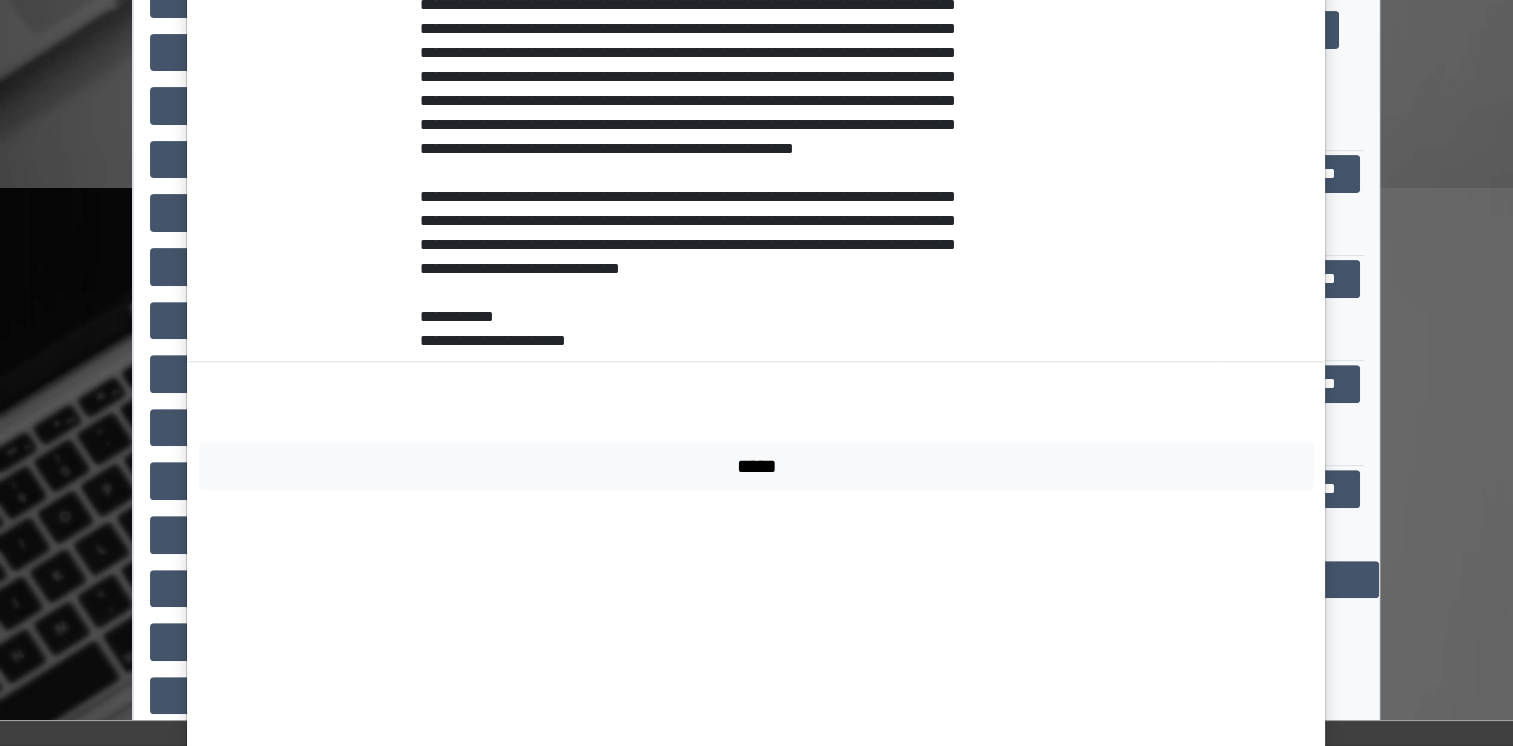 drag, startPoint x: 416, startPoint y: 174, endPoint x: 520, endPoint y: 232, distance: 119.0798 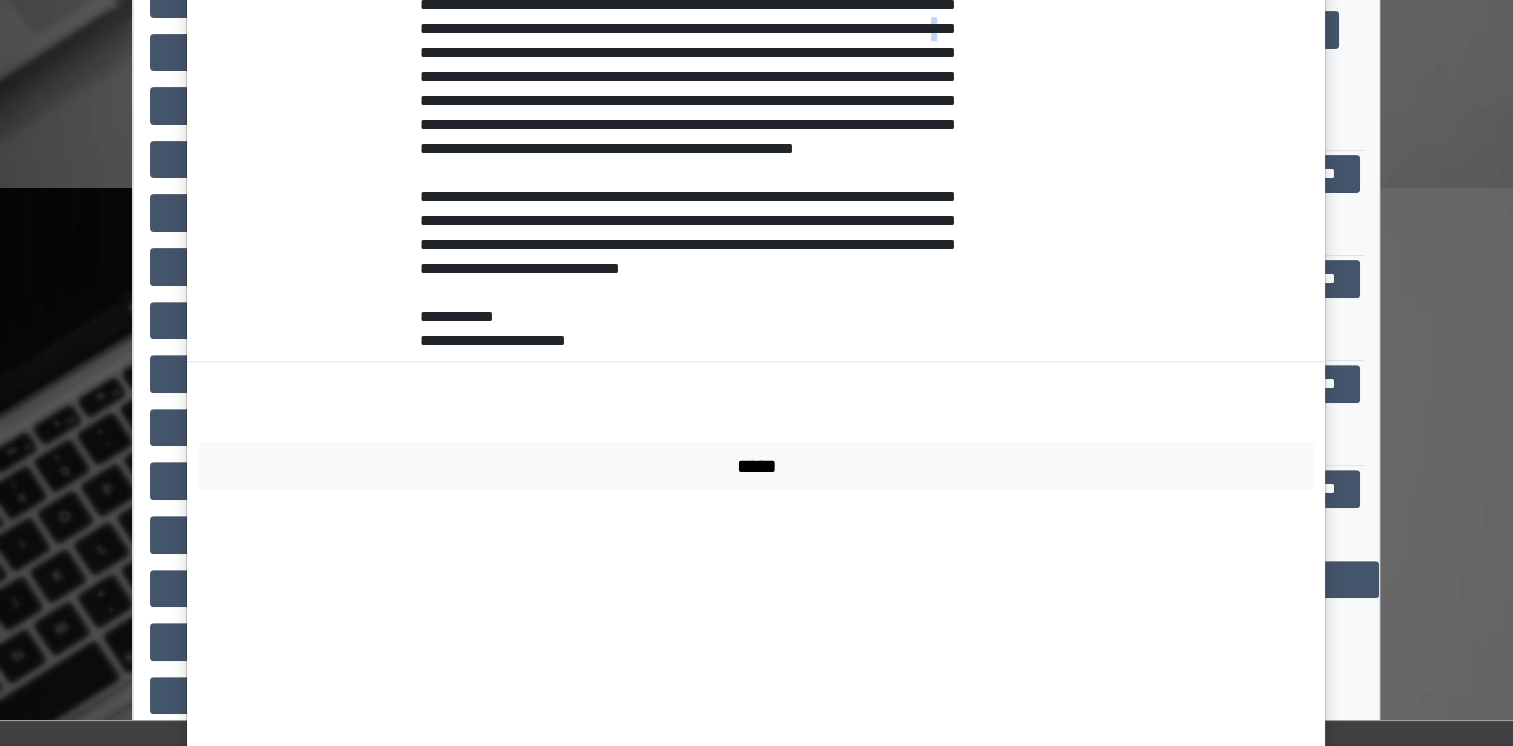 drag, startPoint x: 520, startPoint y: 232, endPoint x: 496, endPoint y: 333, distance: 103.81233 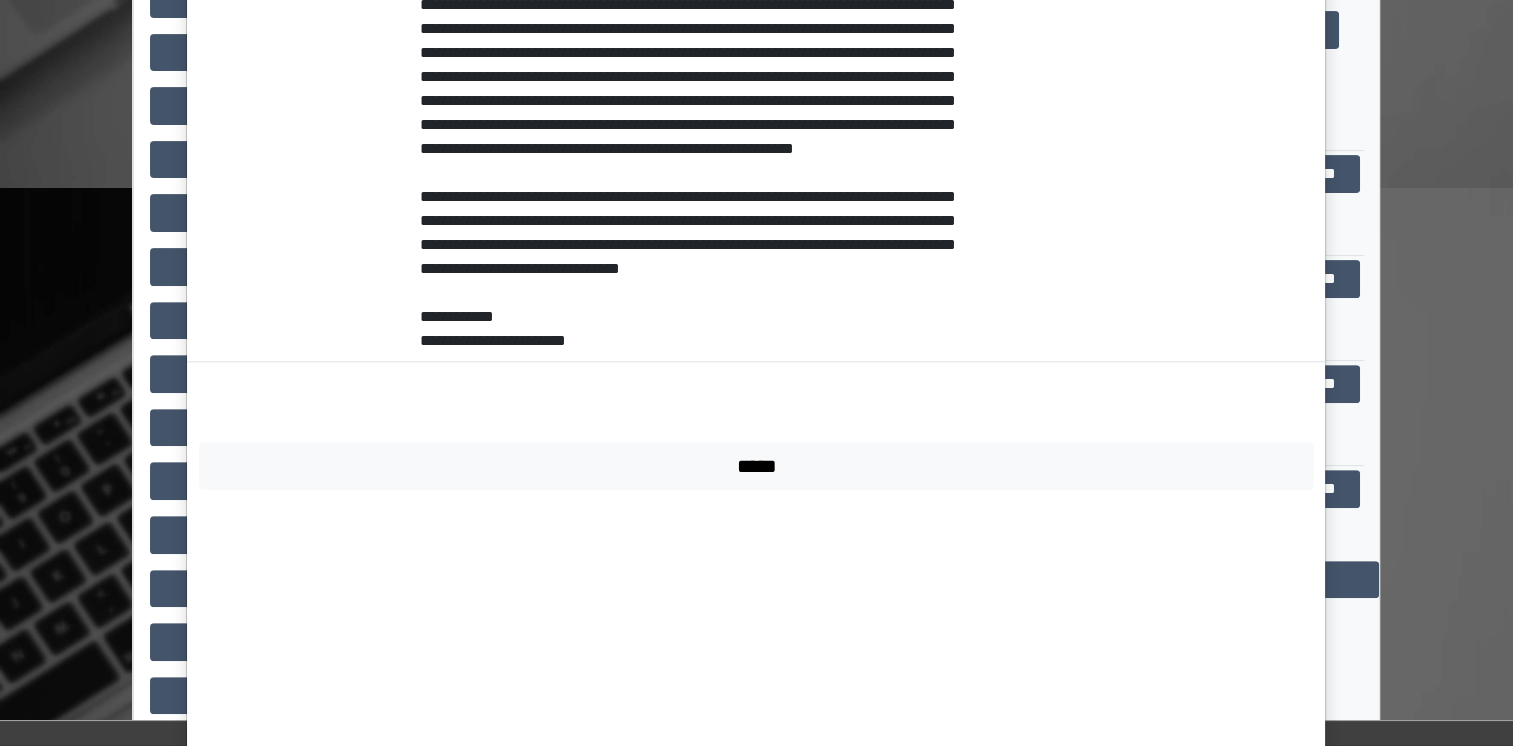 drag, startPoint x: 496, startPoint y: 333, endPoint x: 406, endPoint y: 190, distance: 168.9645 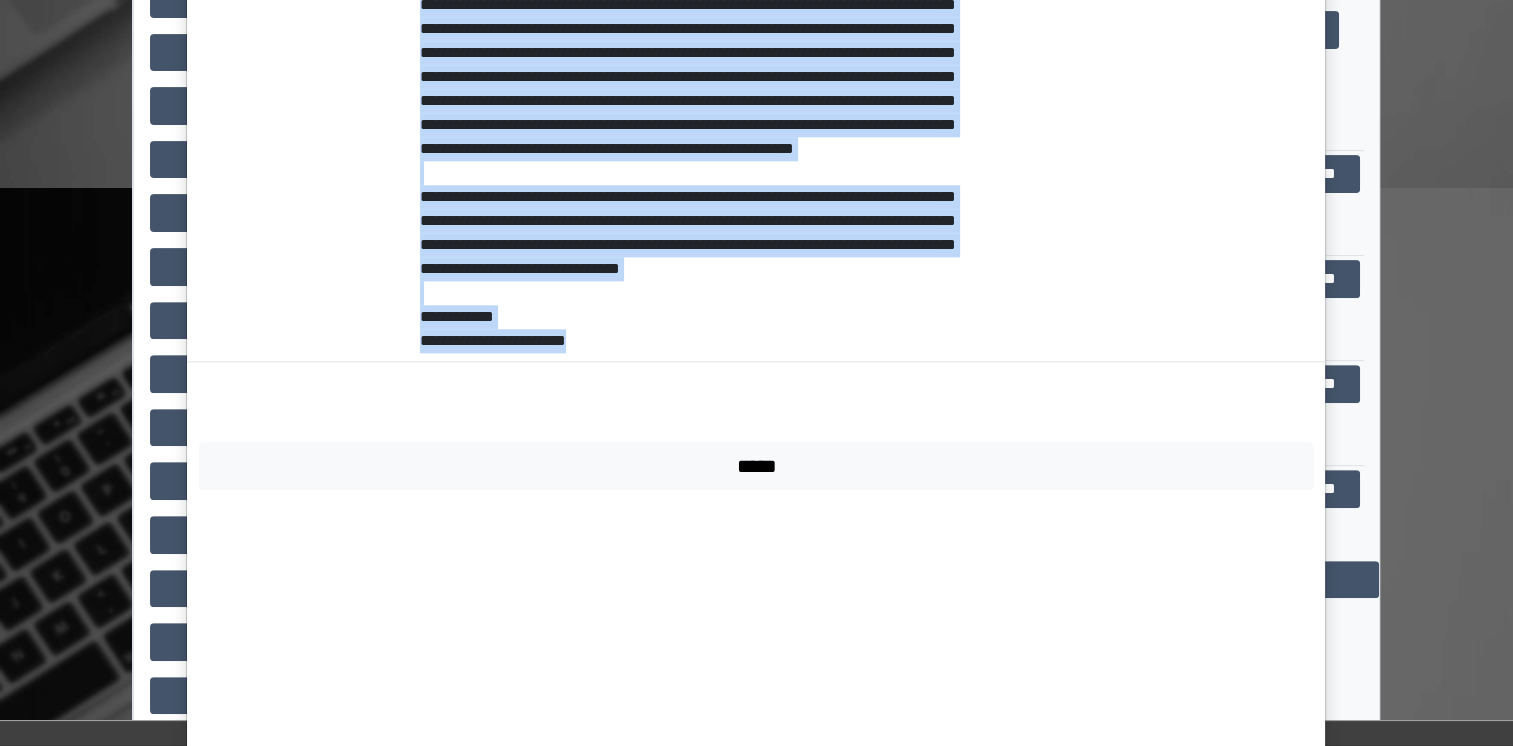 drag, startPoint x: 412, startPoint y: 170, endPoint x: 623, endPoint y: 653, distance: 527.07684 